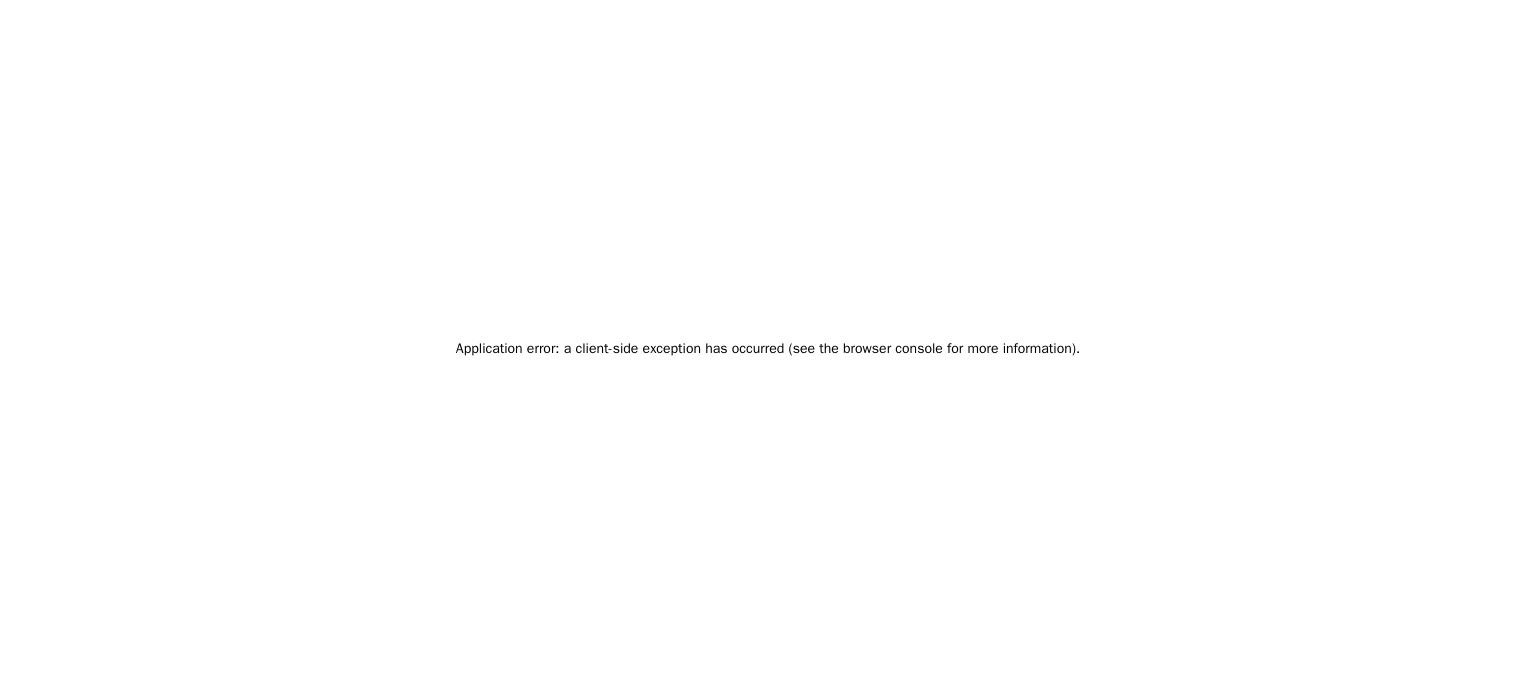 scroll, scrollTop: 0, scrollLeft: 0, axis: both 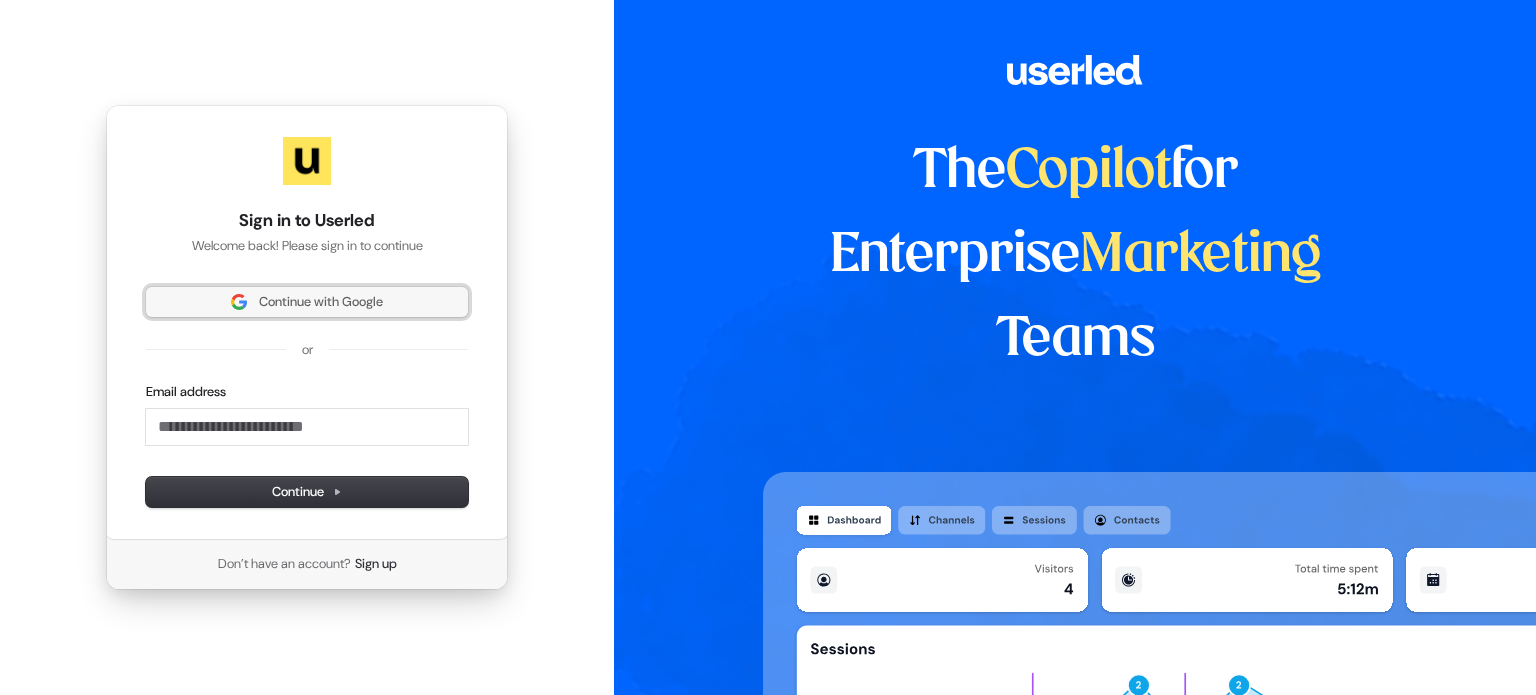 click on "Continue with Google" at bounding box center [321, 302] 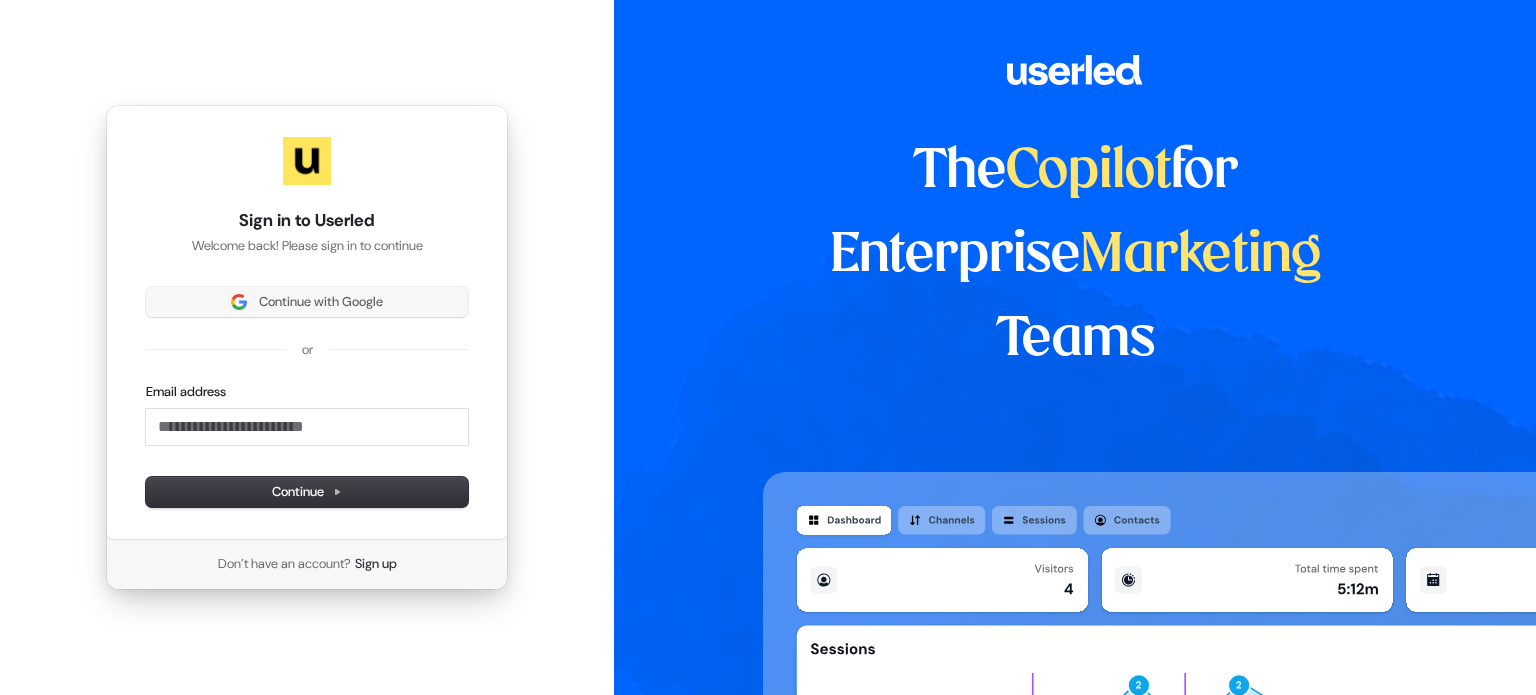 type 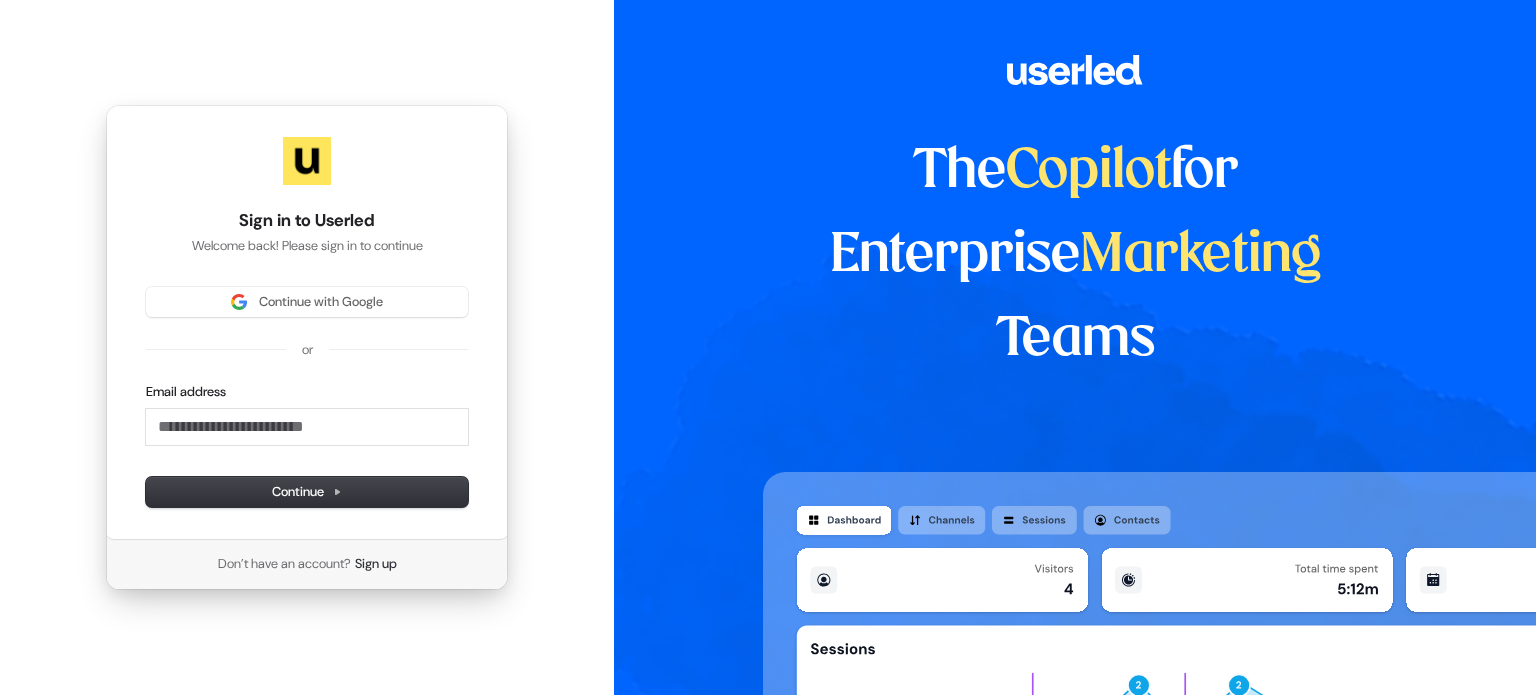 scroll, scrollTop: 0, scrollLeft: 0, axis: both 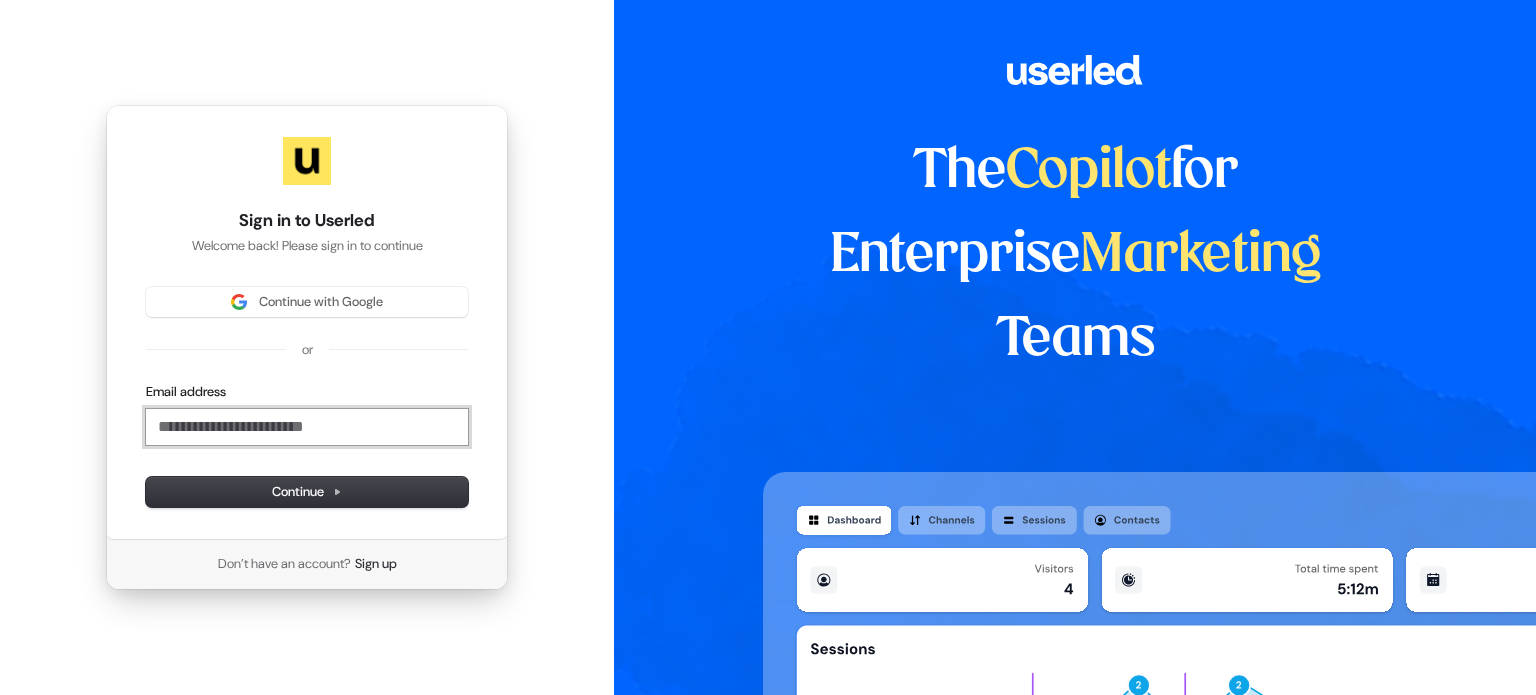 click on "Email address" at bounding box center (307, 427) 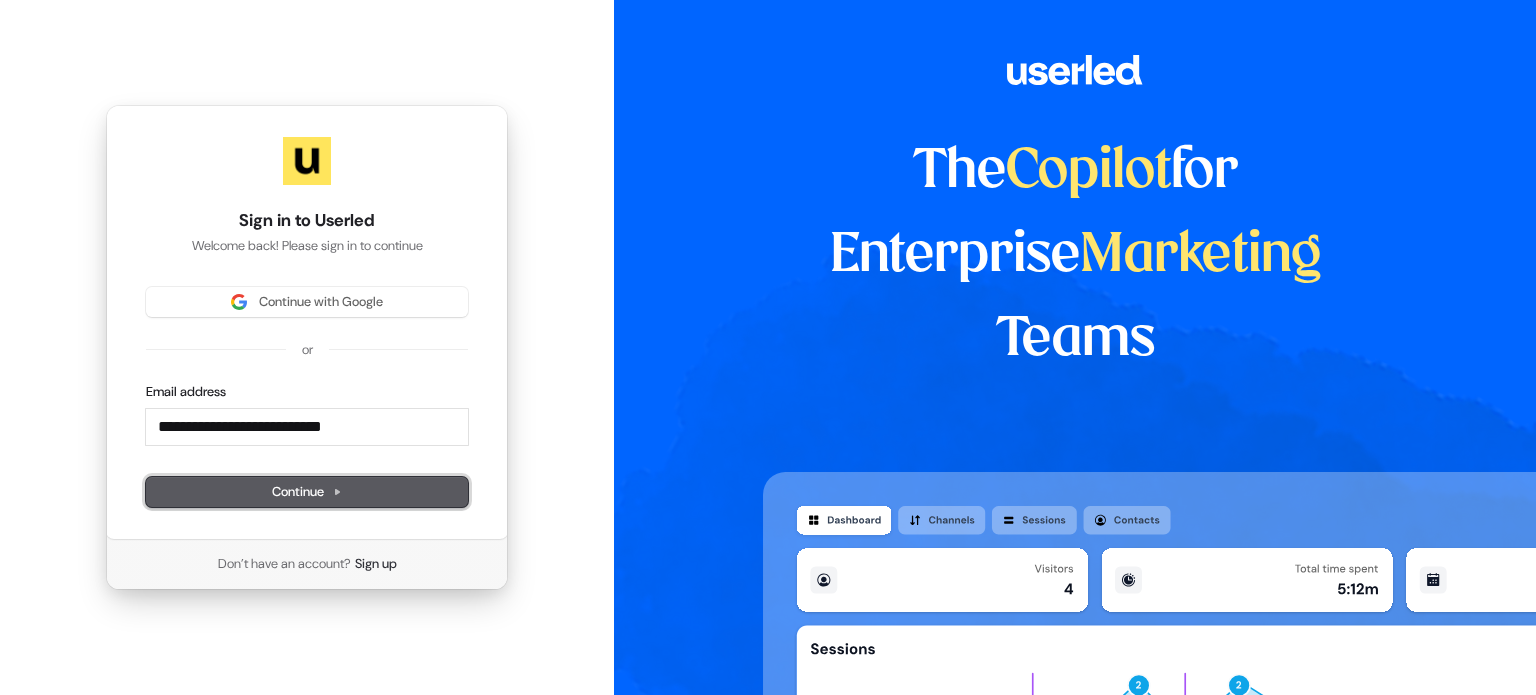 click on "Continue" at bounding box center (307, 492) 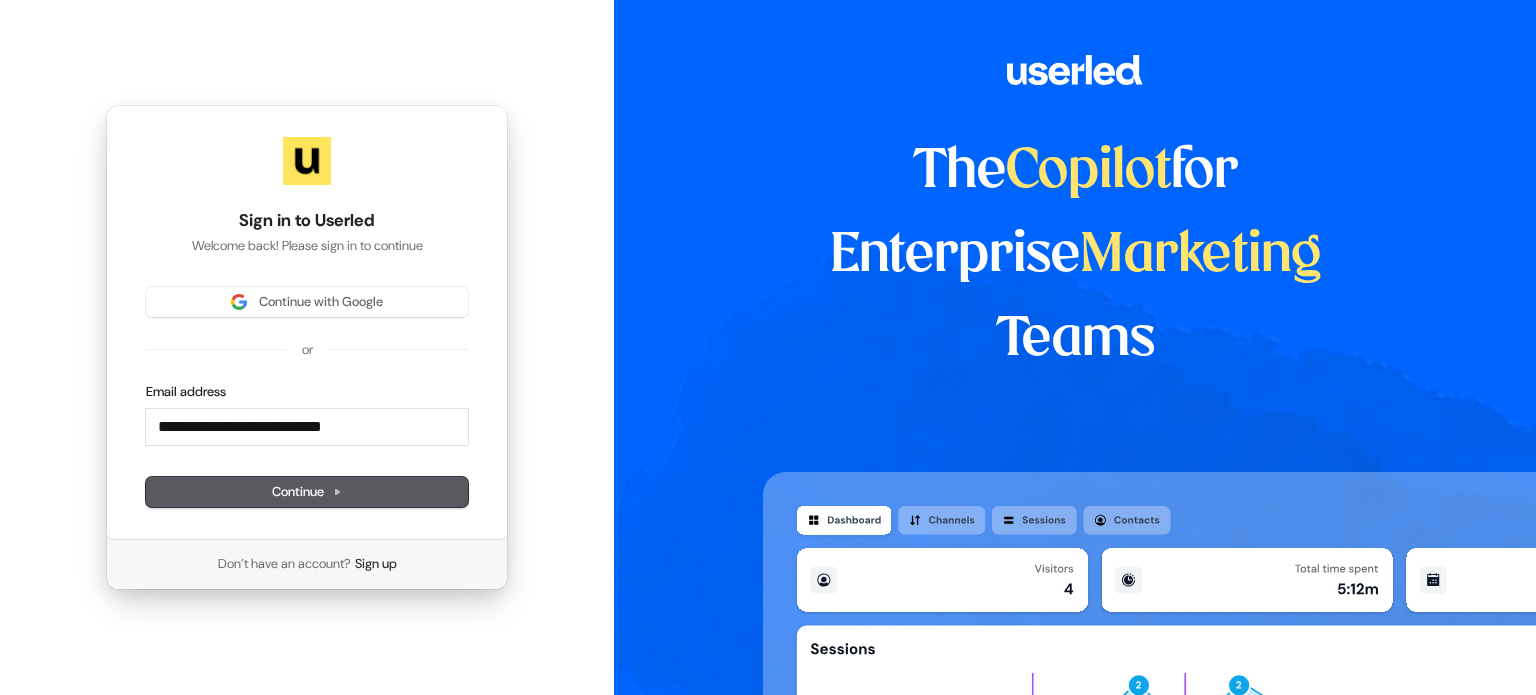 type on "**********" 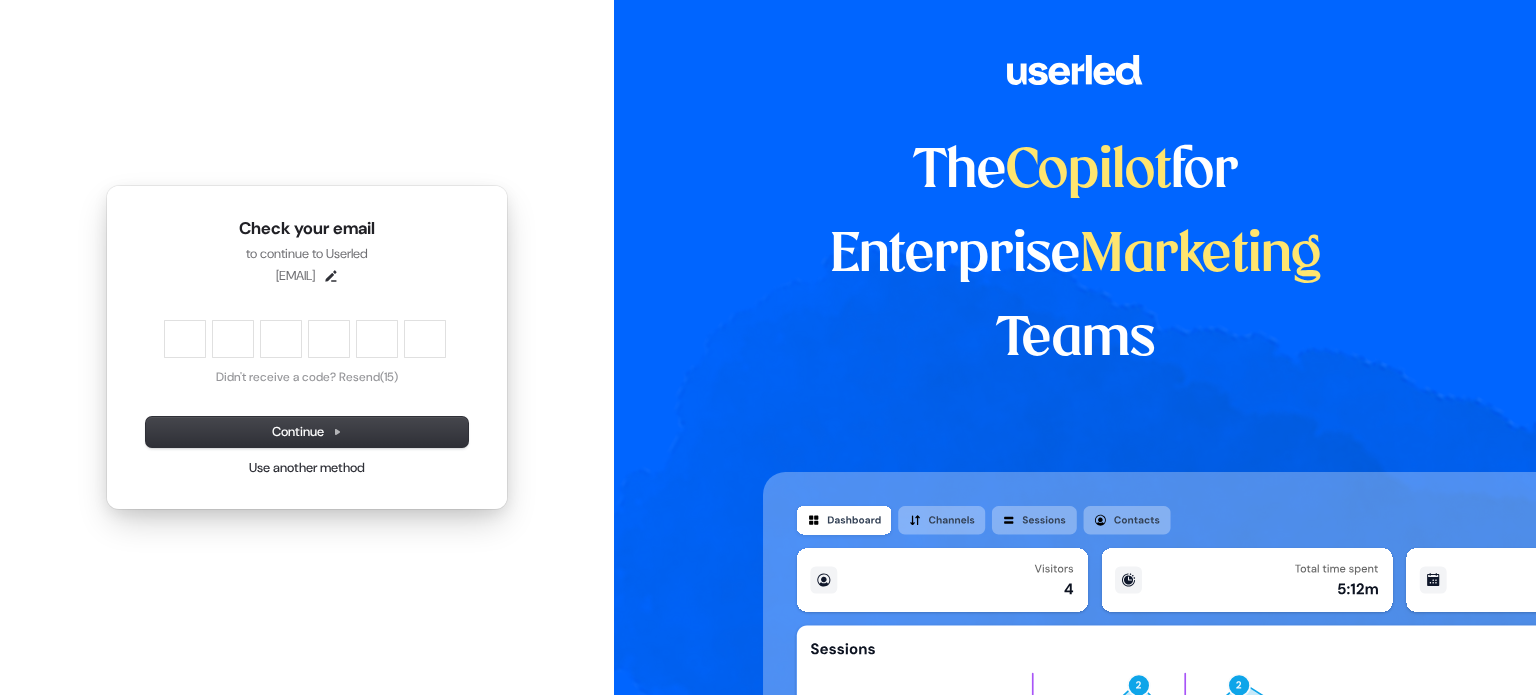 type on "******" 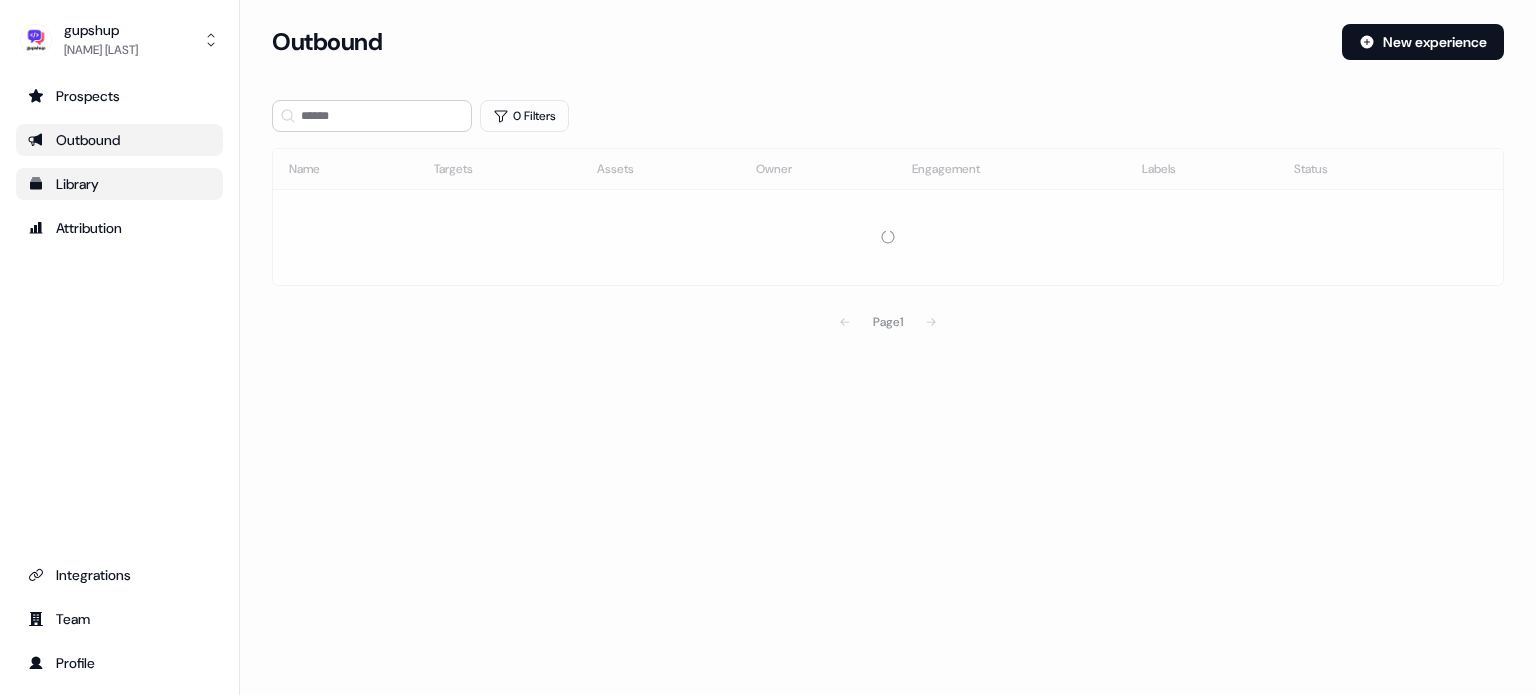 click on "Library" at bounding box center [119, 184] 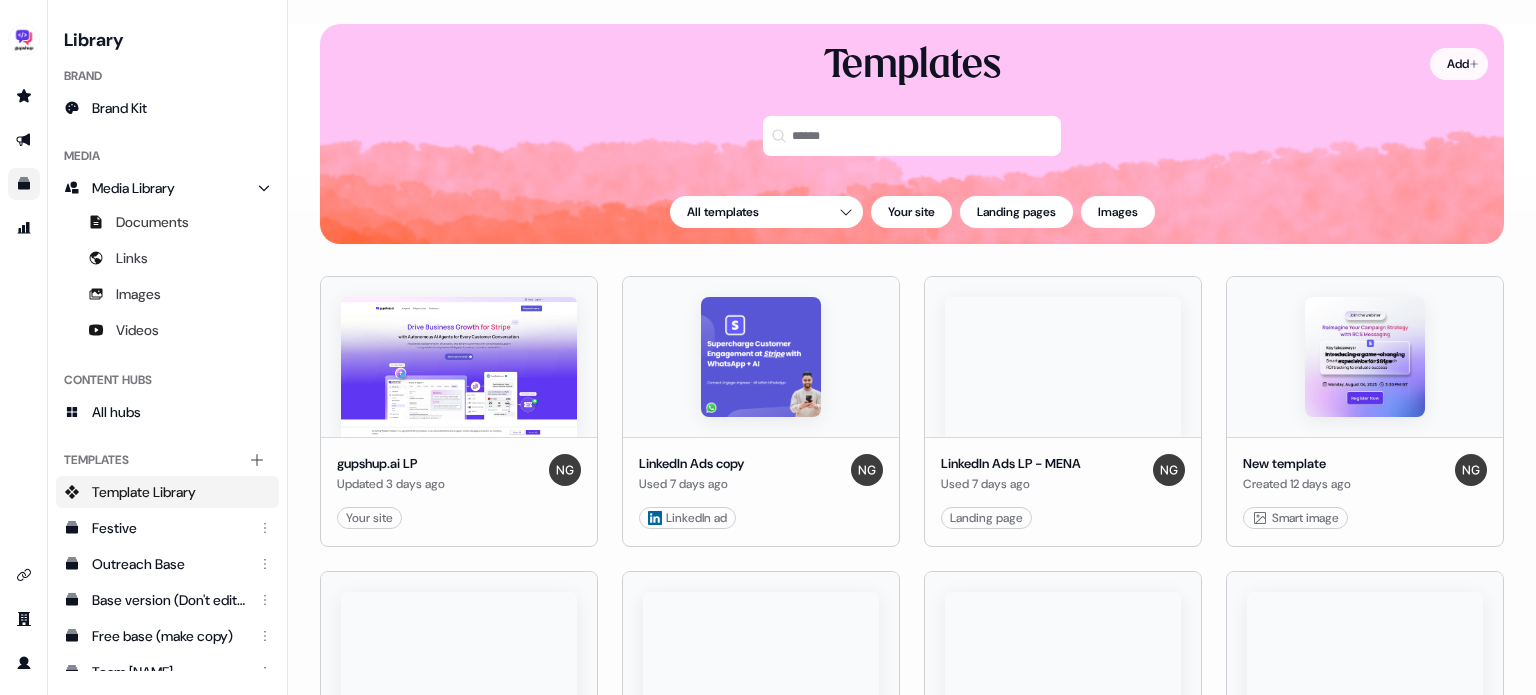 click on "For the best experience switch devices to a bigger screen. Go to Userled.io Library Brand Brand Kit Media Media Library Documents Links Images Videos Content Hubs All hubs Templates   Add collection Template Library Festive Outreach Base Base version (Don't edit) j Free base (make copy) Team Deb On brand Logistics- Mahesh AI Agents Linkedin Ads Loading... Add Templates All   templates Your site Landing pages Images gupshup.ai LP Updated 3 days ago Your site Edit Use LinkedIn Ads copy Used 7 days ago   LinkedIn ad Edit Use LinkedIn Ads LP - MENA Used 7 days ago Landing page Edit Use New template Created 12 days ago   Smart image Edit Use Retail UAE  Copy Updated 12 days ago Landing page Edit Use LinkedIn Ads - India Updated 12 days ago Landing page Edit Use Ecom & Retail Agents Used 3 months ago Landing page Edit Use Retail & Ecomm 2025 (SEA) Copy Updated 3 months ago Landing page Edit Use Real Estate AI Agents Copy Created 4 months ago Landing page Edit Use Real Estate AI Agents Christy Used 4 months ago Edit" at bounding box center (768, 347) 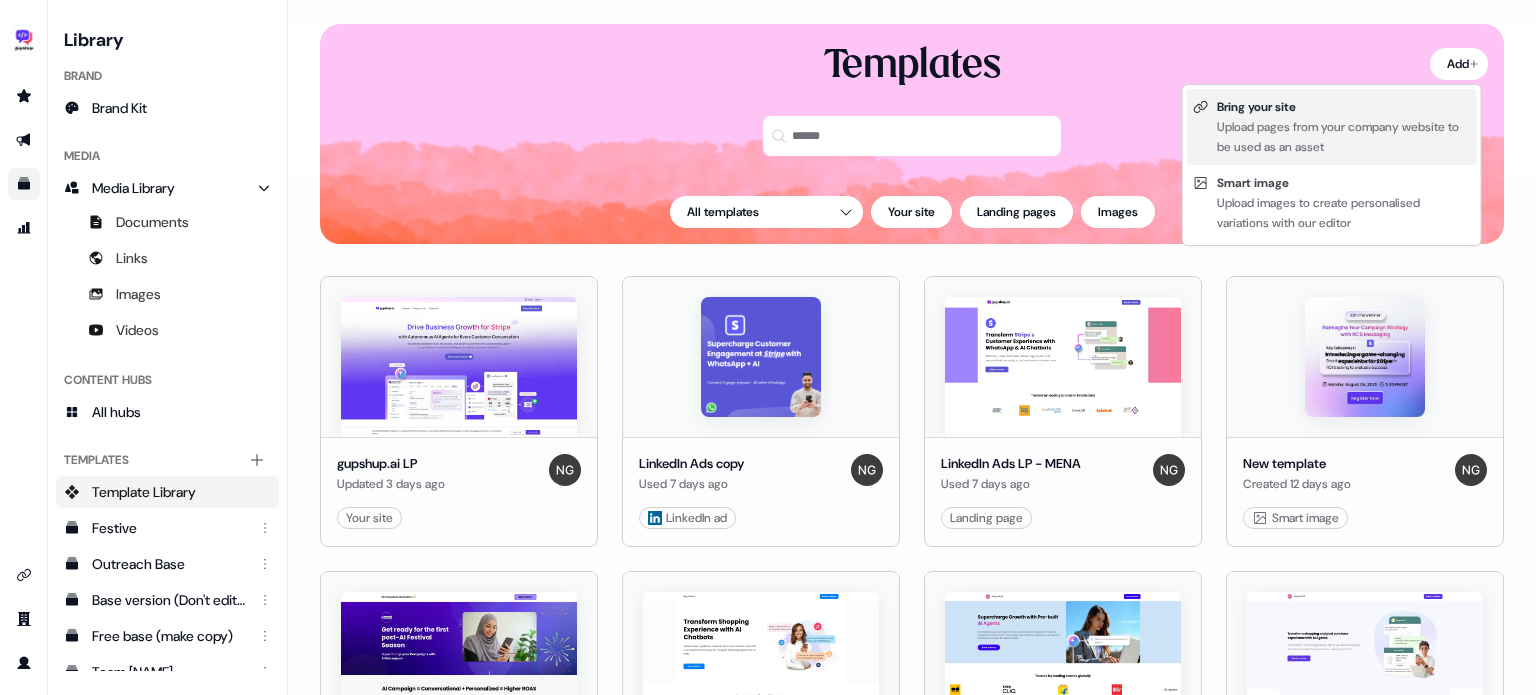 click on "Upload pages from your company website to be used as an asset" at bounding box center [1344, 137] 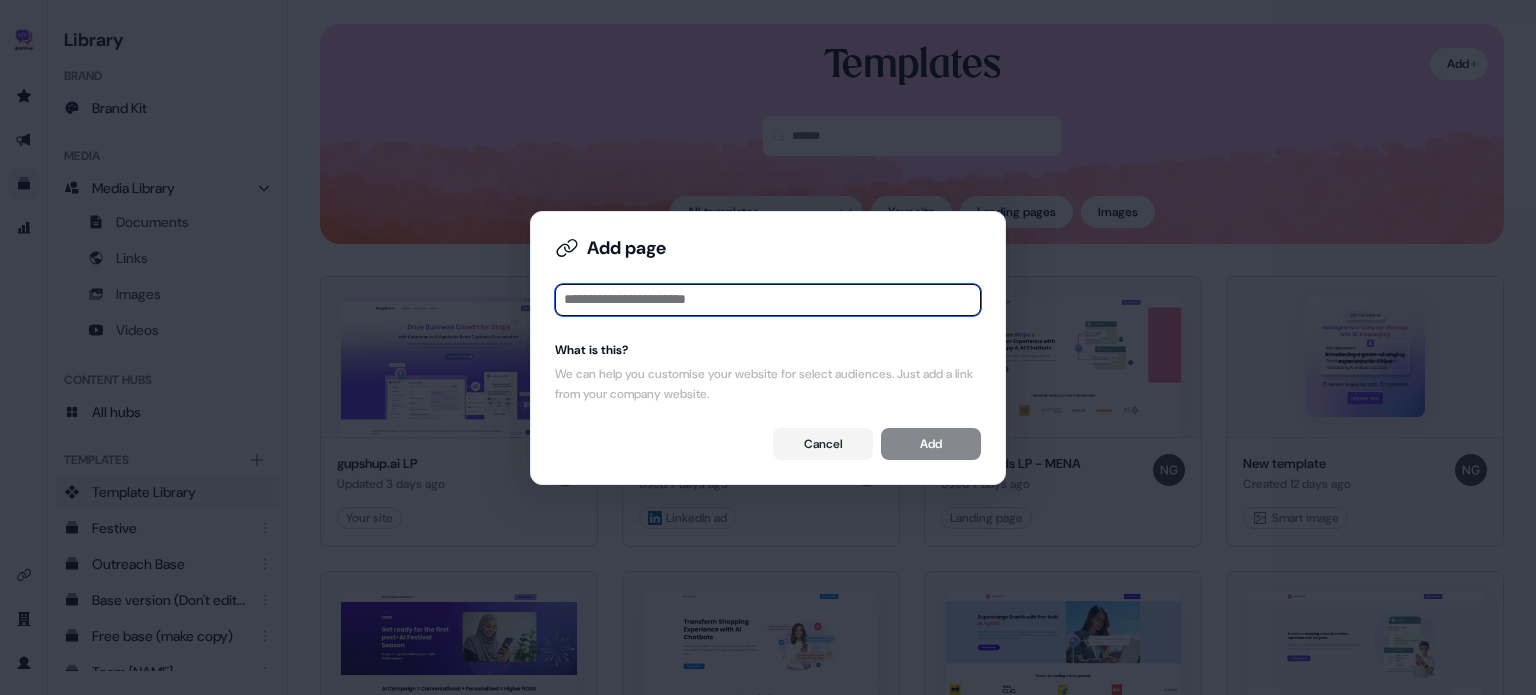 paste on "**********" 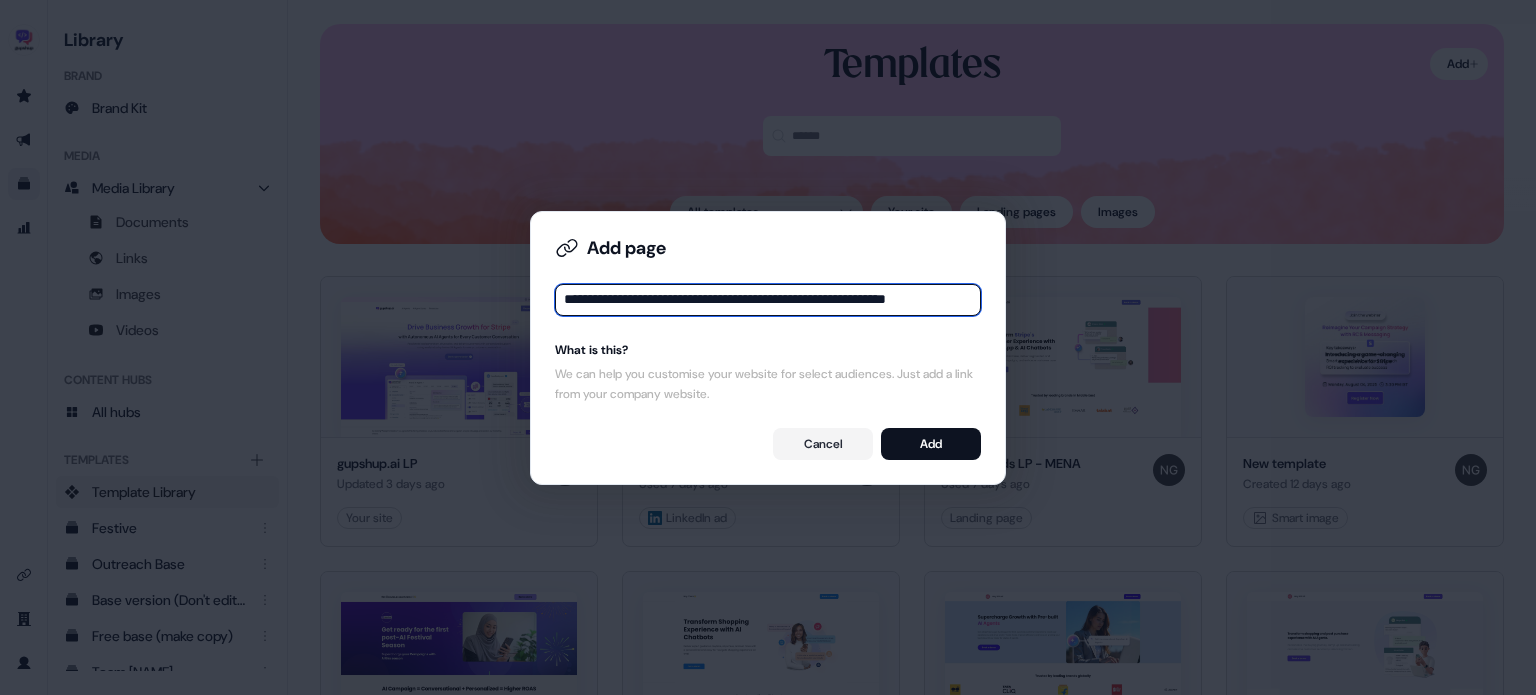 scroll, scrollTop: 0, scrollLeft: 45, axis: horizontal 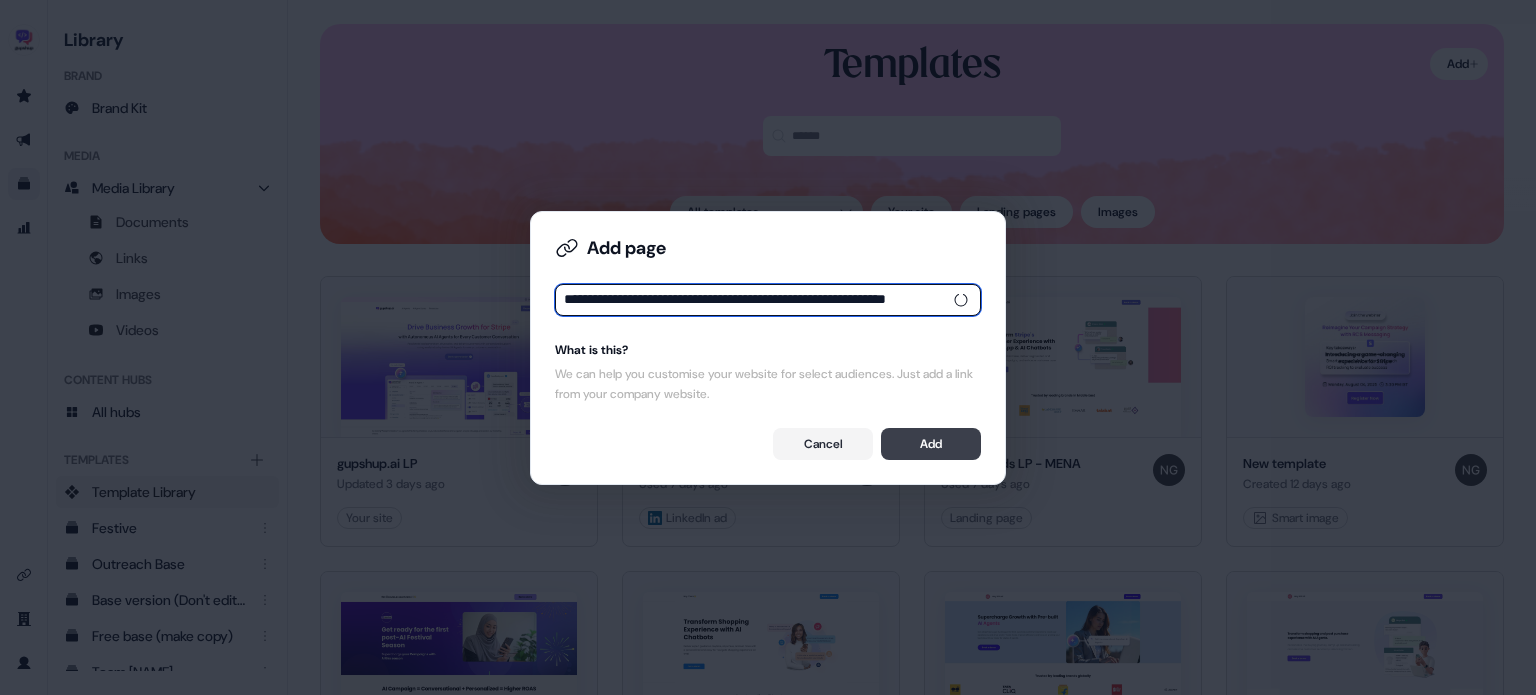 type on "**********" 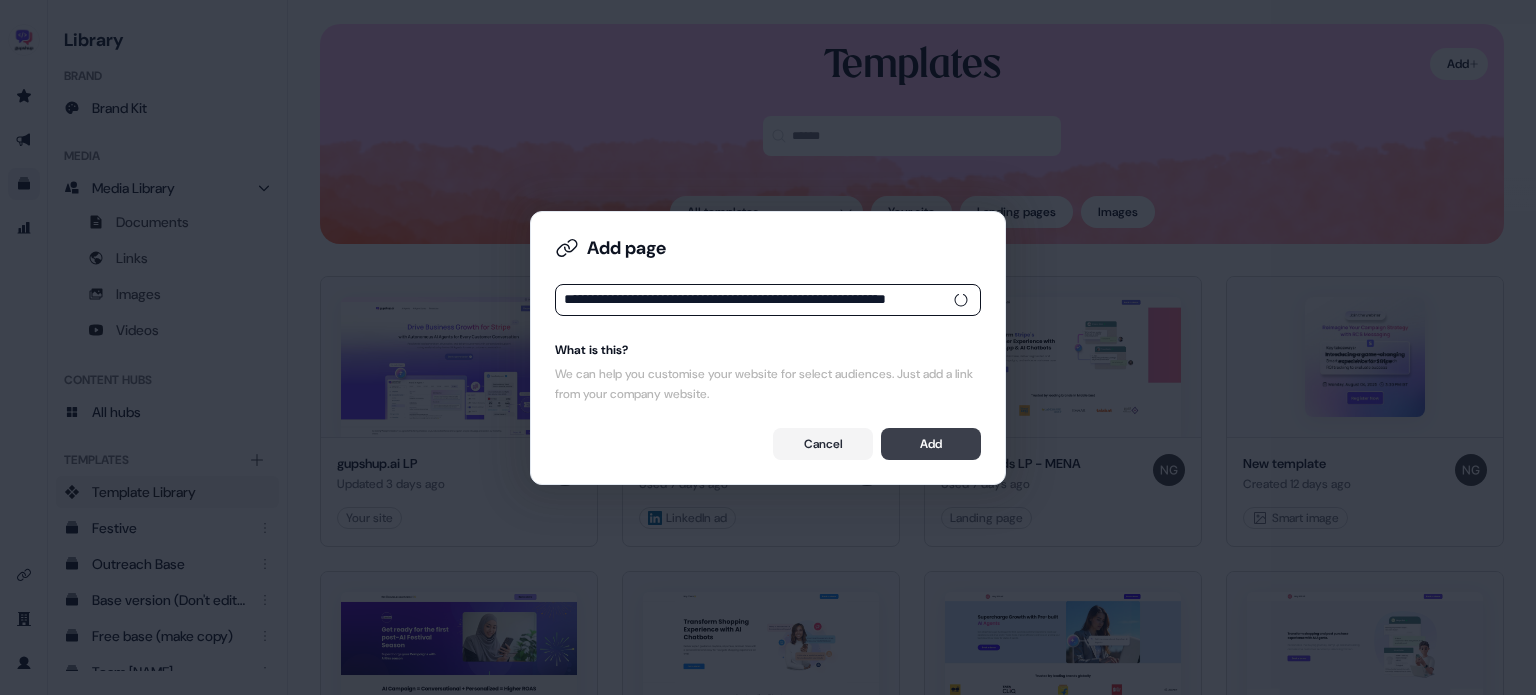 scroll, scrollTop: 0, scrollLeft: 0, axis: both 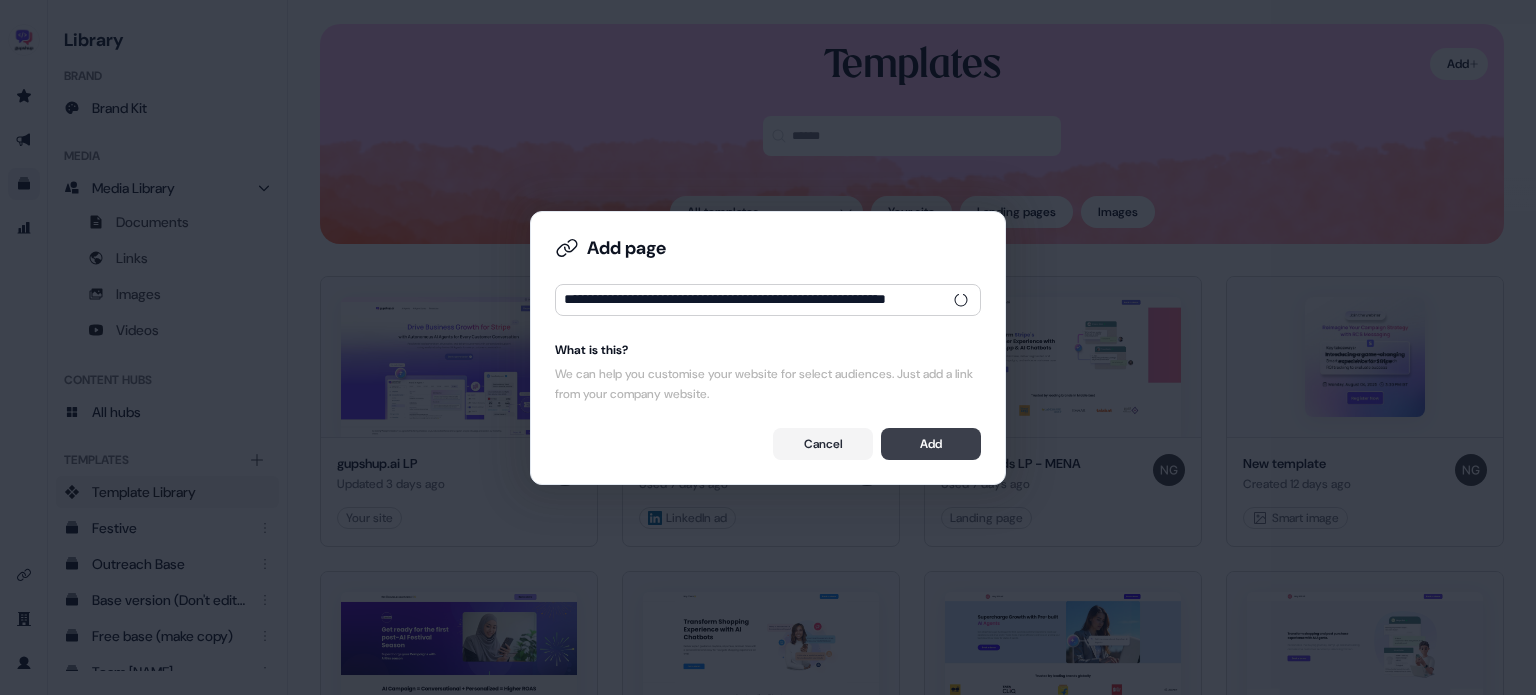 click on "Add" at bounding box center [931, 444] 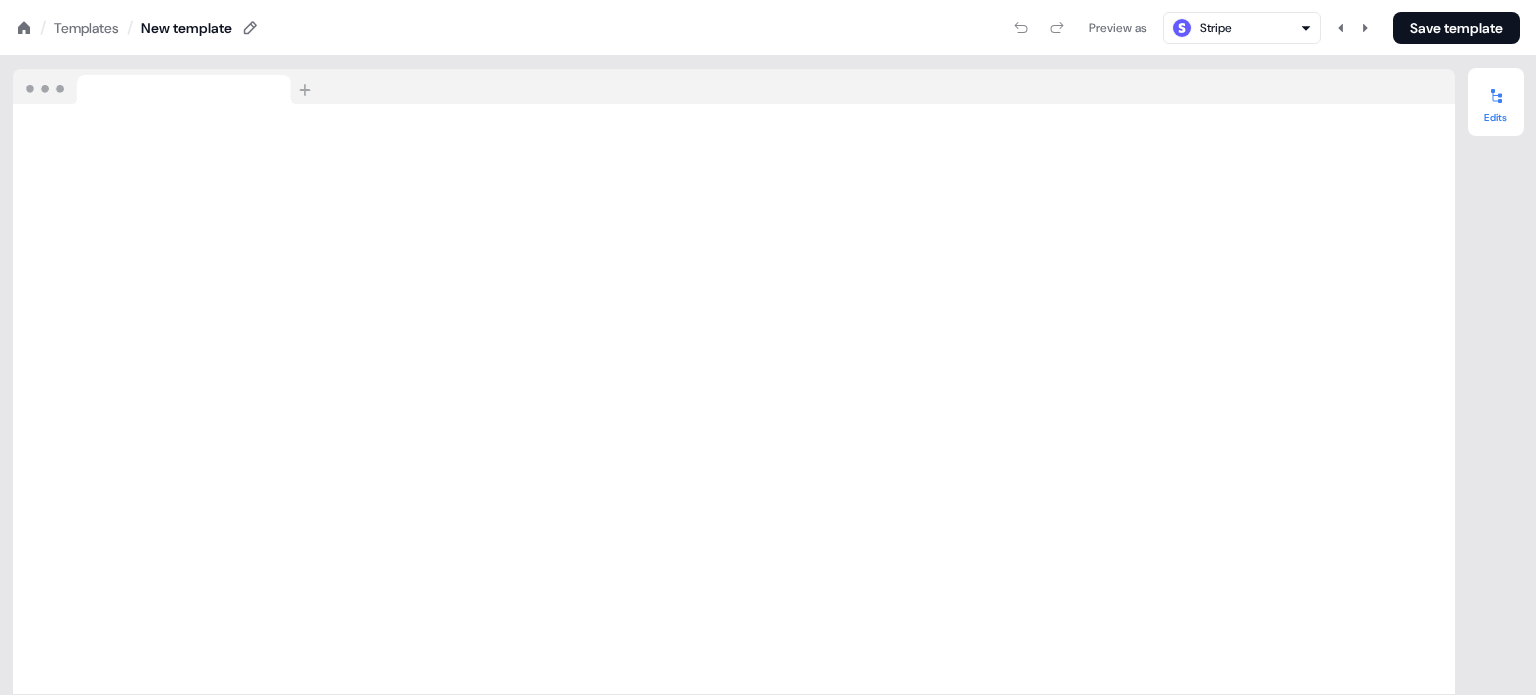 click 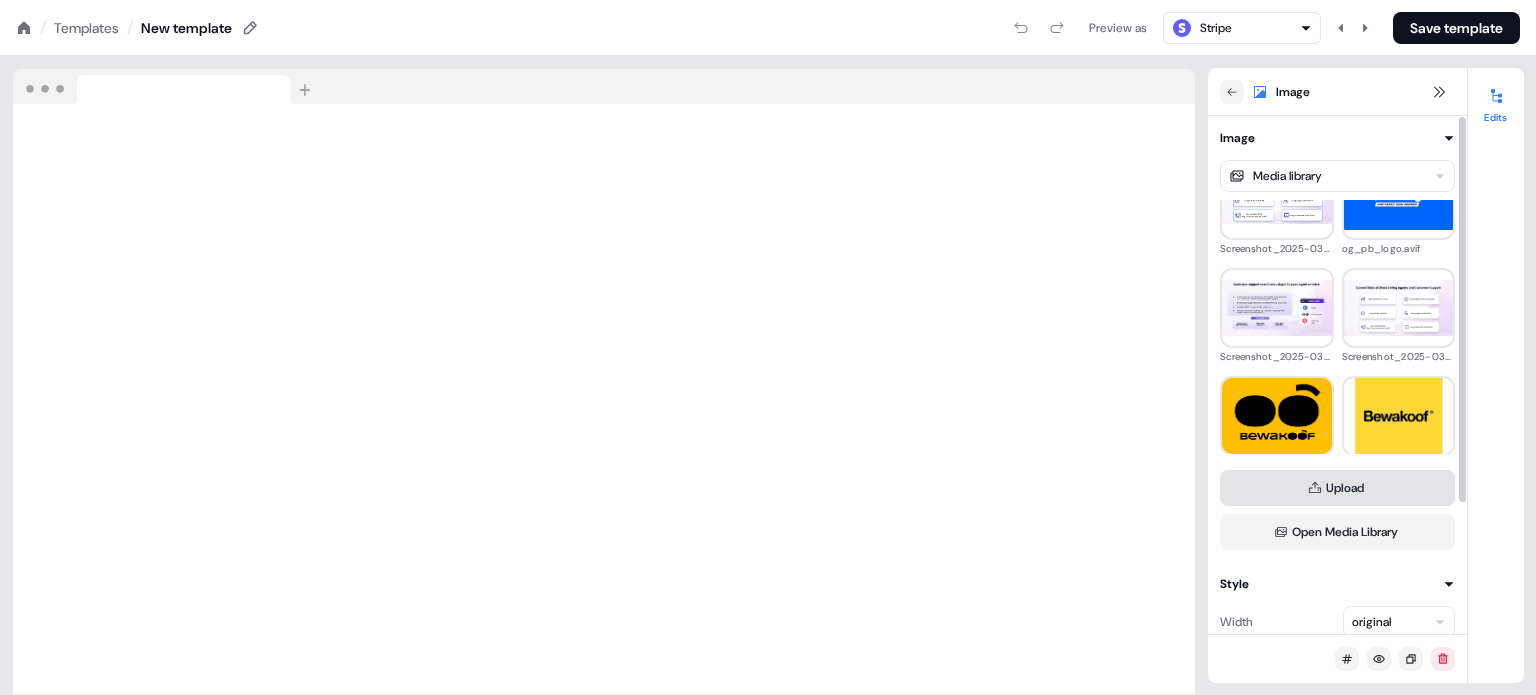 scroll, scrollTop: 1887, scrollLeft: 0, axis: vertical 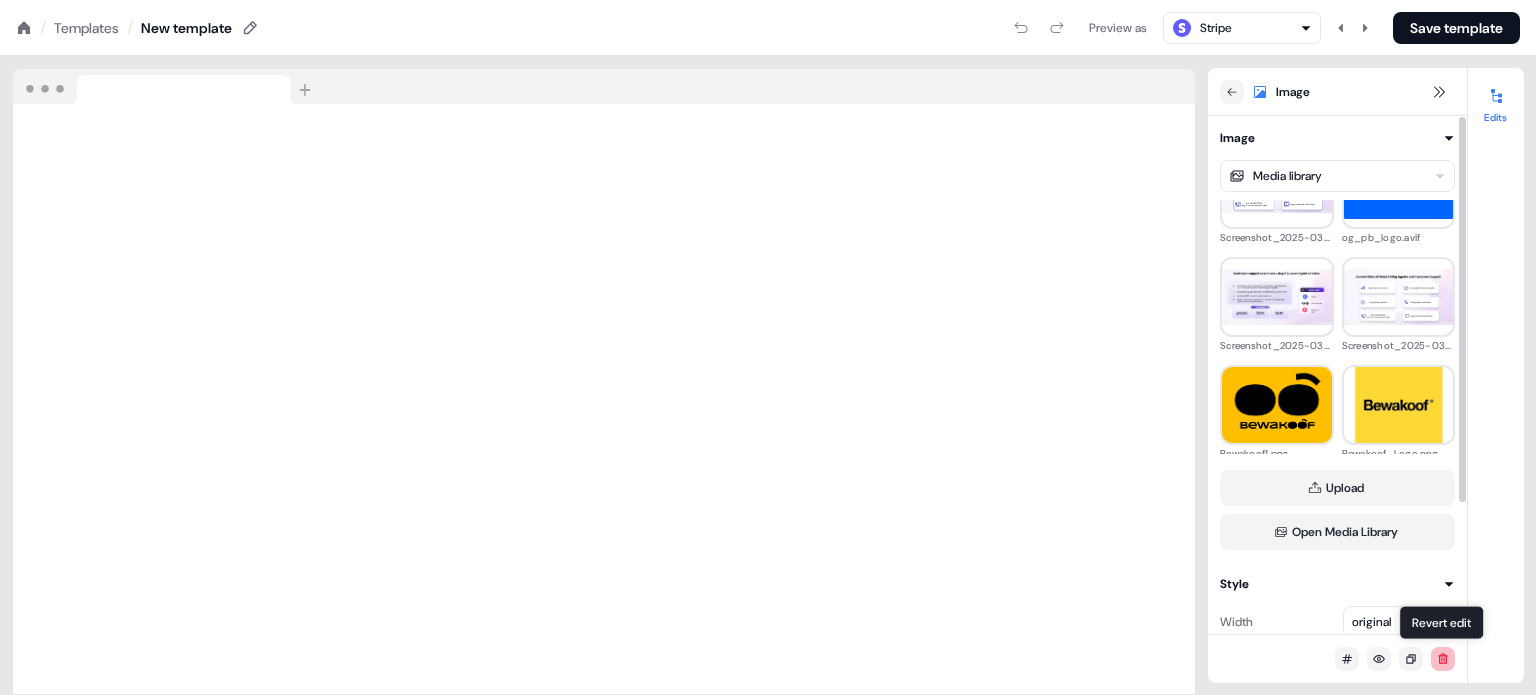 click at bounding box center (1443, 659) 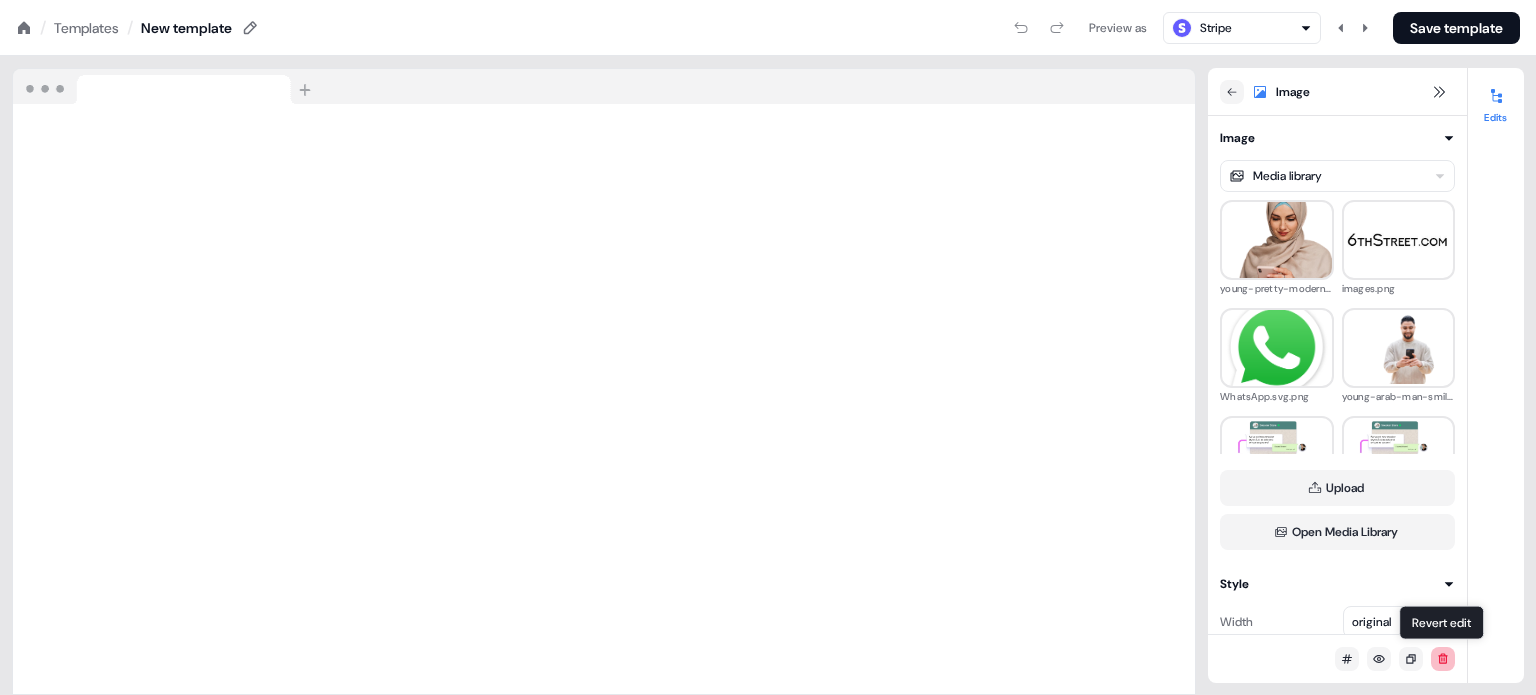 click 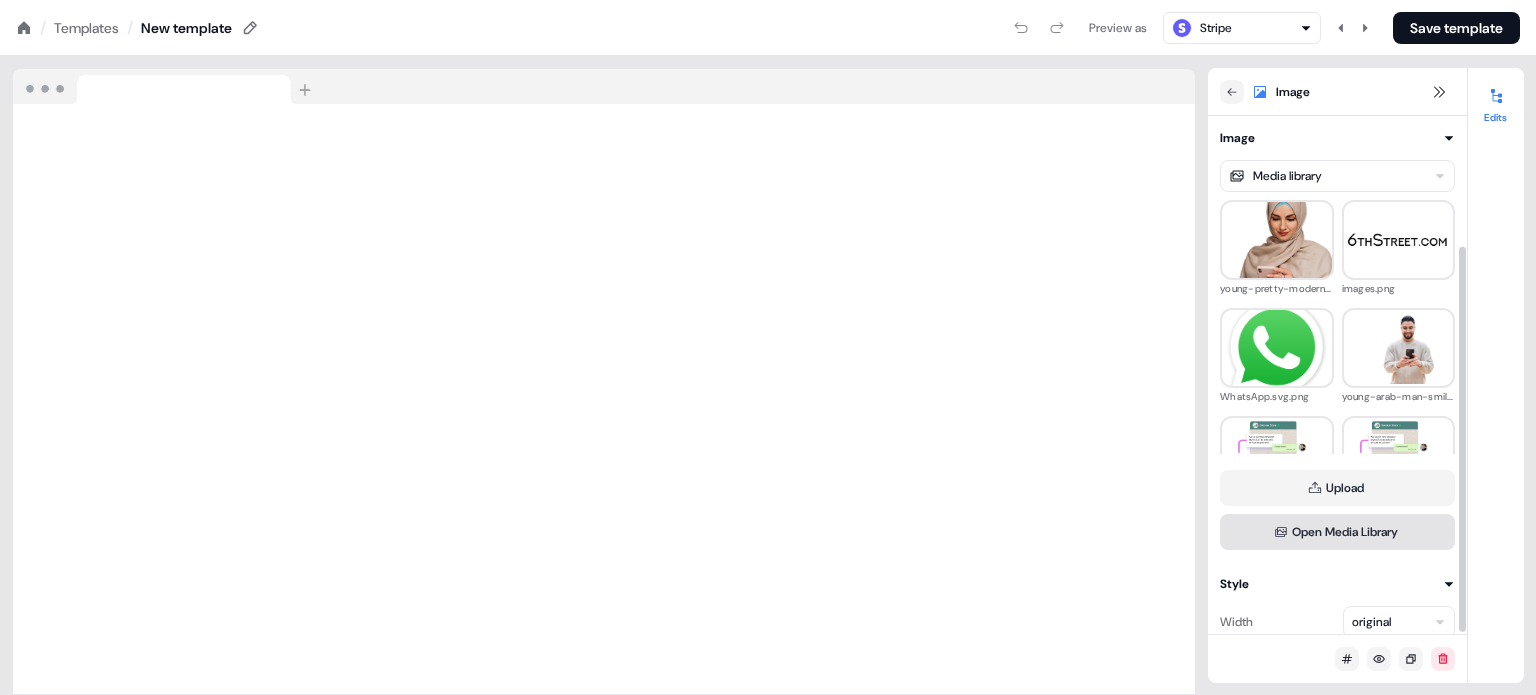 scroll, scrollTop: 176, scrollLeft: 0, axis: vertical 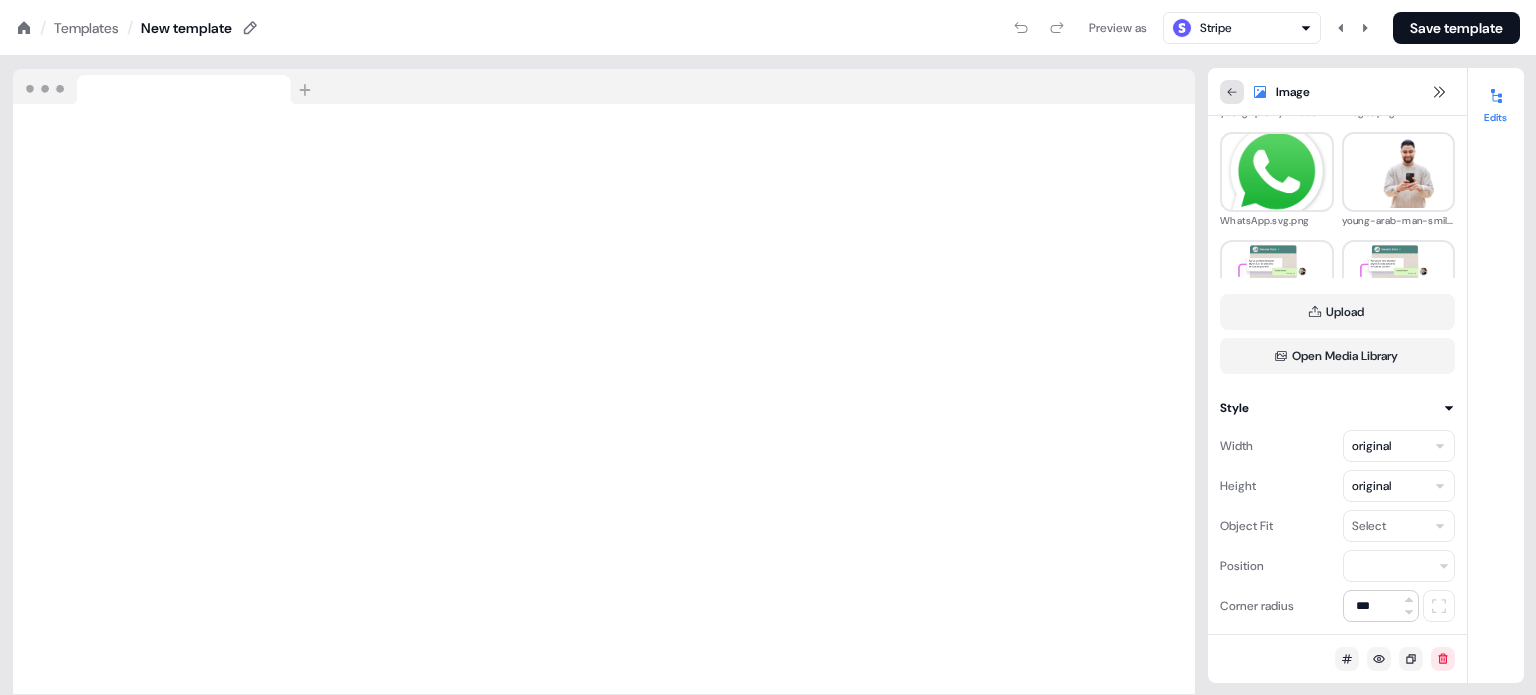 click at bounding box center (1232, 92) 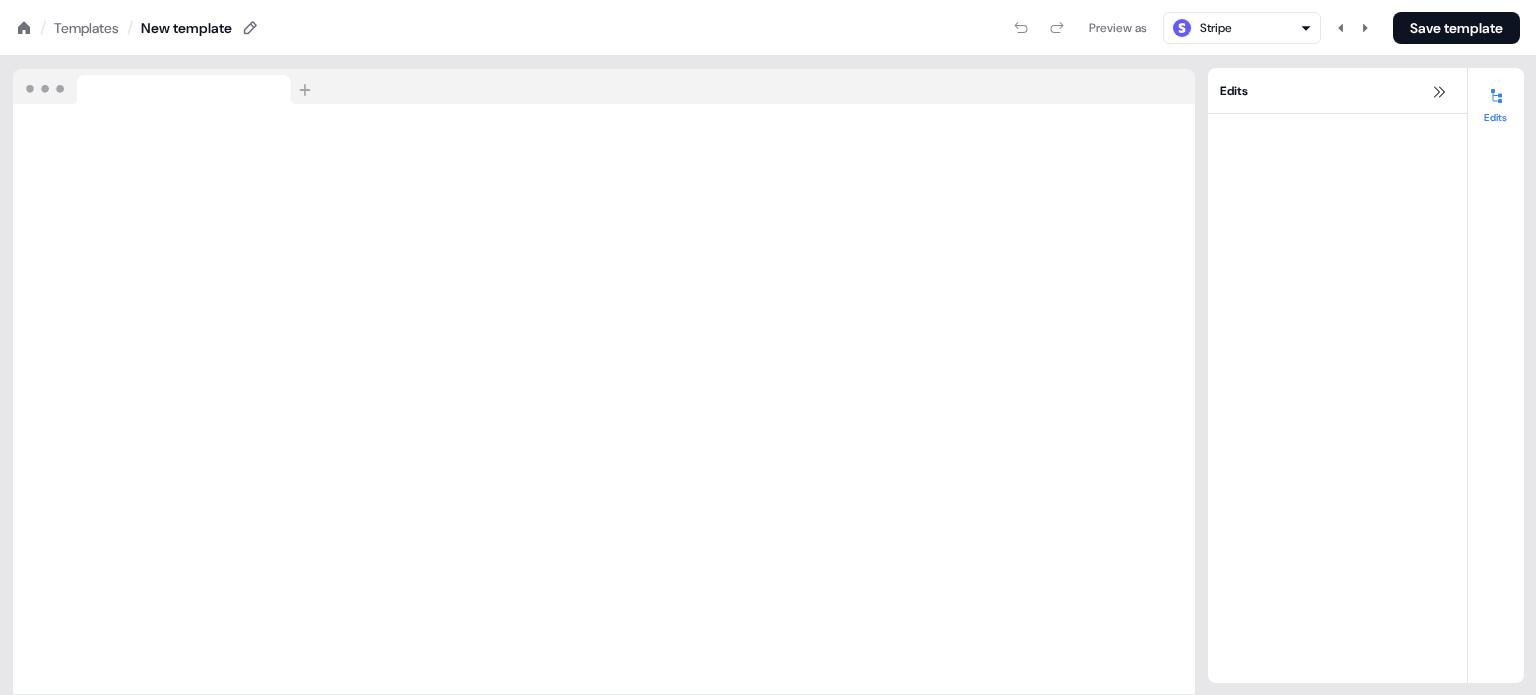 scroll, scrollTop: 174, scrollLeft: 0, axis: vertical 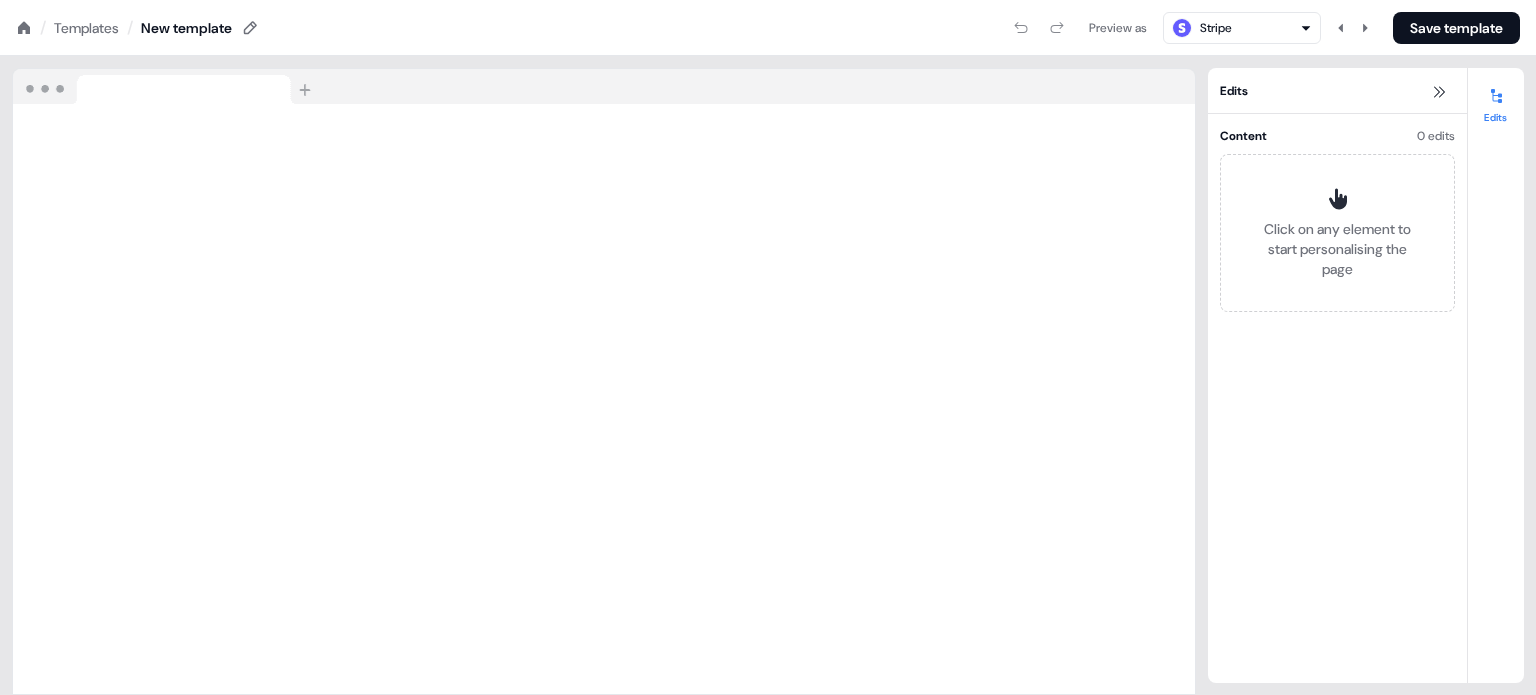 click on "Content 0   edits" at bounding box center [1337, 136] 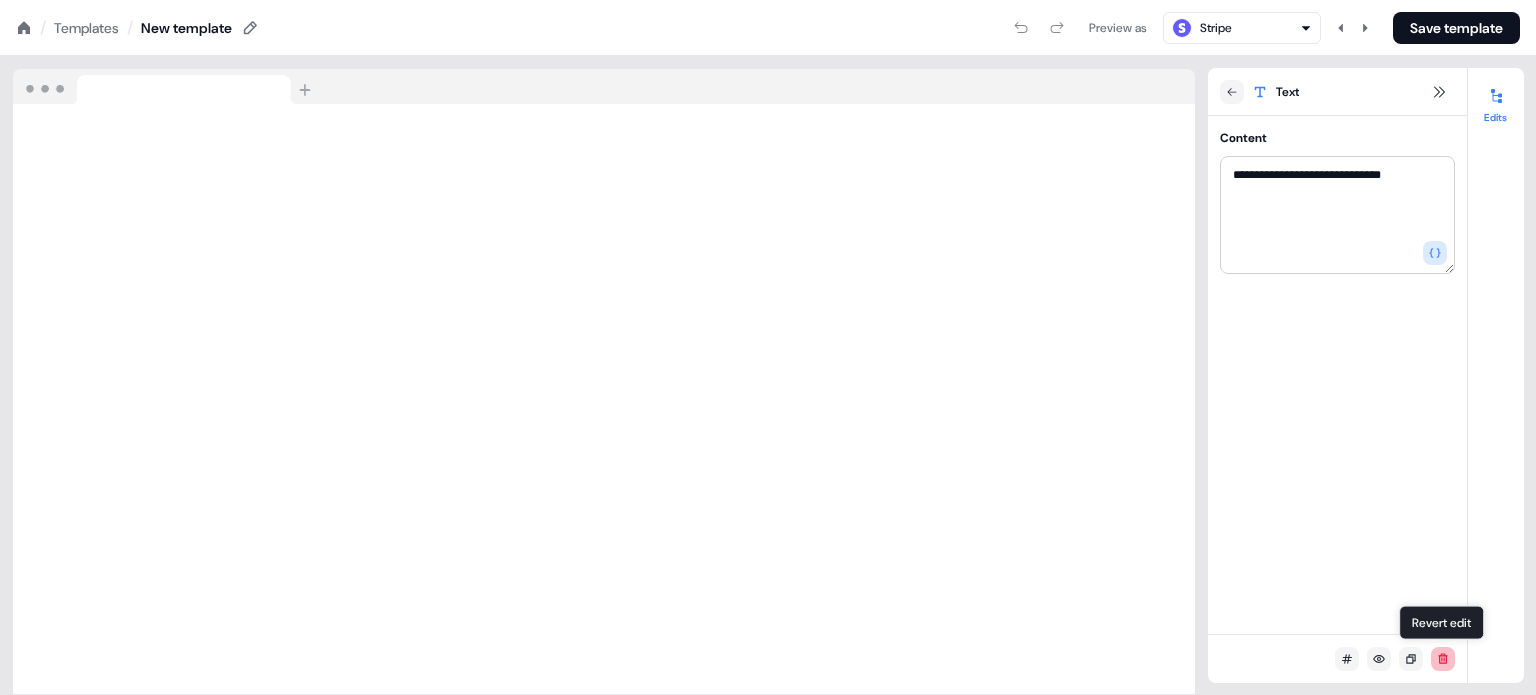 click 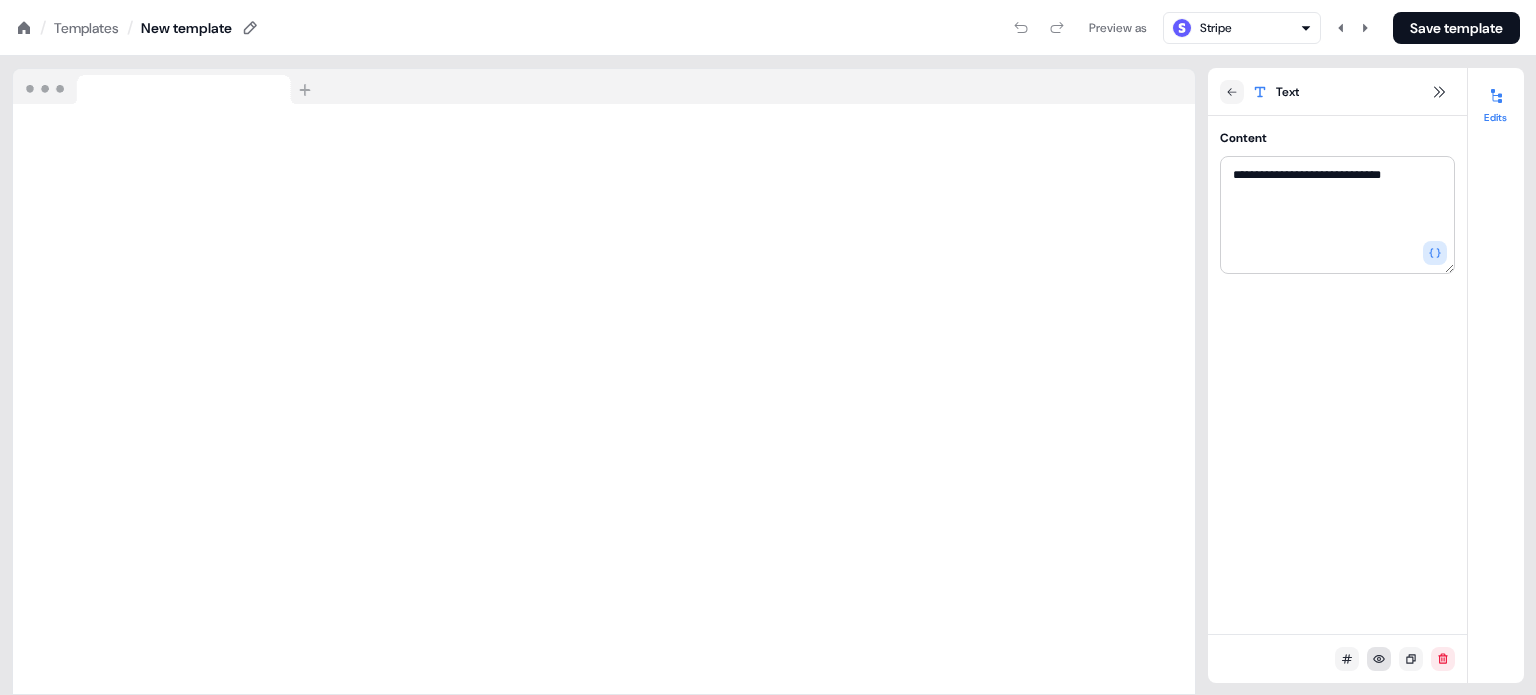 click at bounding box center (1379, 659) 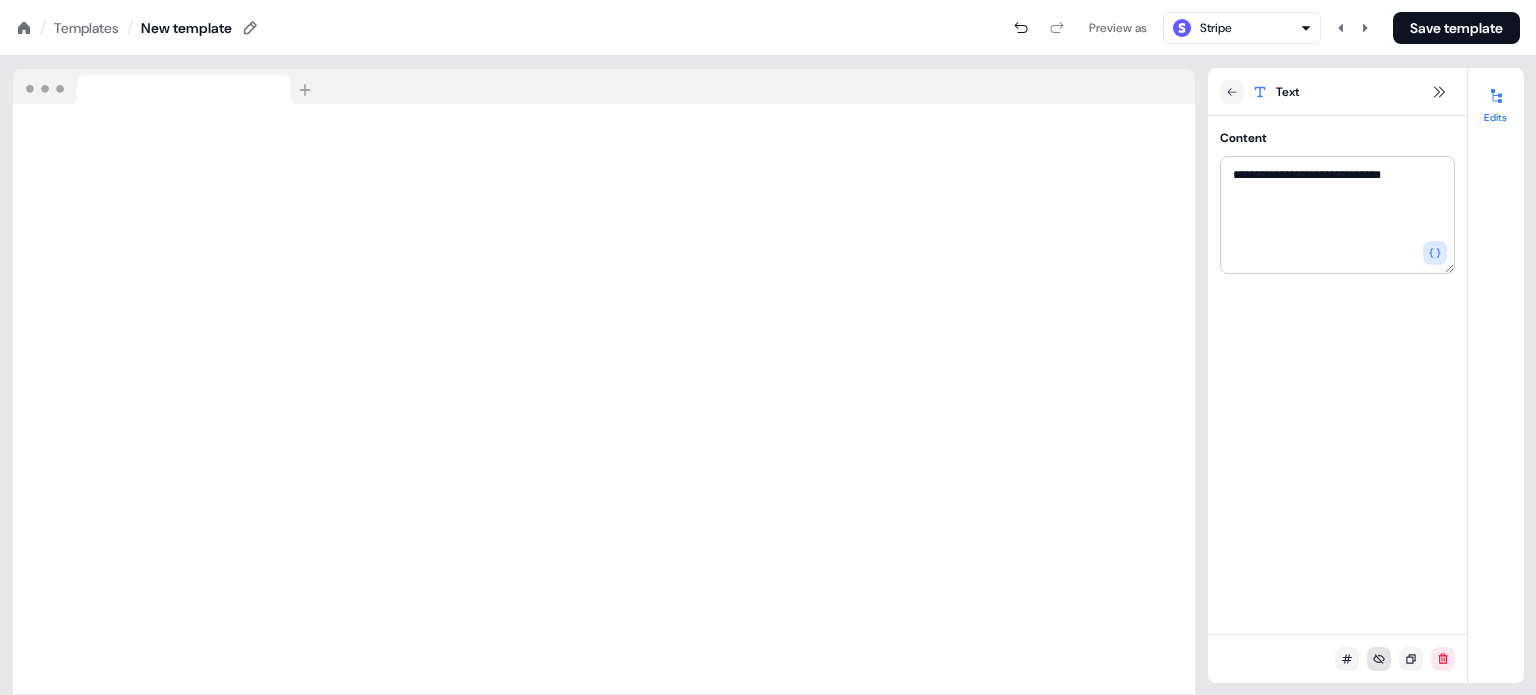 click at bounding box center [1379, 659] 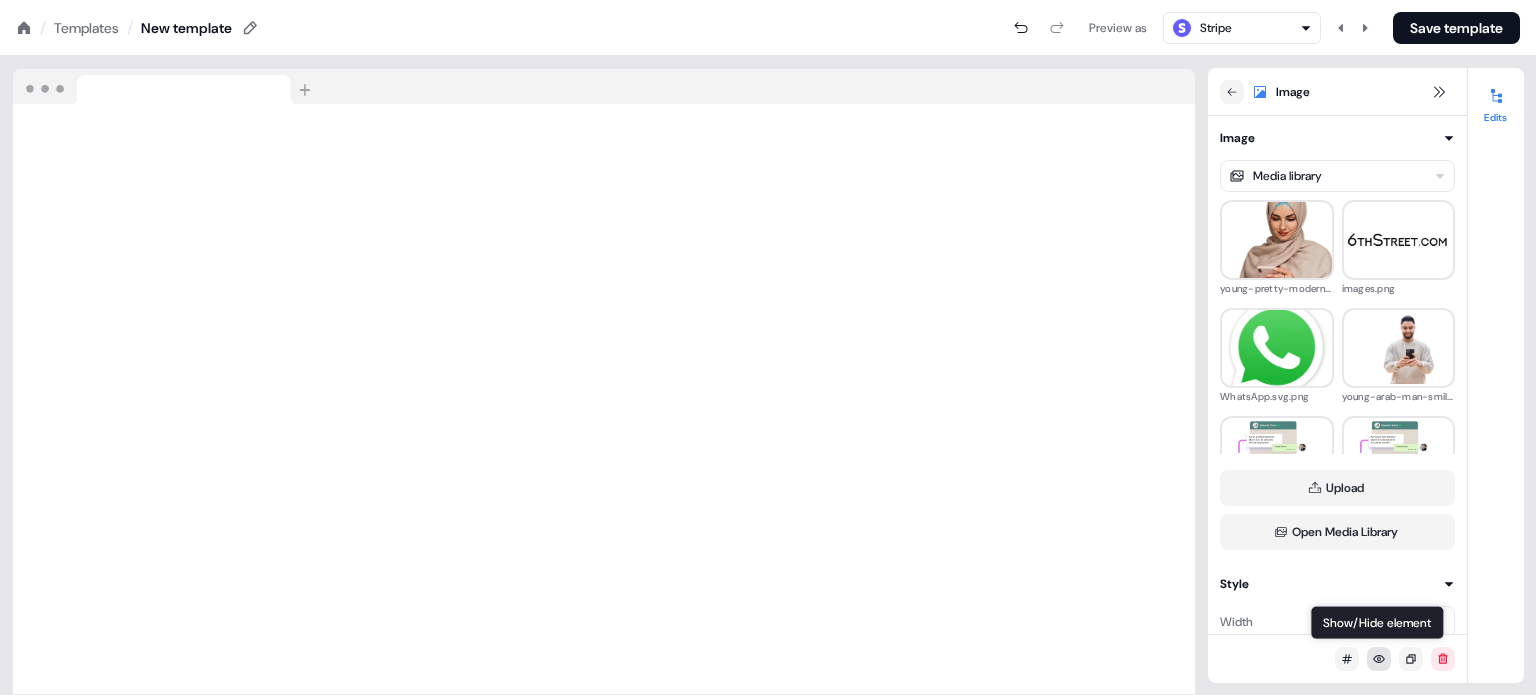 click 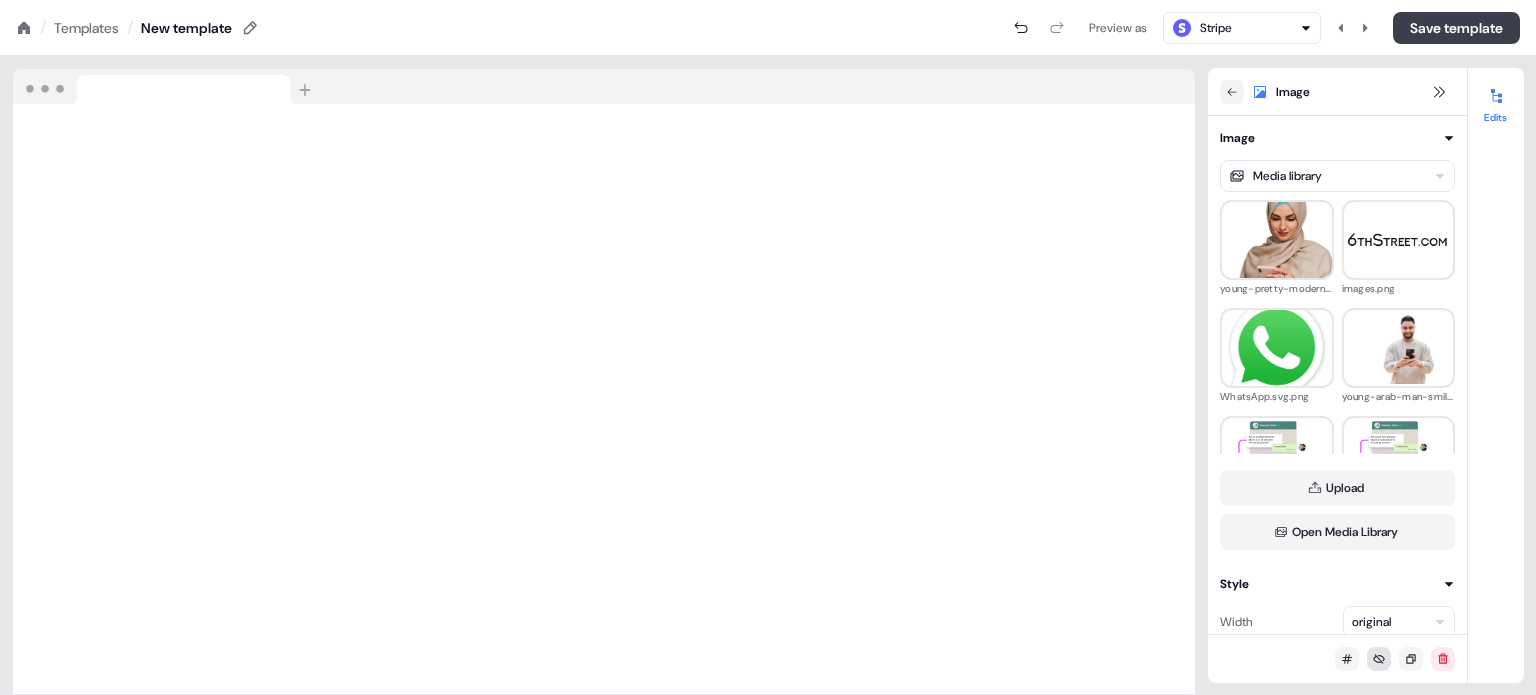 click on "Save template" at bounding box center (1456, 28) 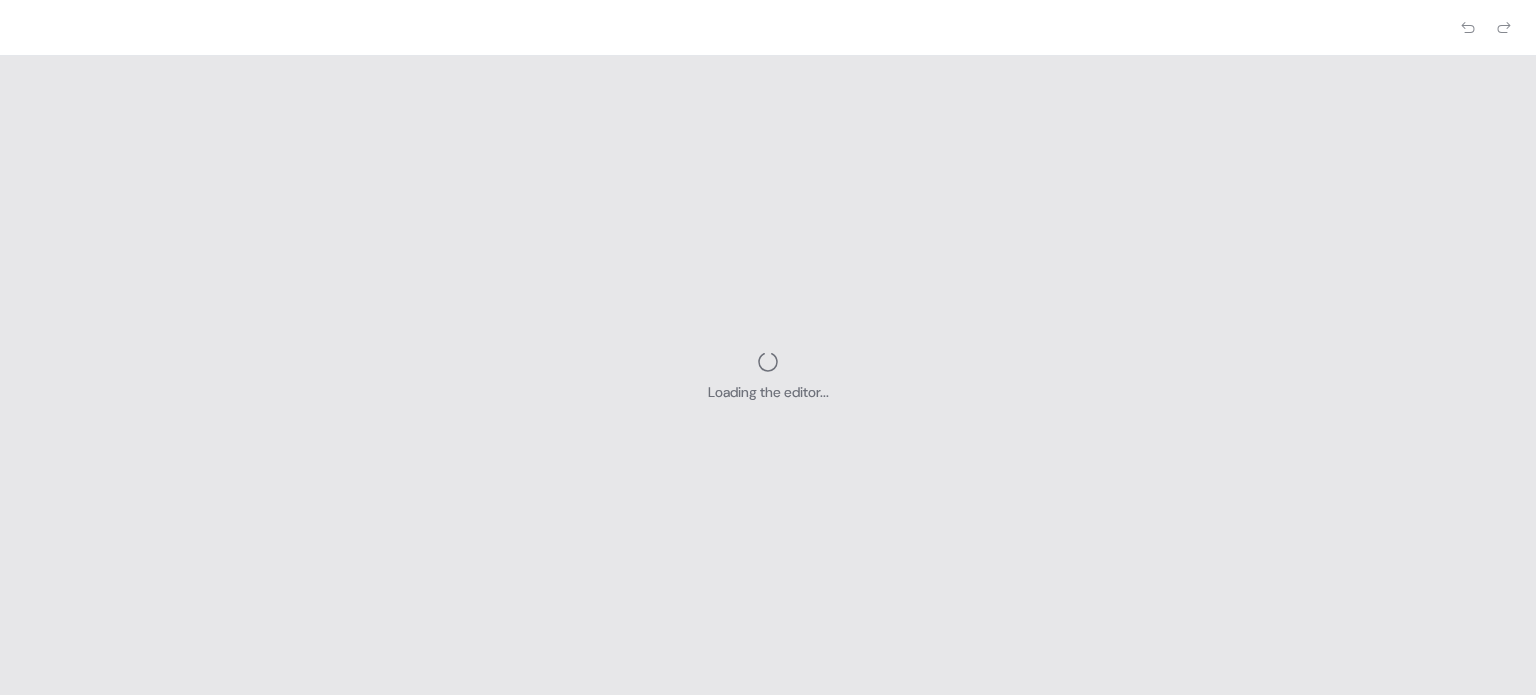scroll, scrollTop: 0, scrollLeft: 0, axis: both 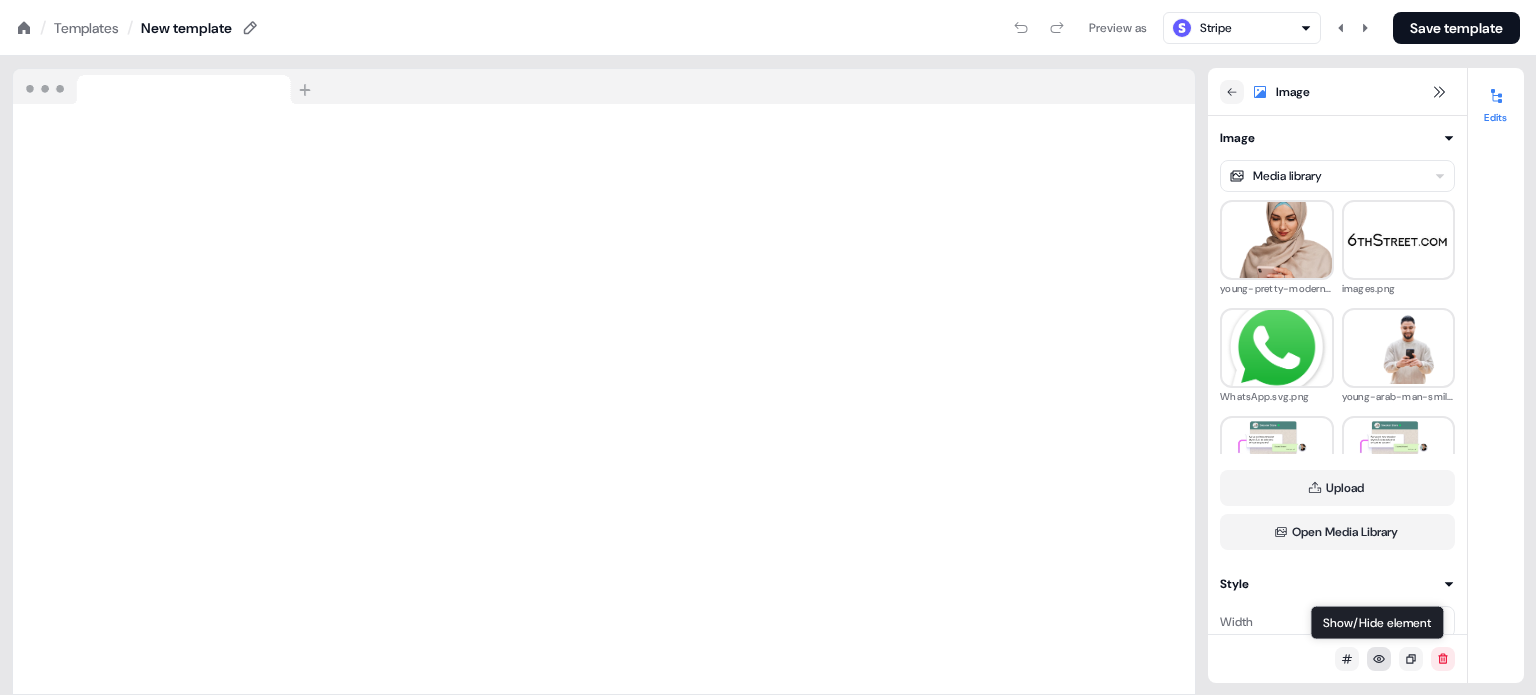 click at bounding box center [1379, 659] 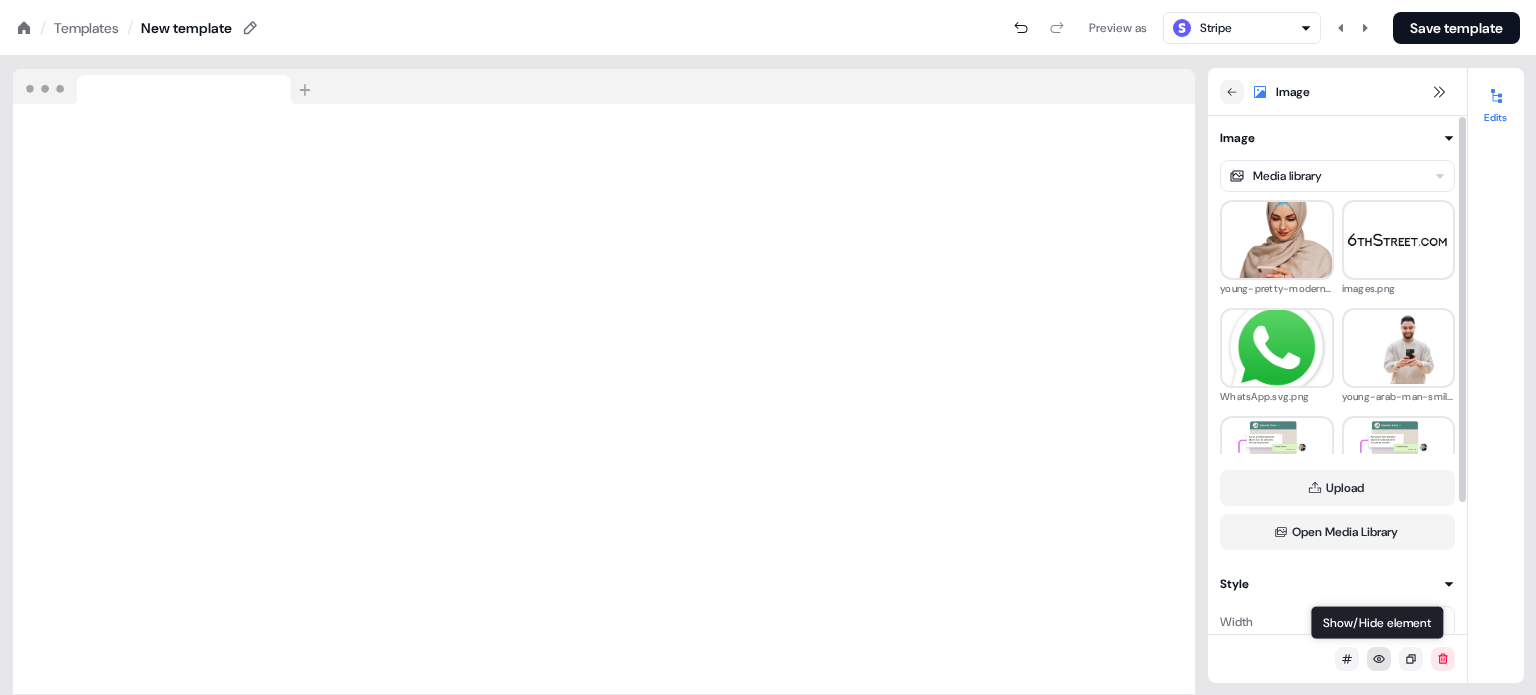 click at bounding box center (1379, 659) 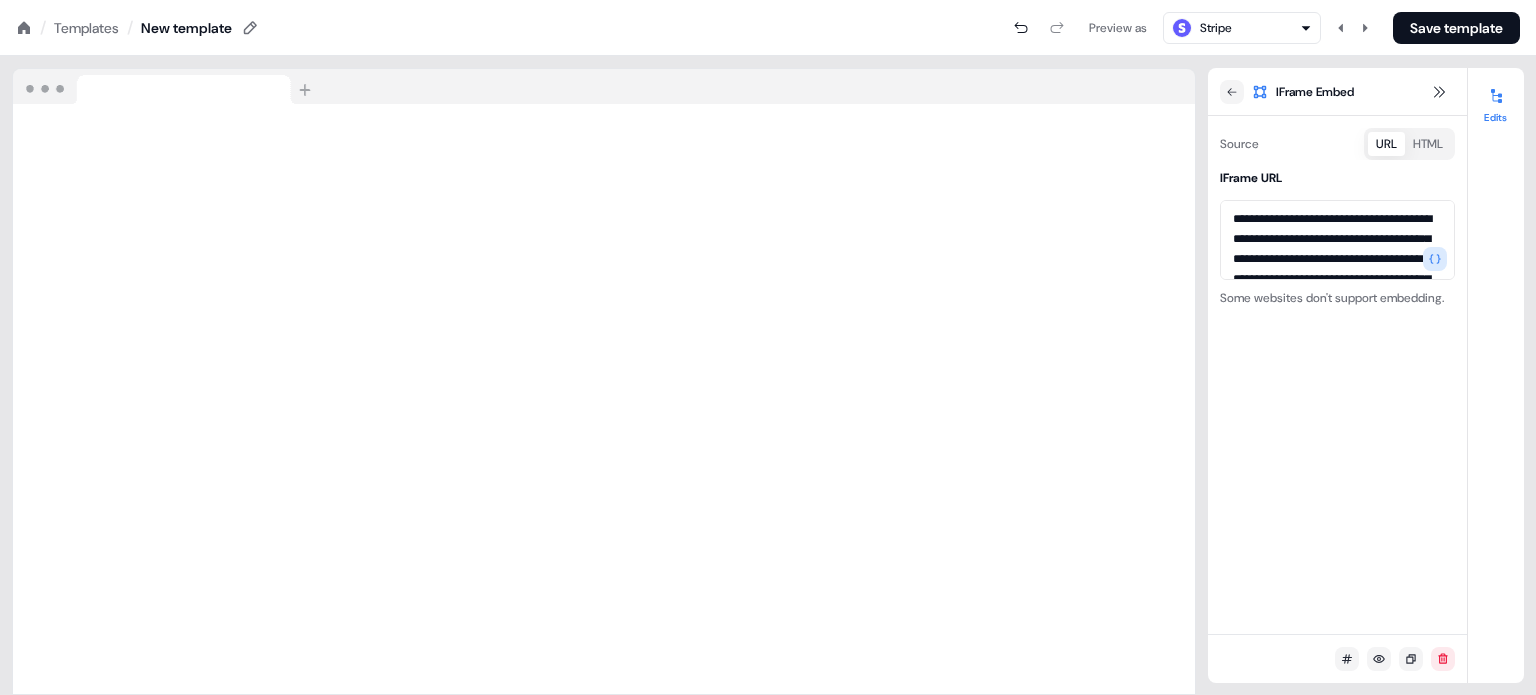 scroll, scrollTop: 0, scrollLeft: 0, axis: both 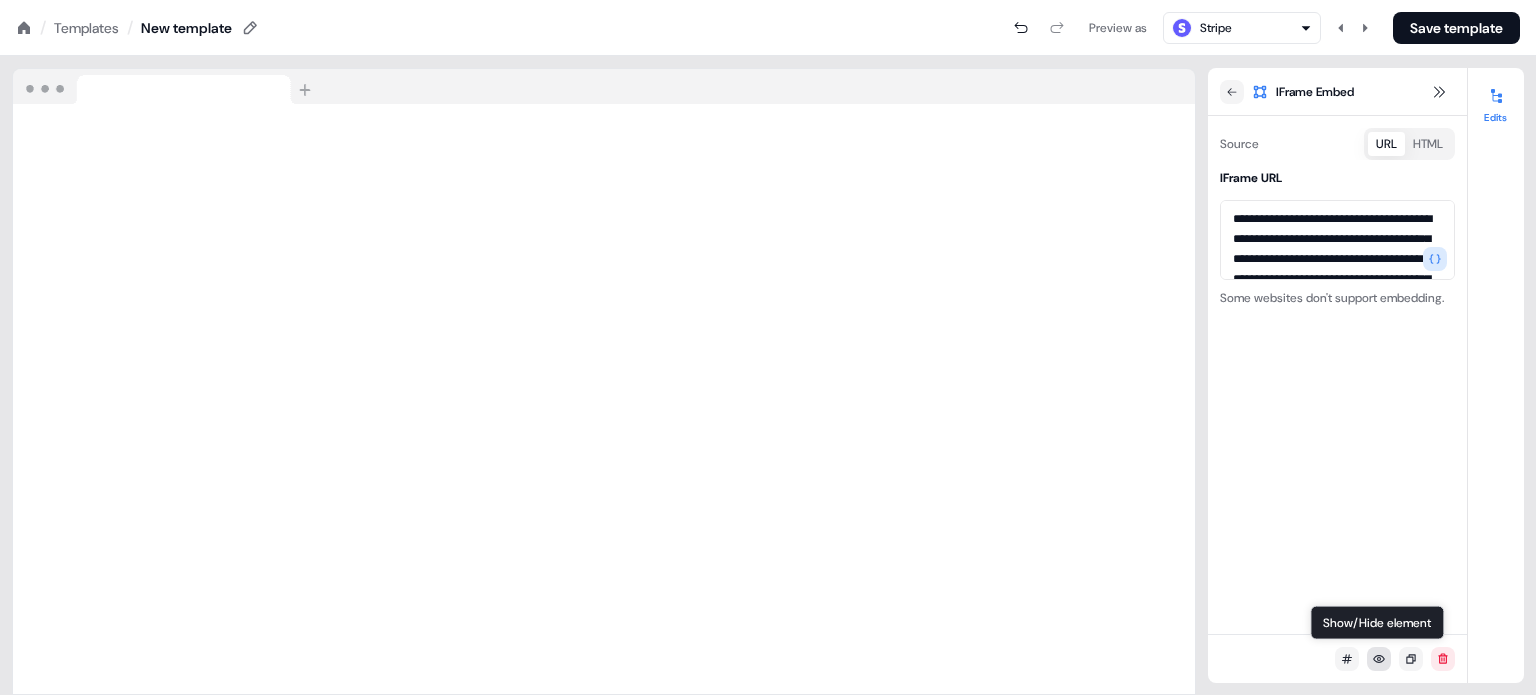 click 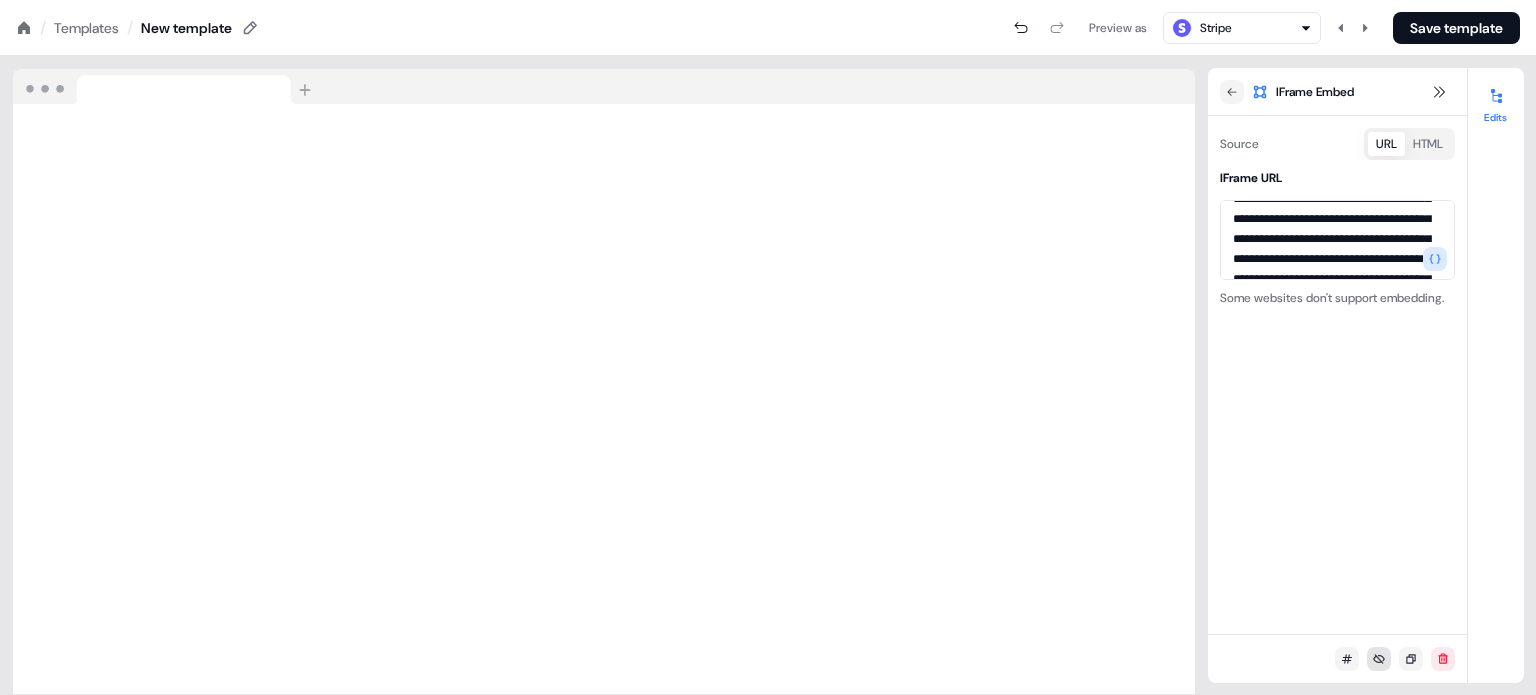 scroll, scrollTop: 188, scrollLeft: 0, axis: vertical 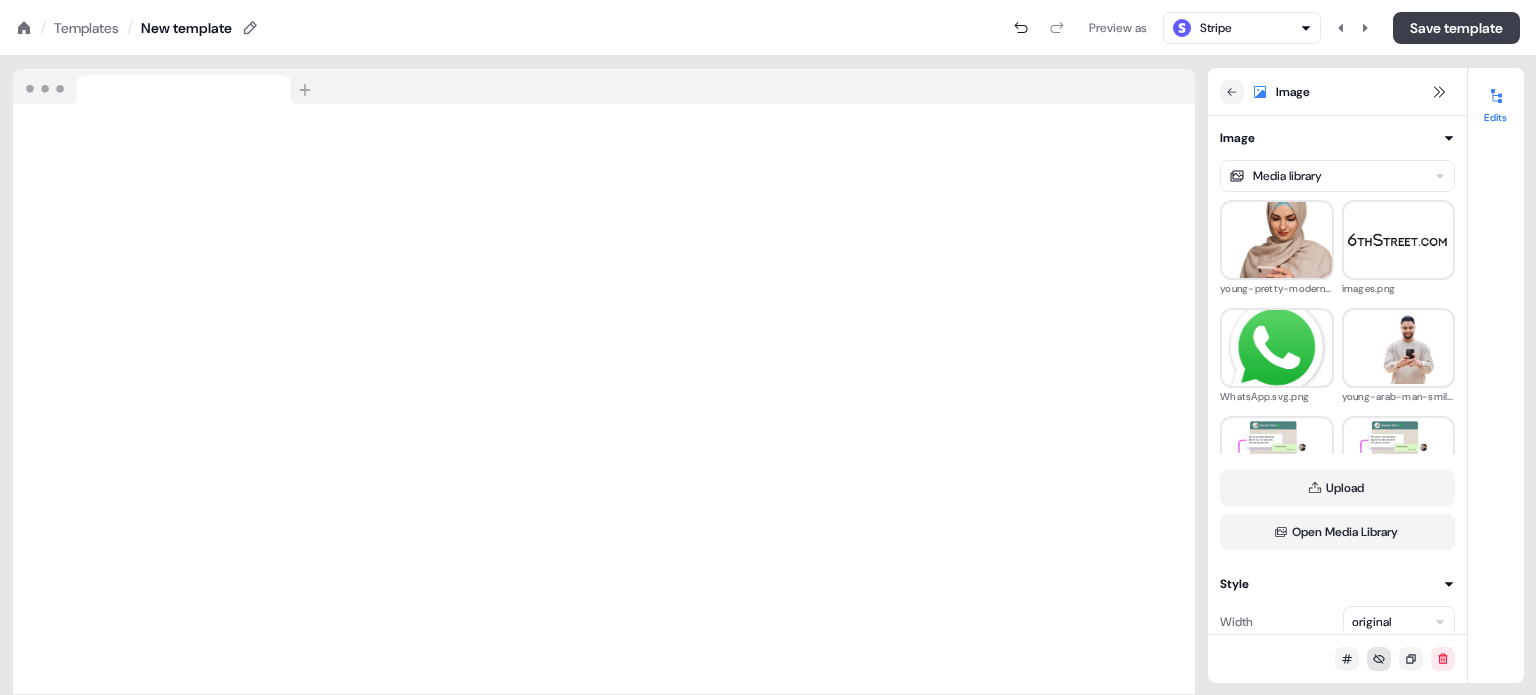 click on "Save template" at bounding box center [1456, 28] 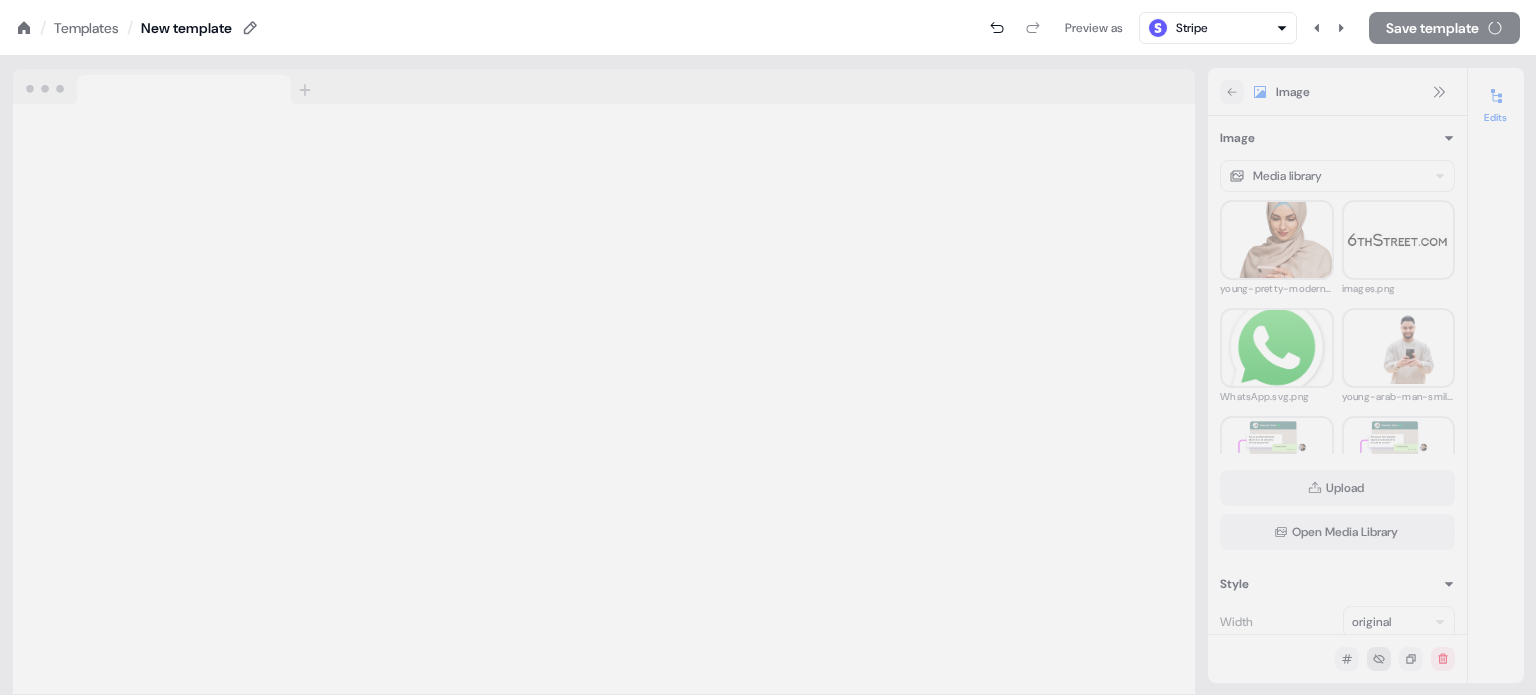 click on "Stripe" at bounding box center [1218, 28] 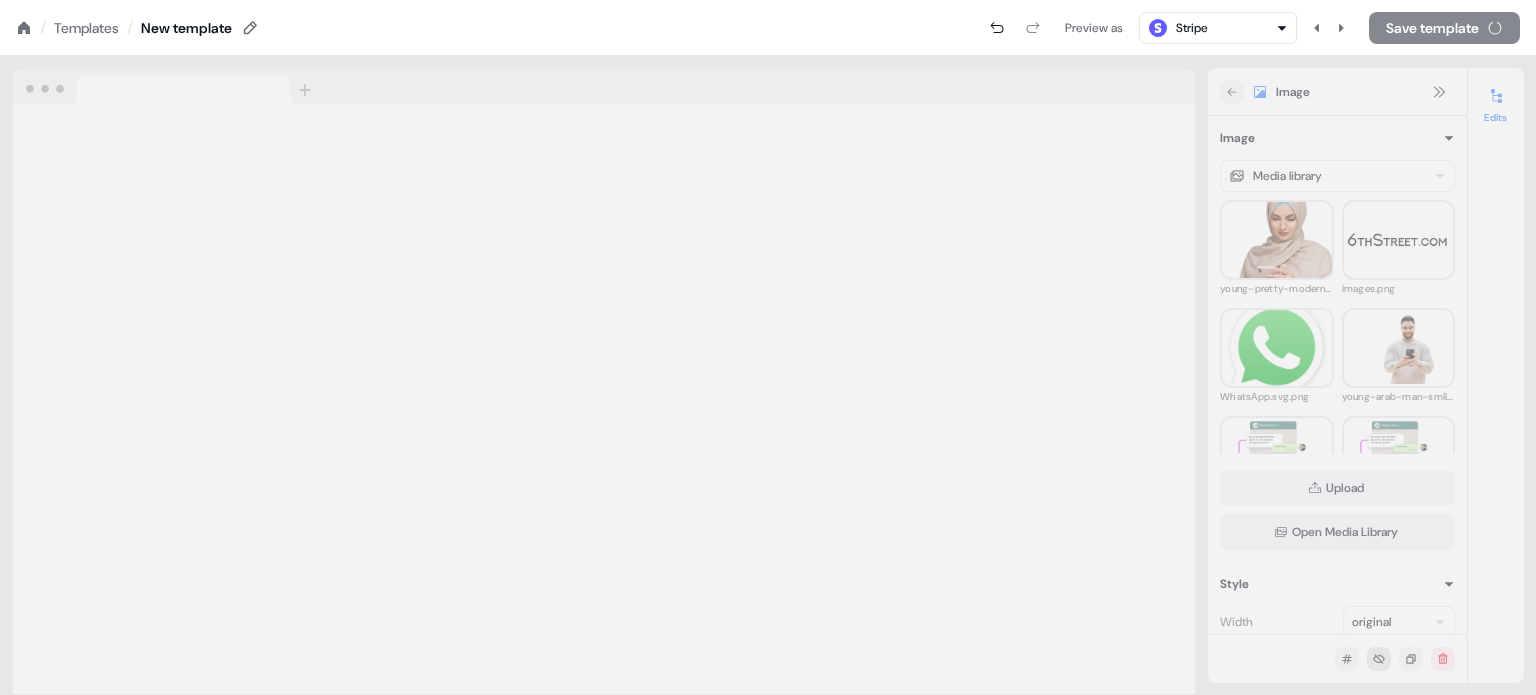 click on "Media library young-pretty-modern-muslim-woman-hijab-working-office-room-education-online-1-e1738927883582.png images.png WhatsApp.svg.png young-arab-man-smiling-confident-using-smartphone-park.png hero_image.png hero_image.png Screenshot_2025-04-09_143813.png Screenshot_2025-04-08_155543.png Upload Open Media Library Style Width original Height original Object Fit Select Position Corner radius *** Edits" at bounding box center (768, 347) 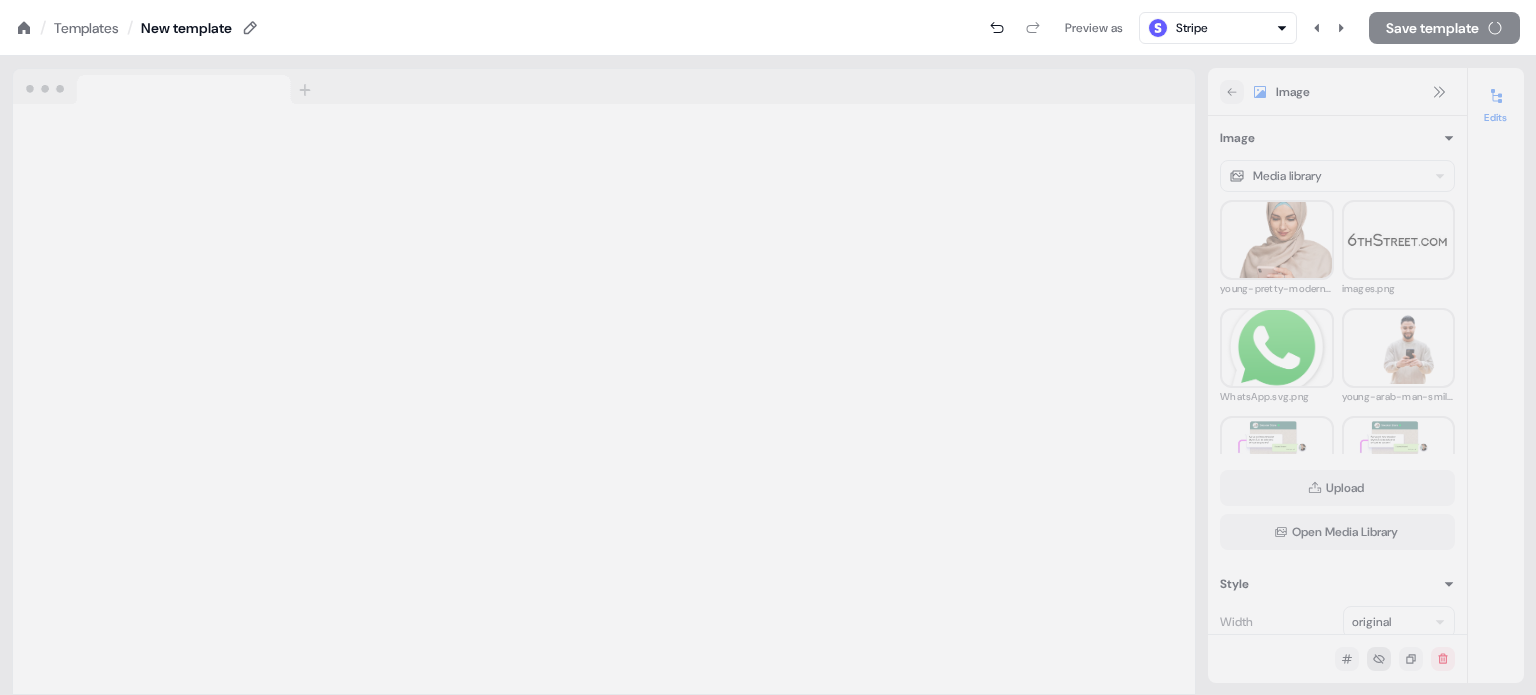 click on "Media library young-pretty-modern-muslim-woman-hijab-working-office-room-education-online-1-e1738927883582.png images.png WhatsApp.svg.png young-arab-man-smiling-confident-using-smartphone-park.png hero_image.png hero_image.png Screenshot_2025-04-09_143813.png Screenshot_2025-04-08_155543.png Upload Open Media Library Style Width original Height original Object Fit Select Position Corner radius *** Edits" at bounding box center (768, 347) 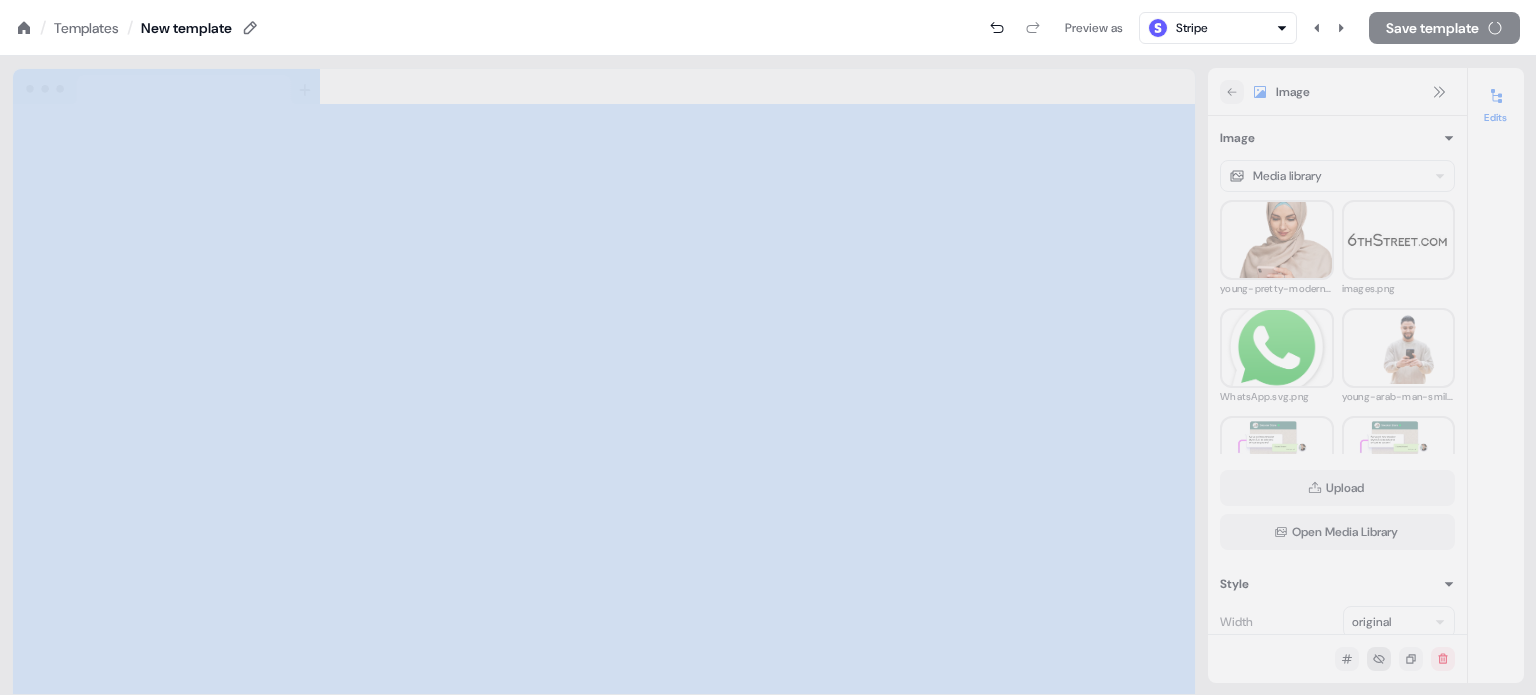 click on "Media library young-pretty-modern-muslim-woman-hijab-working-office-room-education-online-1-e1738927883582.png images.png WhatsApp.svg.png young-arab-man-smiling-confident-using-smartphone-park.png hero_image.png hero_image.png Screenshot_2025-04-09_143813.png Screenshot_2025-04-08_155543.png Upload Open Media Library Style Width original Height original Object Fit Select Position Corner radius *** Edits" at bounding box center [768, 347] 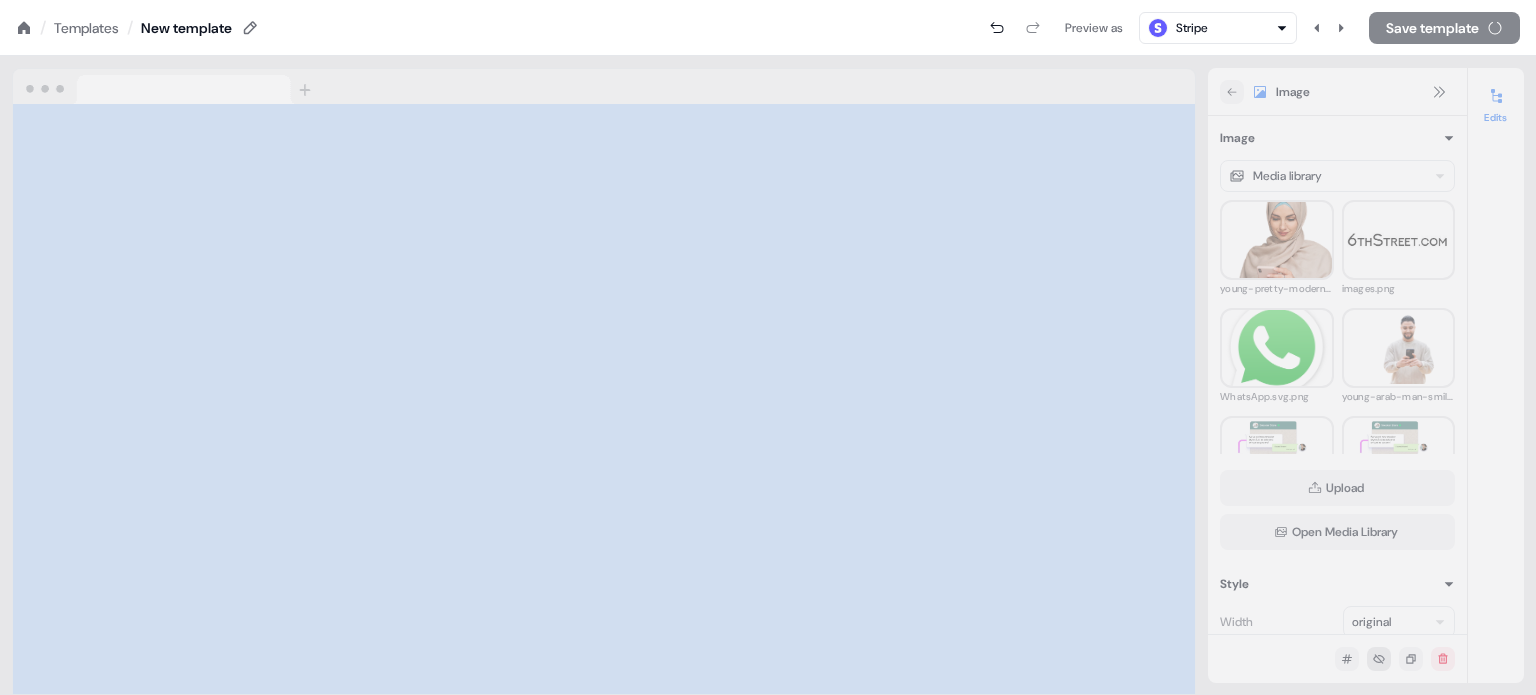 click on "Media library young-pretty-modern-muslim-woman-hijab-working-office-room-education-online-1-e1738927883582.png images.png WhatsApp.svg.png young-arab-man-smiling-confident-using-smartphone-park.png hero_image.png hero_image.png Screenshot_2025-04-09_143813.png Screenshot_2025-04-08_155543.png Upload Open Media Library Style Width original Height original Object Fit Select Position Corner radius *** Edits" at bounding box center (768, 347) 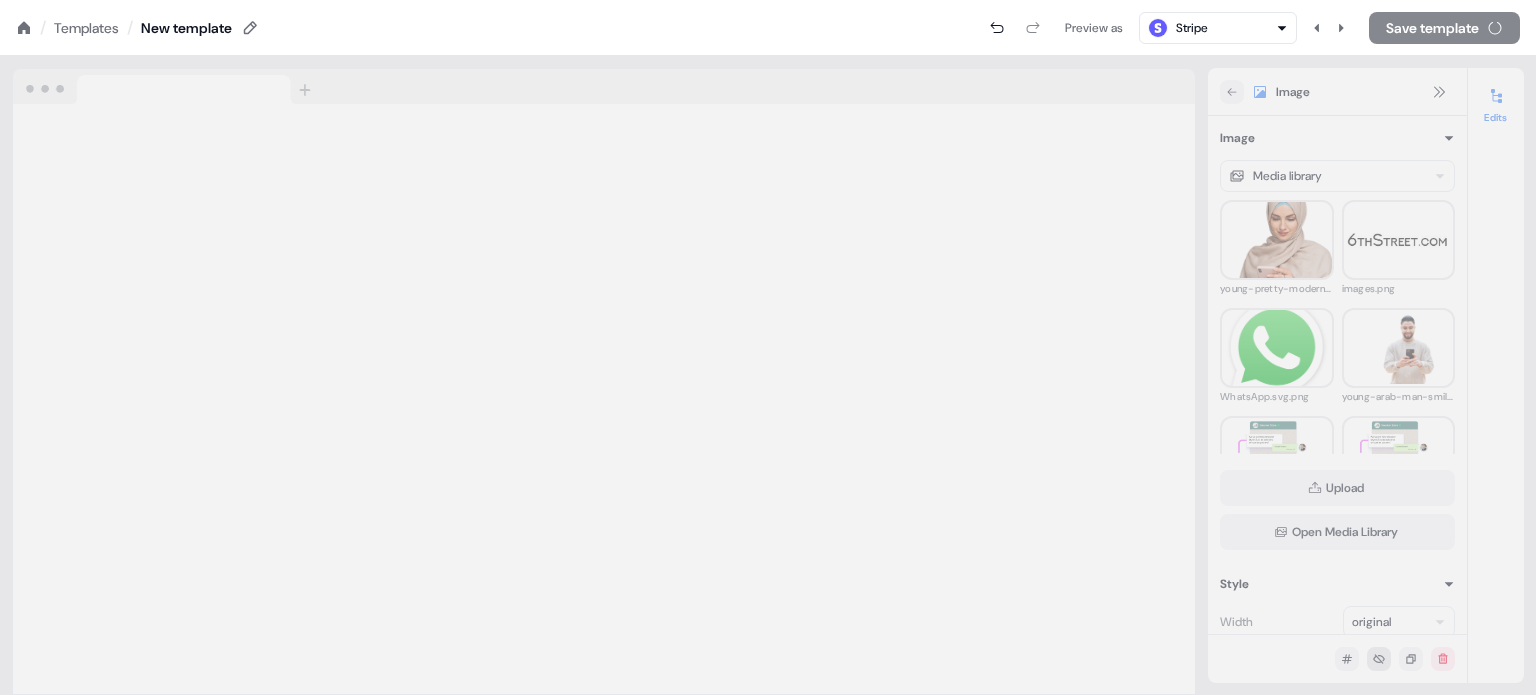 click on "Media library young-pretty-modern-muslim-woman-hijab-working-office-room-education-online-1-e1738927883582.png images.png WhatsApp.svg.png young-arab-man-smiling-confident-using-smartphone-park.png hero_image.png hero_image.png Screenshot_2025-04-09_143813.png Screenshot_2025-04-08_155543.png Upload Open Media Library Style Width original Height original Object Fit Select Position Corner radius *** Edits" at bounding box center (768, 347) 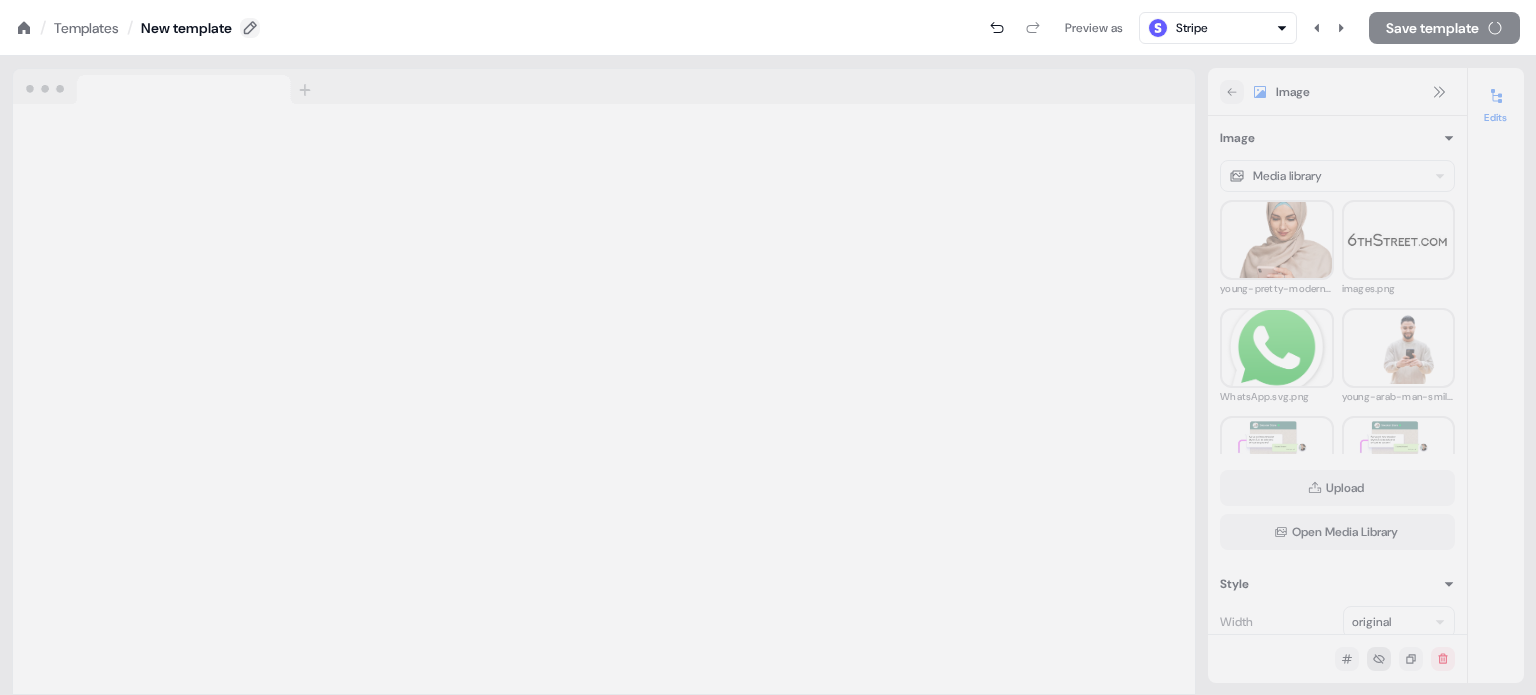 click 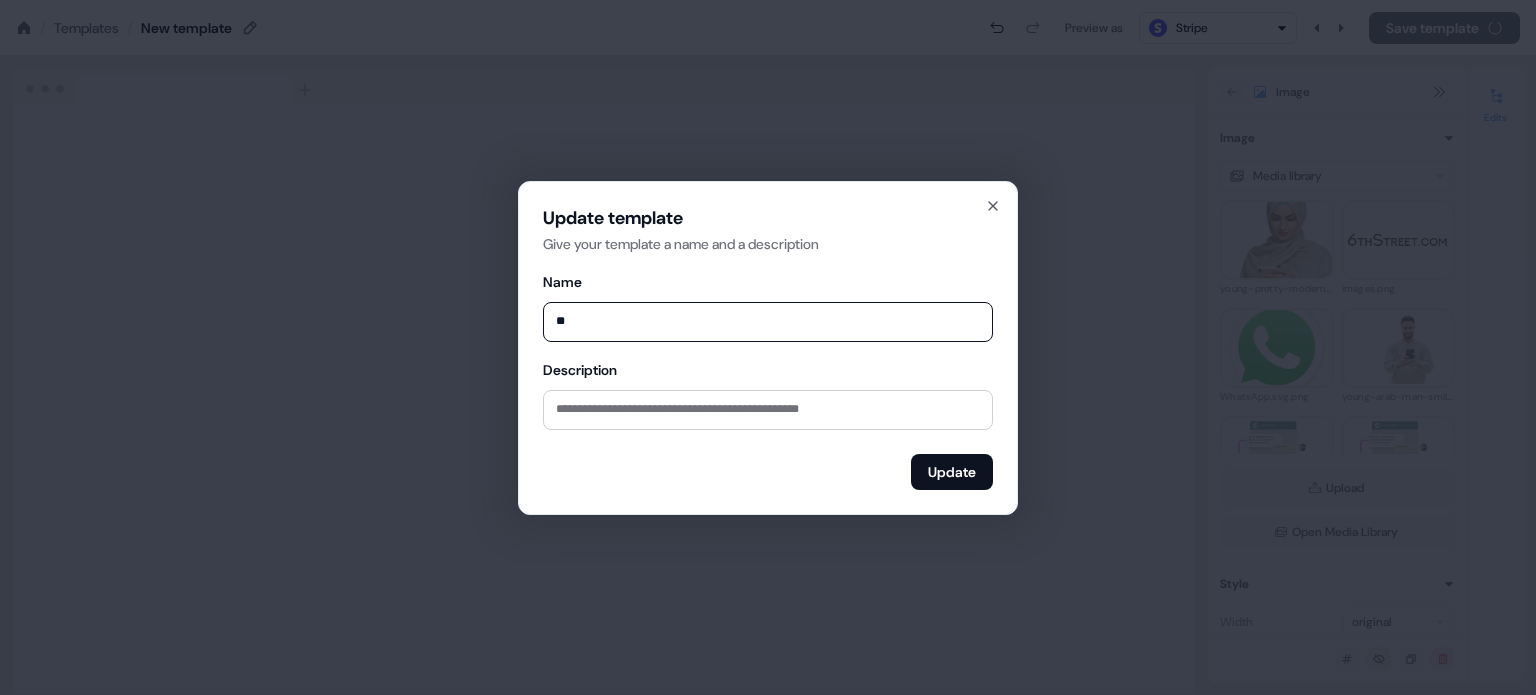 type on "*" 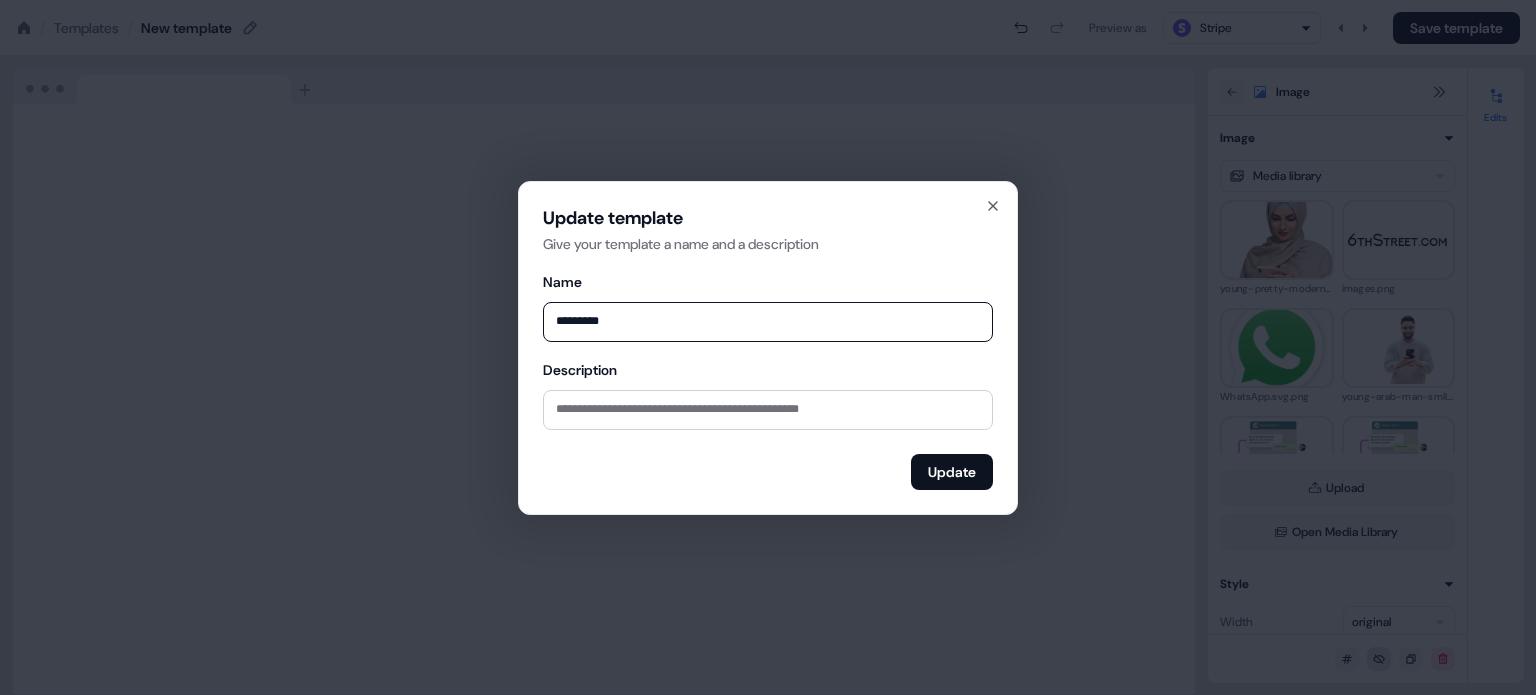 type on "**********" 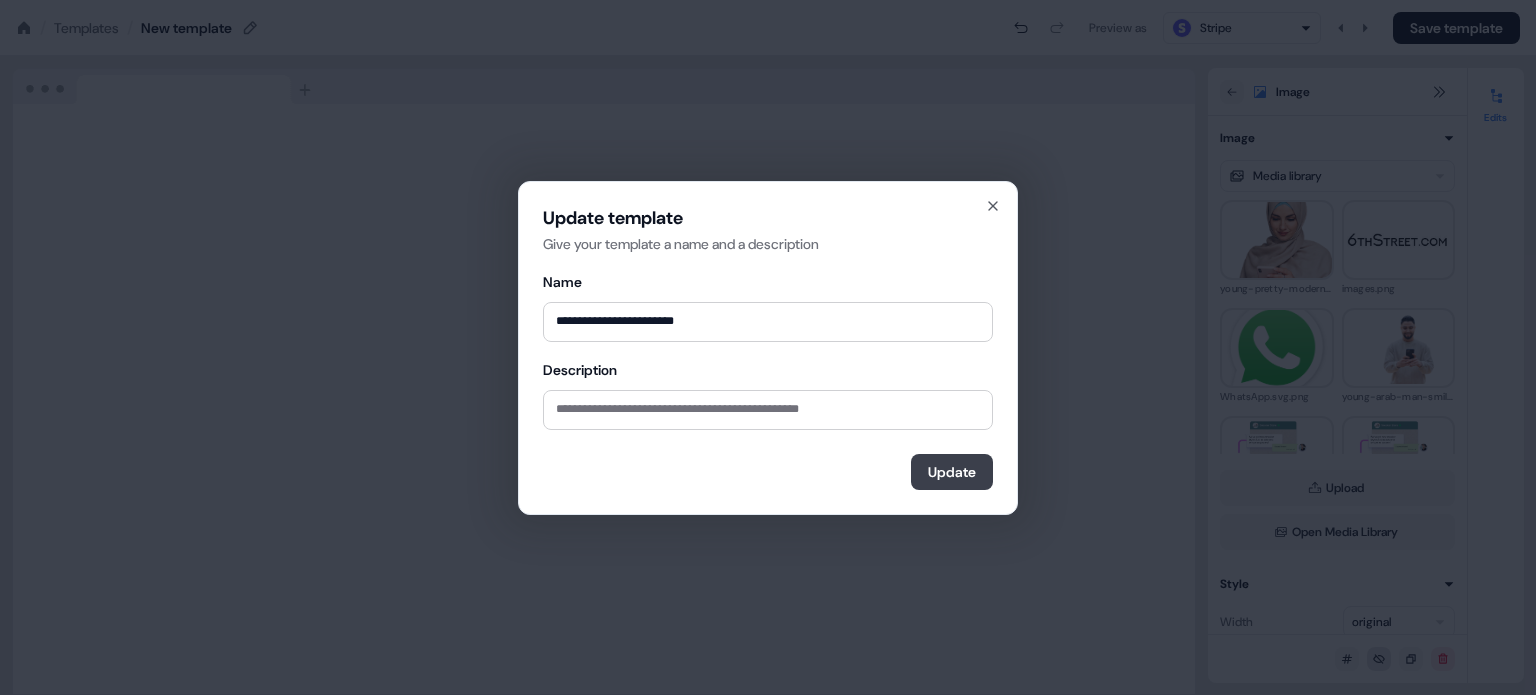click on "Update" at bounding box center (952, 472) 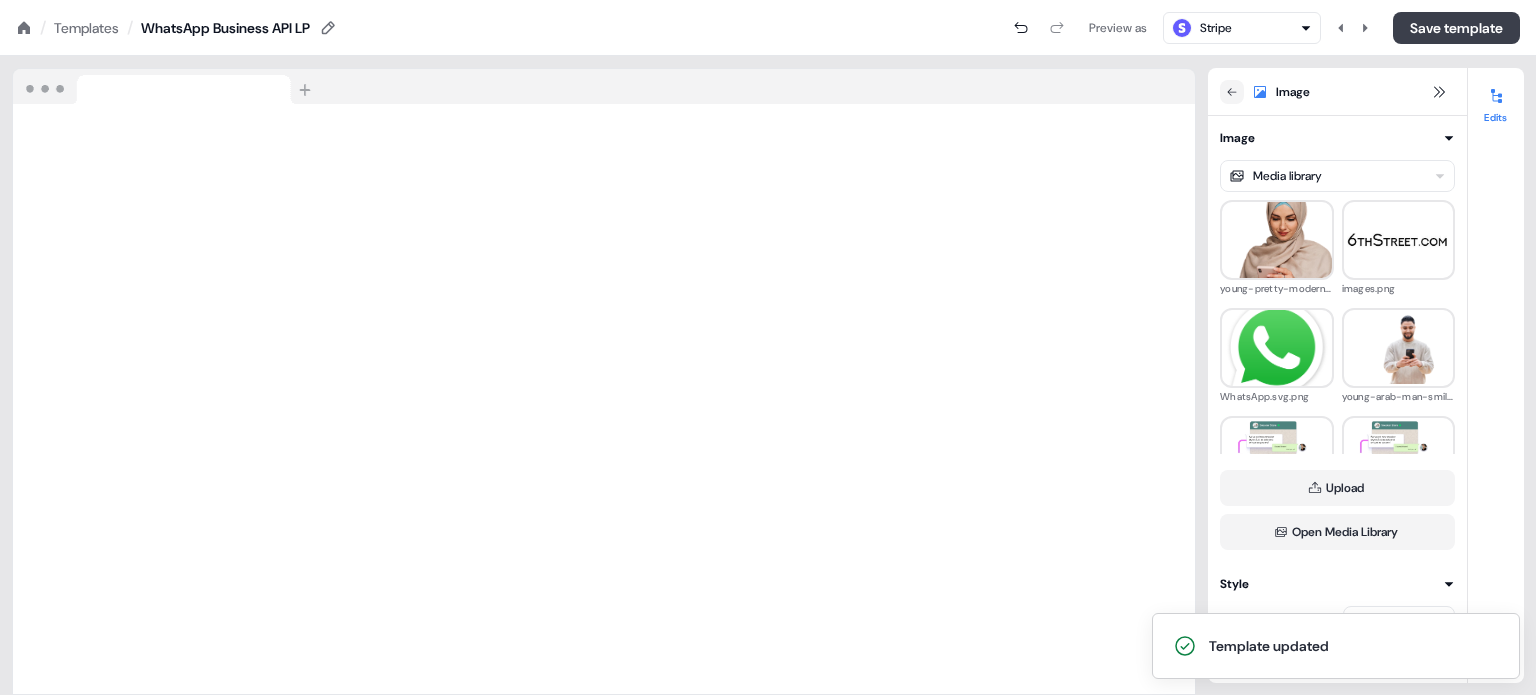 click on "Save template" at bounding box center [1456, 28] 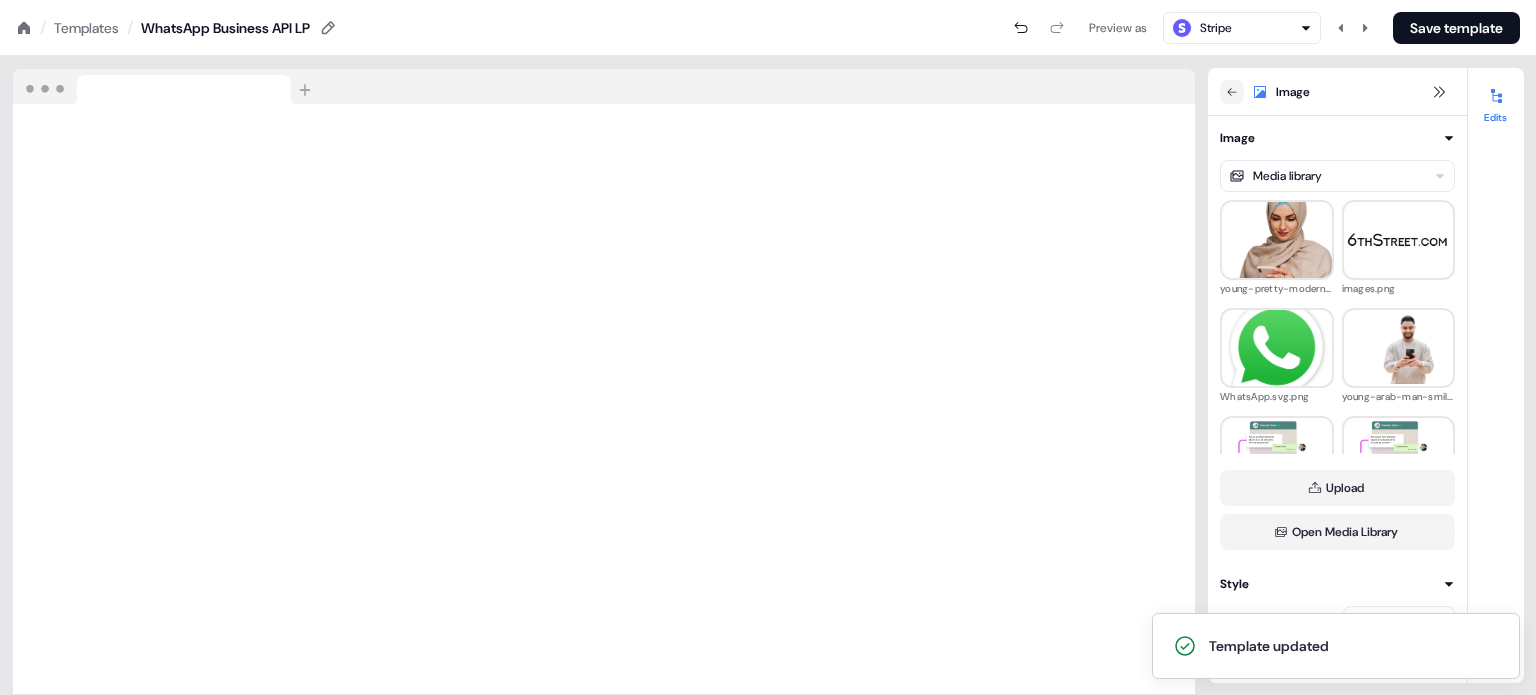click on "Stripe" at bounding box center (1216, 28) 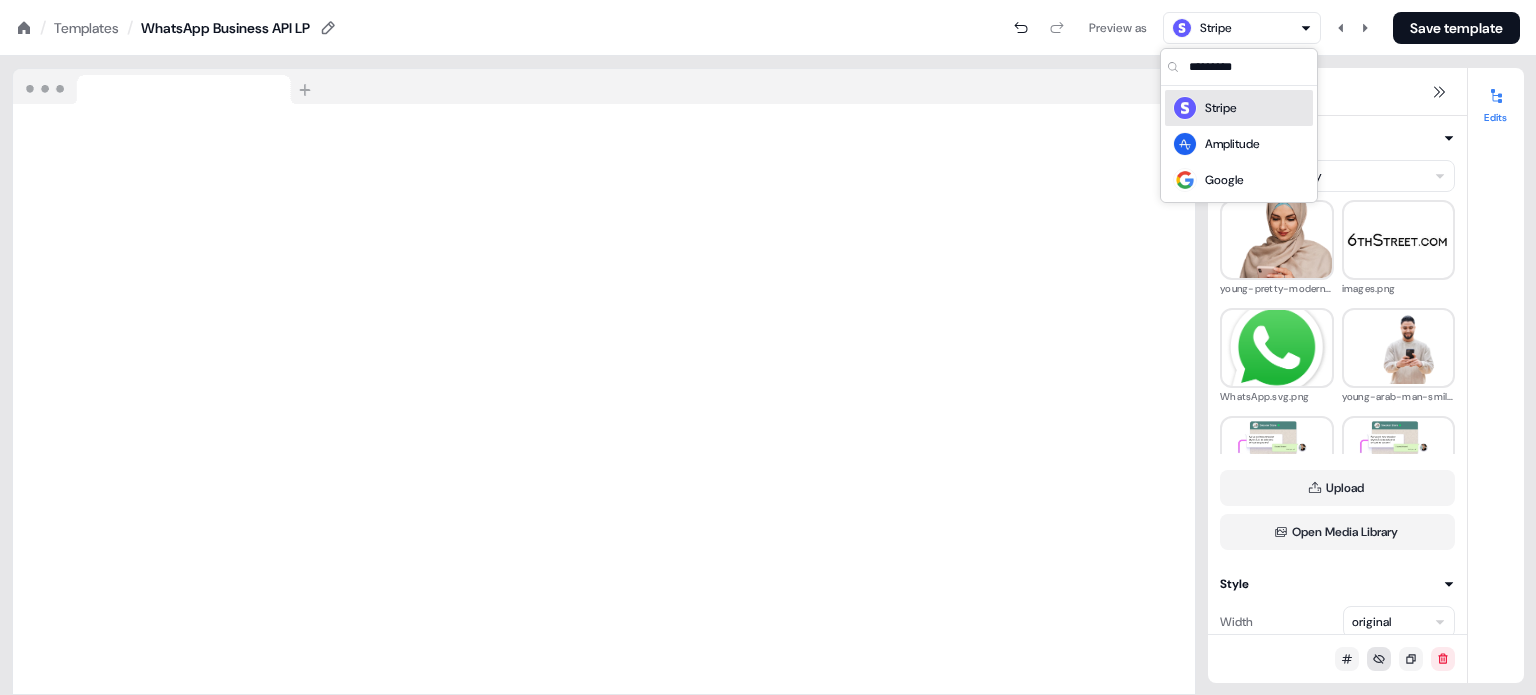 click on "/ Templates / WhatsApp Business API LP Preview as Stripe Save template" at bounding box center (768, 28) 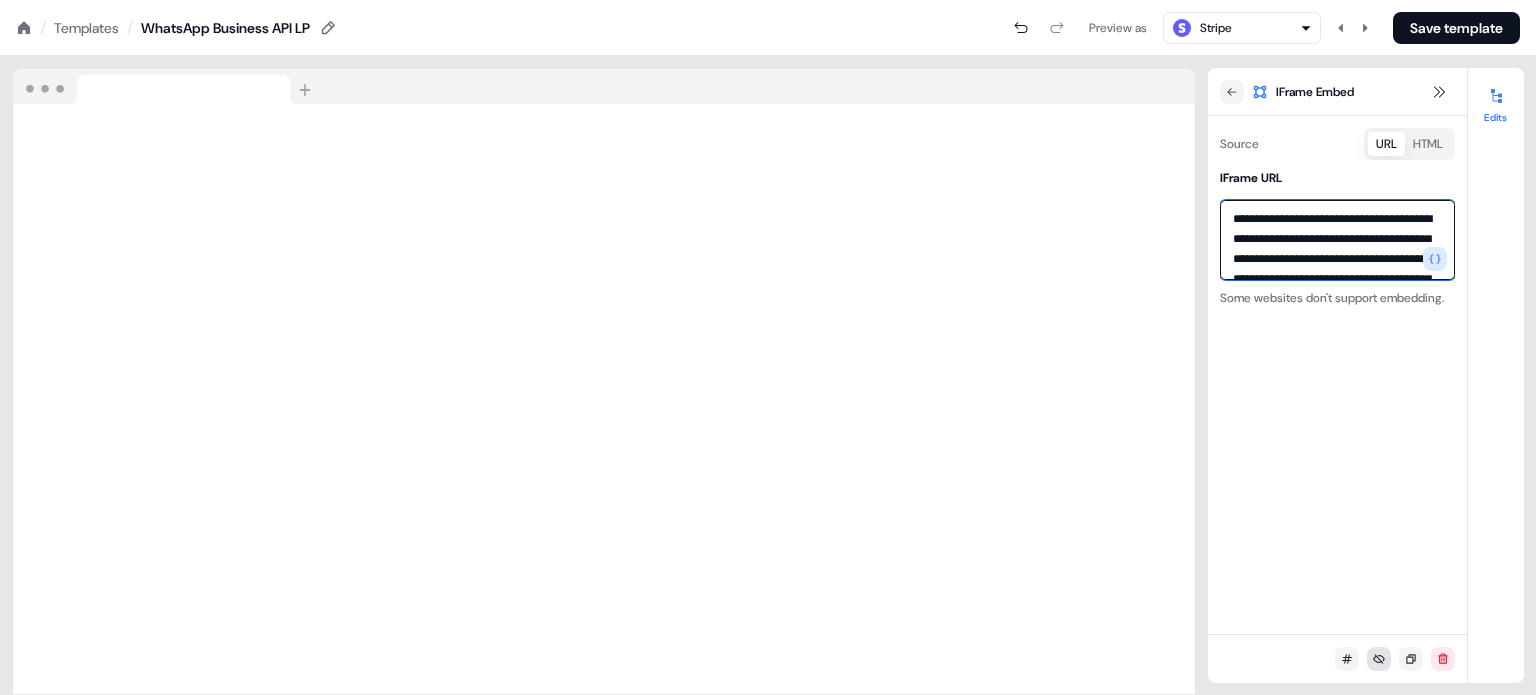 click at bounding box center [1337, 240] 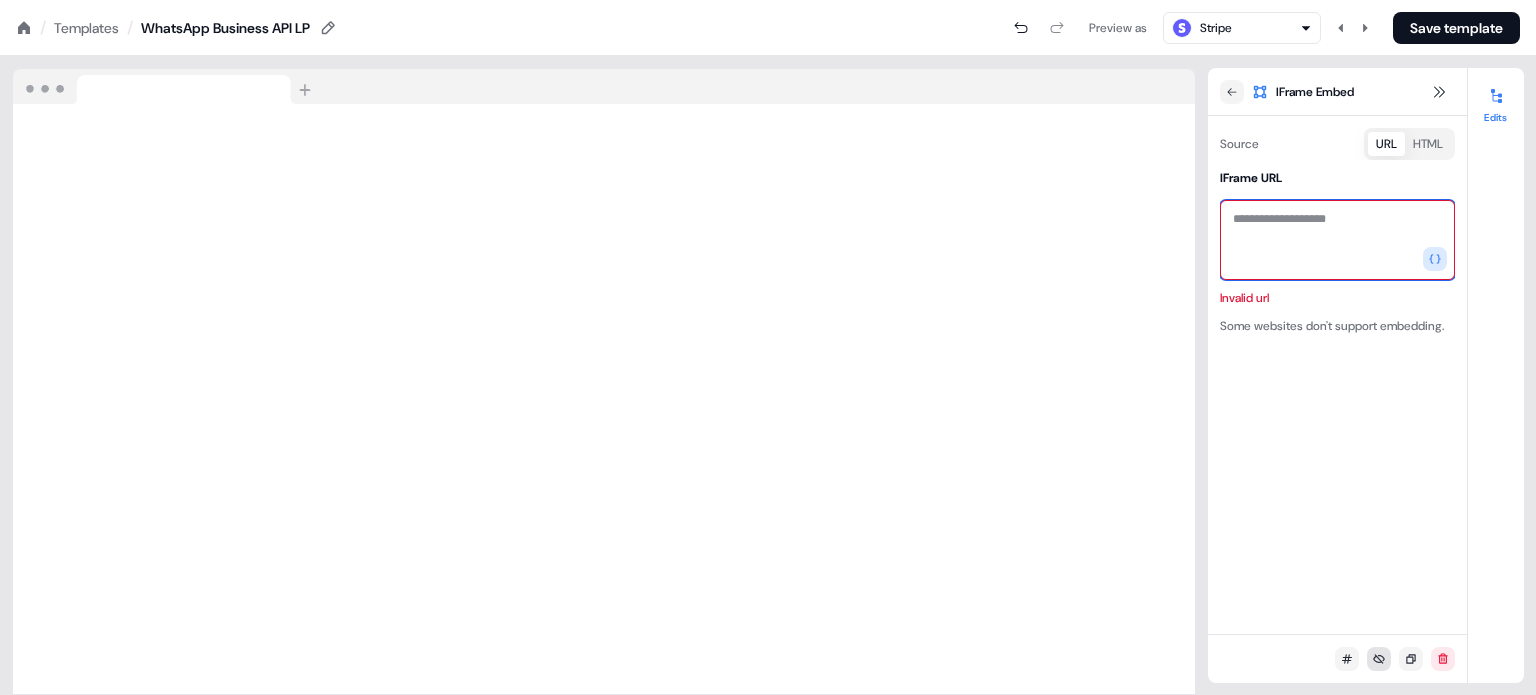 type 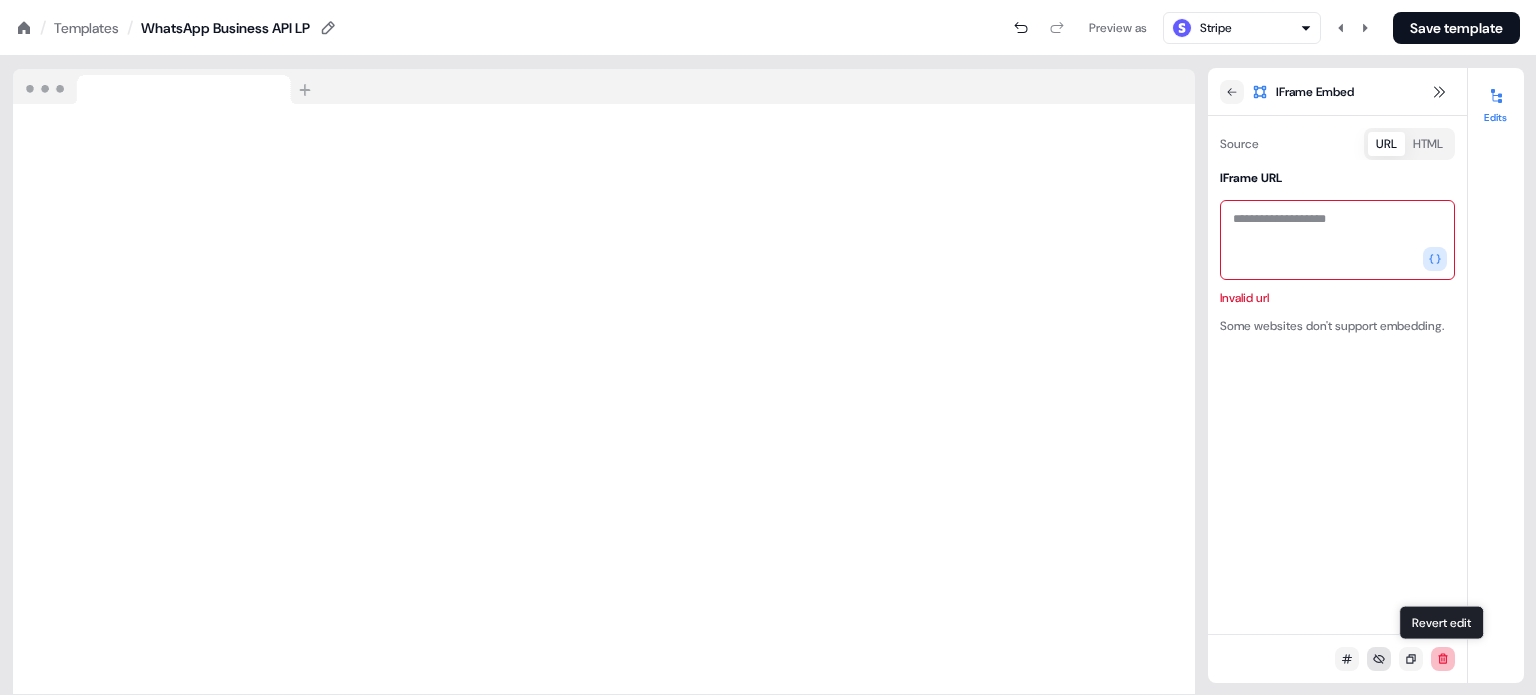 click 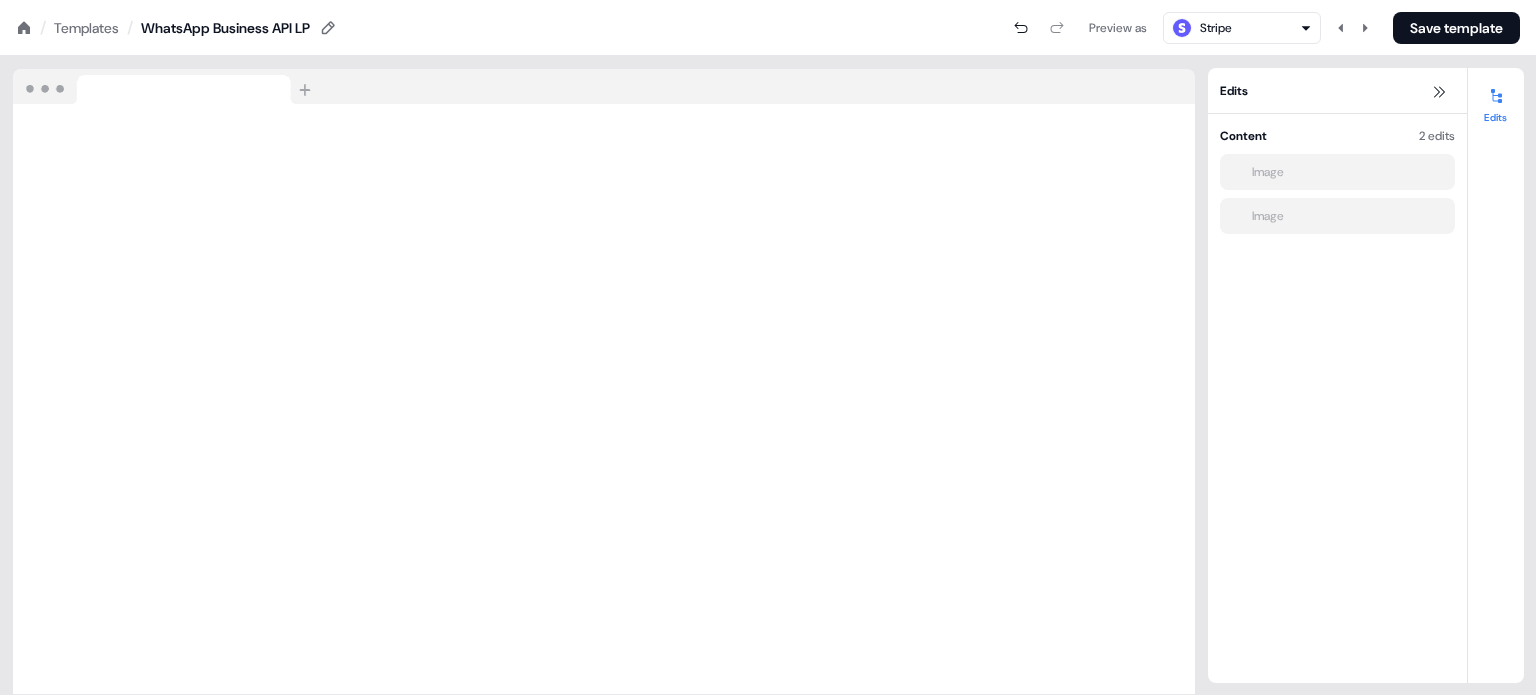 click 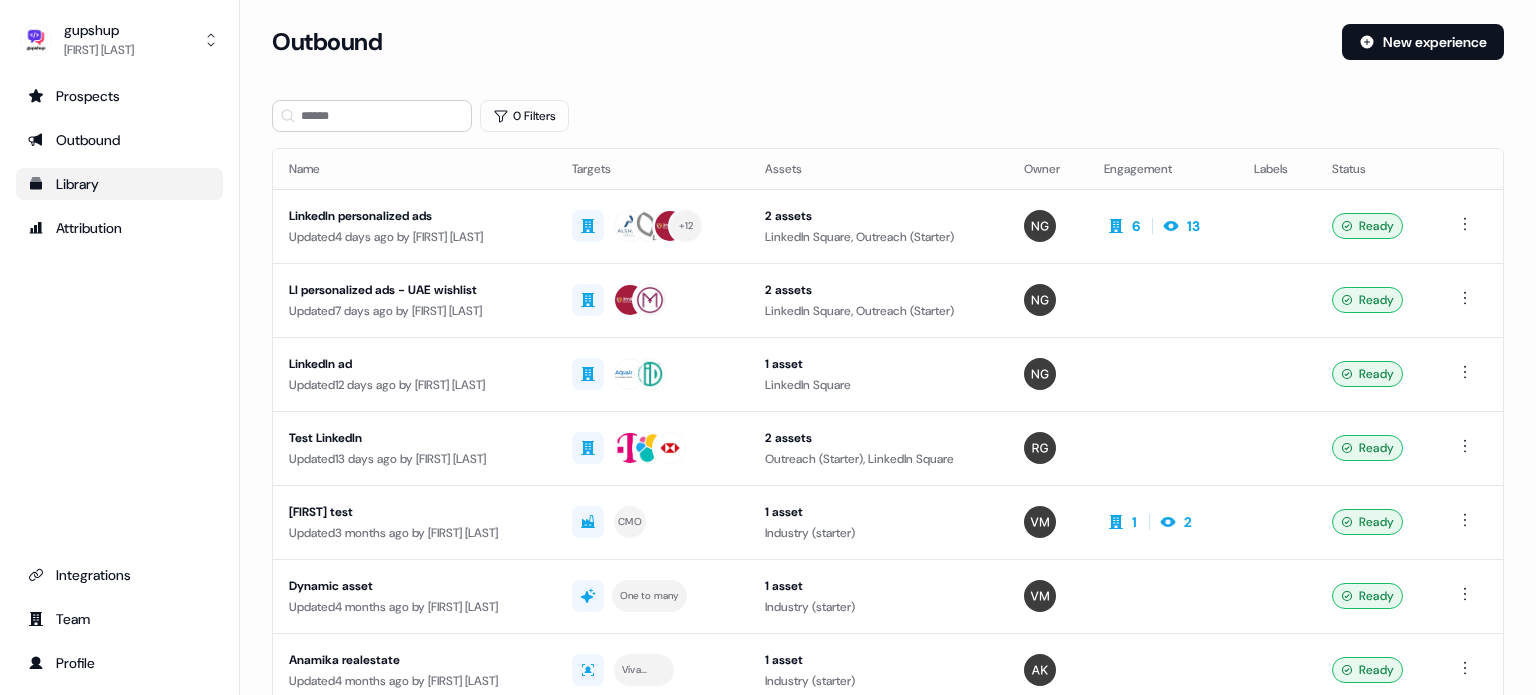 click on "Library" at bounding box center [119, 184] 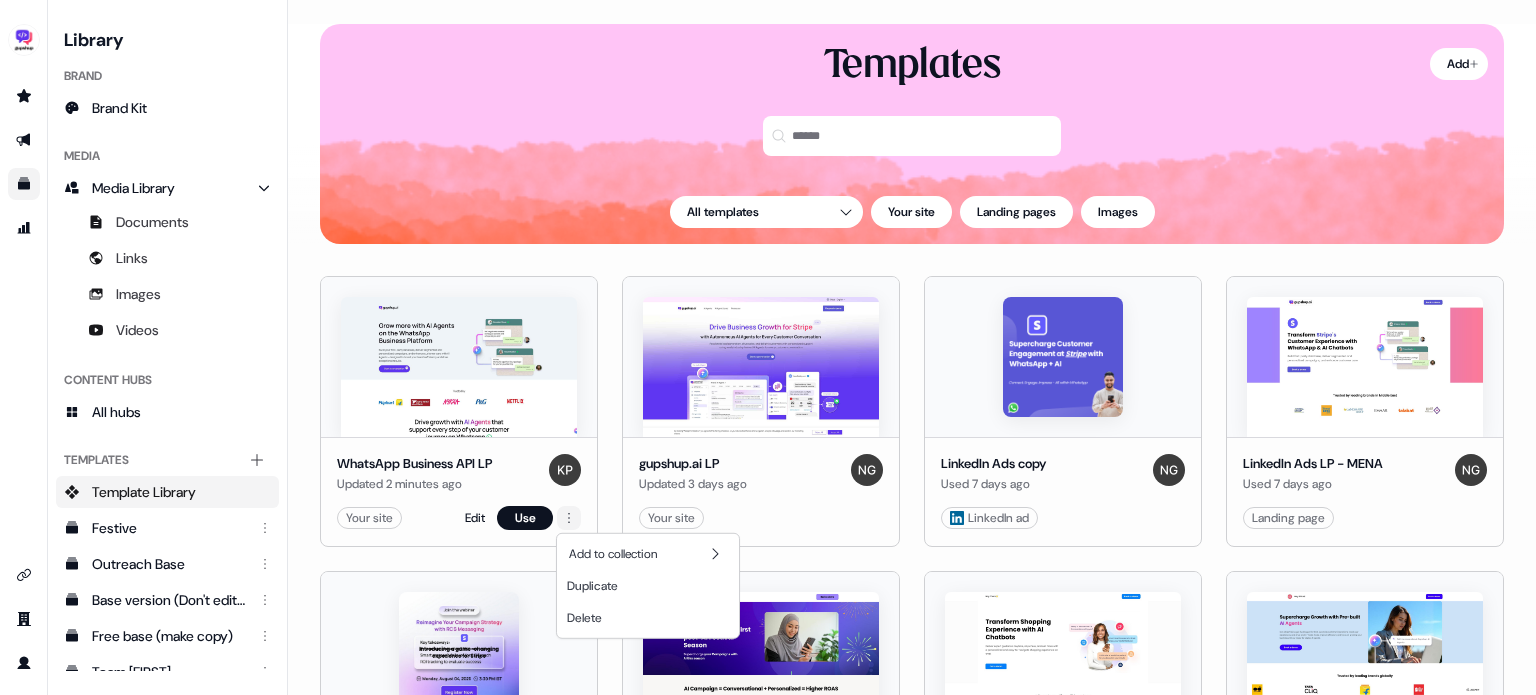 click on "For the best experience switch devices to a bigger screen. Go to Userled.io LI personalized ads - UAE wishlist Editor Overview Engagement Distribute Created by [FIRST] [LAST] Targets Add Target accounts Added 2 accounts Templates Add LinkedIn Ads copy LinkedIn Ads LP - MENA 2 Ready Sort: Time spent List Thumbnails Malabar Gold and Diamonds Ready Share Edit Download LinkedIn Ads copy LinkedIn Square Share Edit Preview LinkedIn Ads LP - MENA Outreach (Starter) Joyalukkas Ready Share Edit Download LinkedIn Ads copy LinkedIn Square Share Edit Preview LinkedIn Ads LP - MENA Outreach (Starter) Page 1 of 1 From Template library Import your website Upload image" at bounding box center (768, 347) 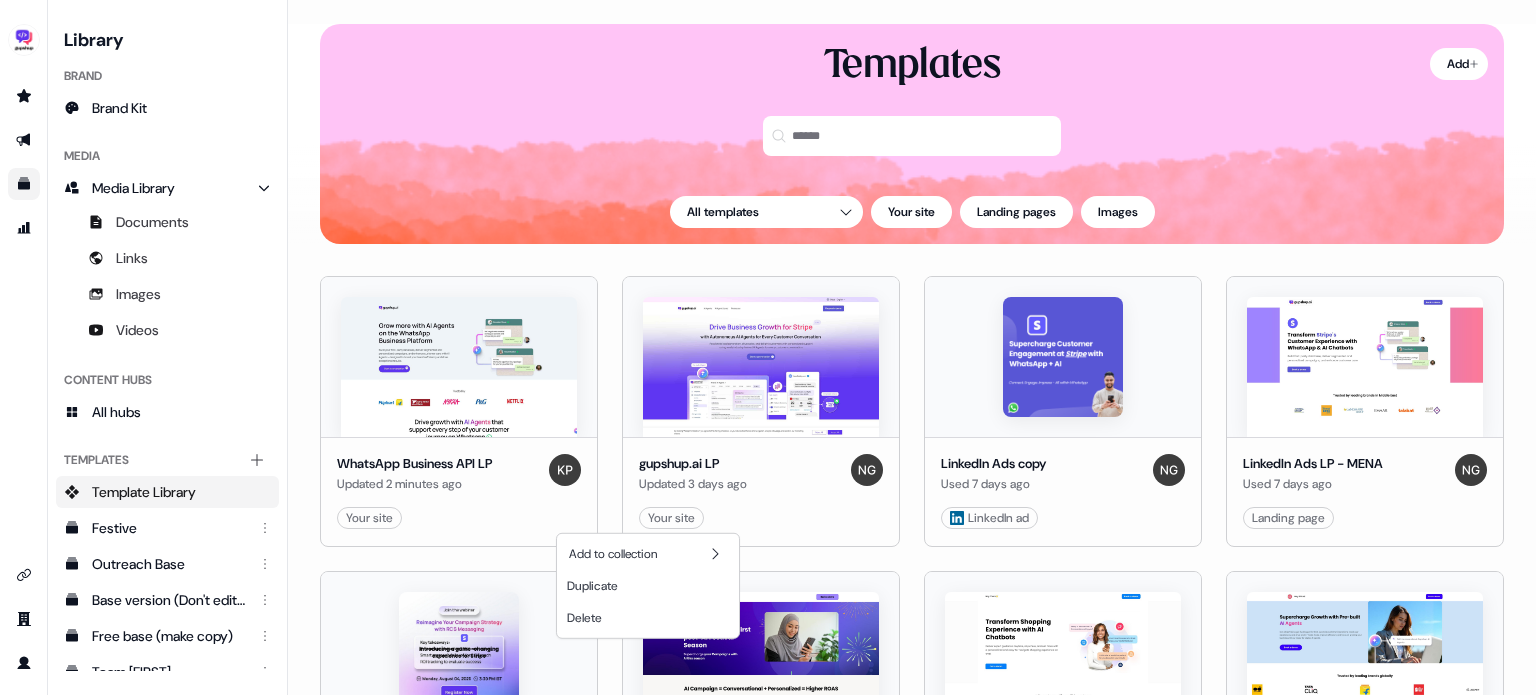 click on "For the best experience switch devices to a bigger screen. Go to Userled.io LI personalized ads - UAE wishlist Editor Overview Engagement Distribute Created by [FIRST] [LAST] Targets Add Target accounts Added 2 accounts Templates Add LinkedIn Ads copy LinkedIn Ads LP - MENA 2 Ready Sort: Time spent List Thumbnails Malabar Gold and Diamonds Ready Share Edit Download LinkedIn Ads copy LinkedIn Square Share Edit Preview LinkedIn Ads LP - MENA Outreach (Starter) Joyalukkas Ready Share Edit Download LinkedIn Ads copy LinkedIn Square Share Edit Preview LinkedIn Ads LP - MENA Outreach (Starter) Page 1 of 1 From Template library Import your website Upload image" at bounding box center [768, 347] 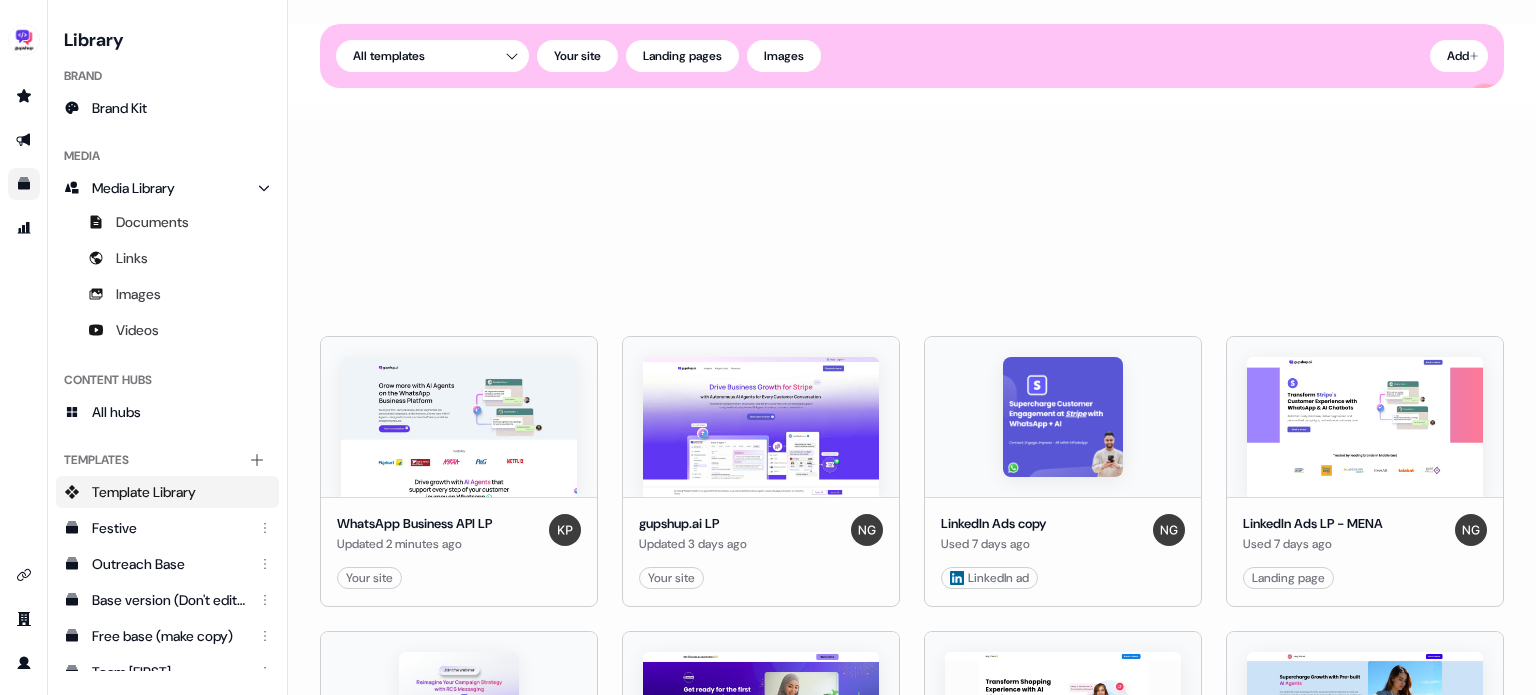 scroll, scrollTop: 240, scrollLeft: 0, axis: vertical 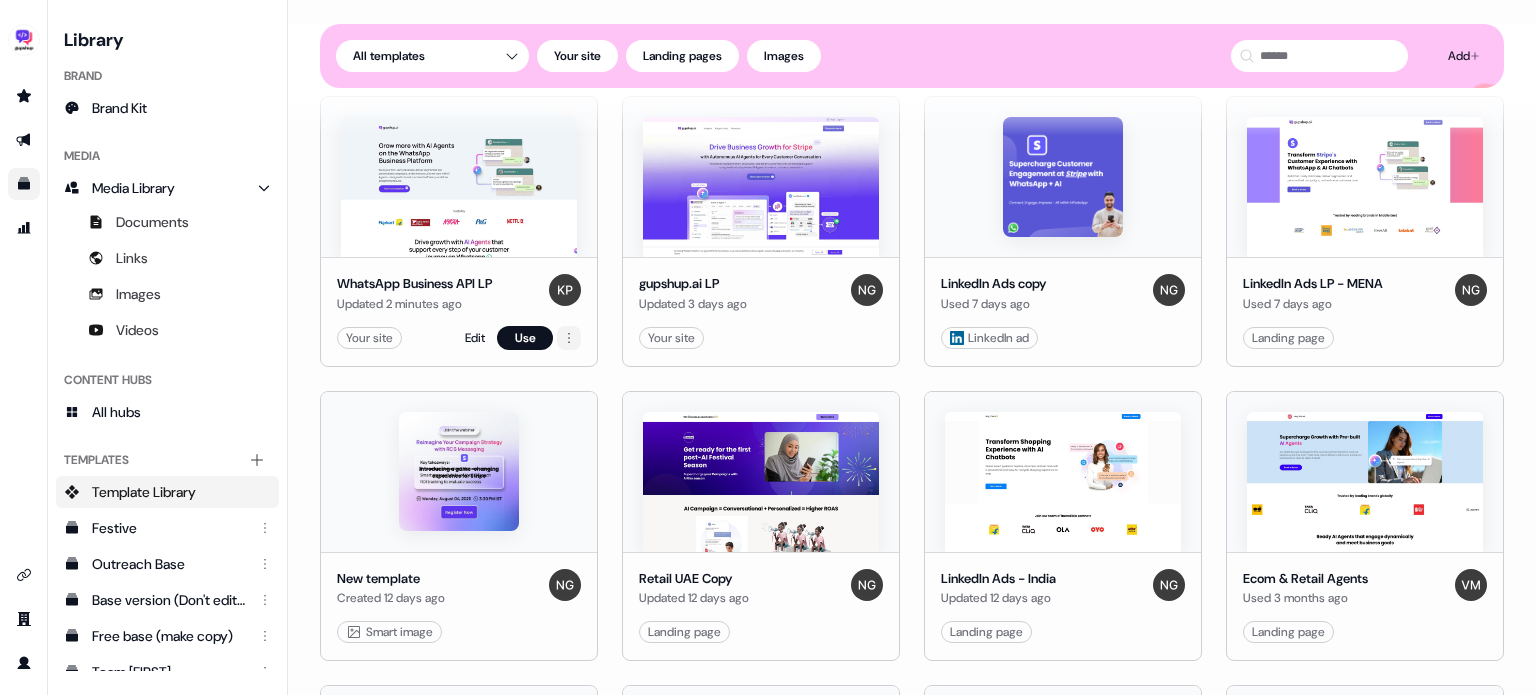 click on "For the best experience switch devices to a bigger screen. Go to Userled.io LI personalized ads - UAE wishlist Editor Overview Engagement Distribute Created by [FIRST] [LAST] Targets Add Target accounts Added 2 accounts Templates Add LinkedIn Ads copy LinkedIn Ads LP - MENA 2 Ready Sort: Time spent List Thumbnails Malabar Gold and Diamonds Ready Share Edit Download LinkedIn Ads copy LinkedIn Square Share Edit Preview LinkedIn Ads LP - MENA Outreach (Starter) Joyalukkas Ready Share Edit Download LinkedIn Ads copy LinkedIn Square Share Edit Preview LinkedIn Ads LP - MENA Outreach (Starter) Page 1 of 1 From Template library Import your website Upload image" at bounding box center (768, 347) 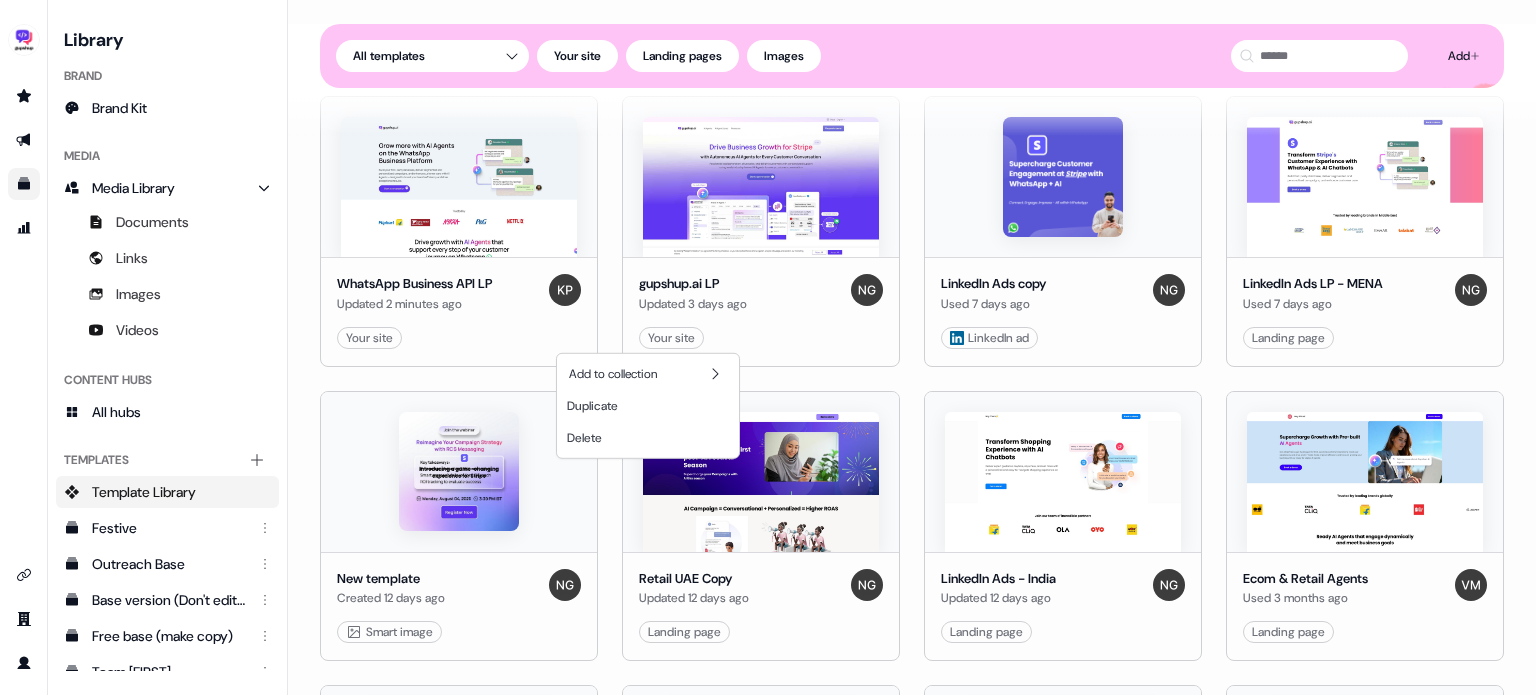 click on "For the best experience switch devices to a bigger screen. Go to Userled.io LI personalized ads - UAE wishlist Editor Overview Engagement Distribute Created by [FIRST] [LAST] Targets Add Target accounts Added 2 accounts Templates Add LinkedIn Ads copy LinkedIn Ads LP - MENA 2 Ready Sort: Time spent List Thumbnails Malabar Gold and Diamonds Ready Share Edit Download LinkedIn Ads copy LinkedIn Square Share Edit Preview LinkedIn Ads LP - MENA Outreach (Starter) Joyalukkas Ready Share Edit Download LinkedIn Ads copy LinkedIn Square Share Edit Preview LinkedIn Ads LP - MENA Outreach (Starter) Page 1 of 1 From Template library Import your website Upload image" at bounding box center (768, 347) 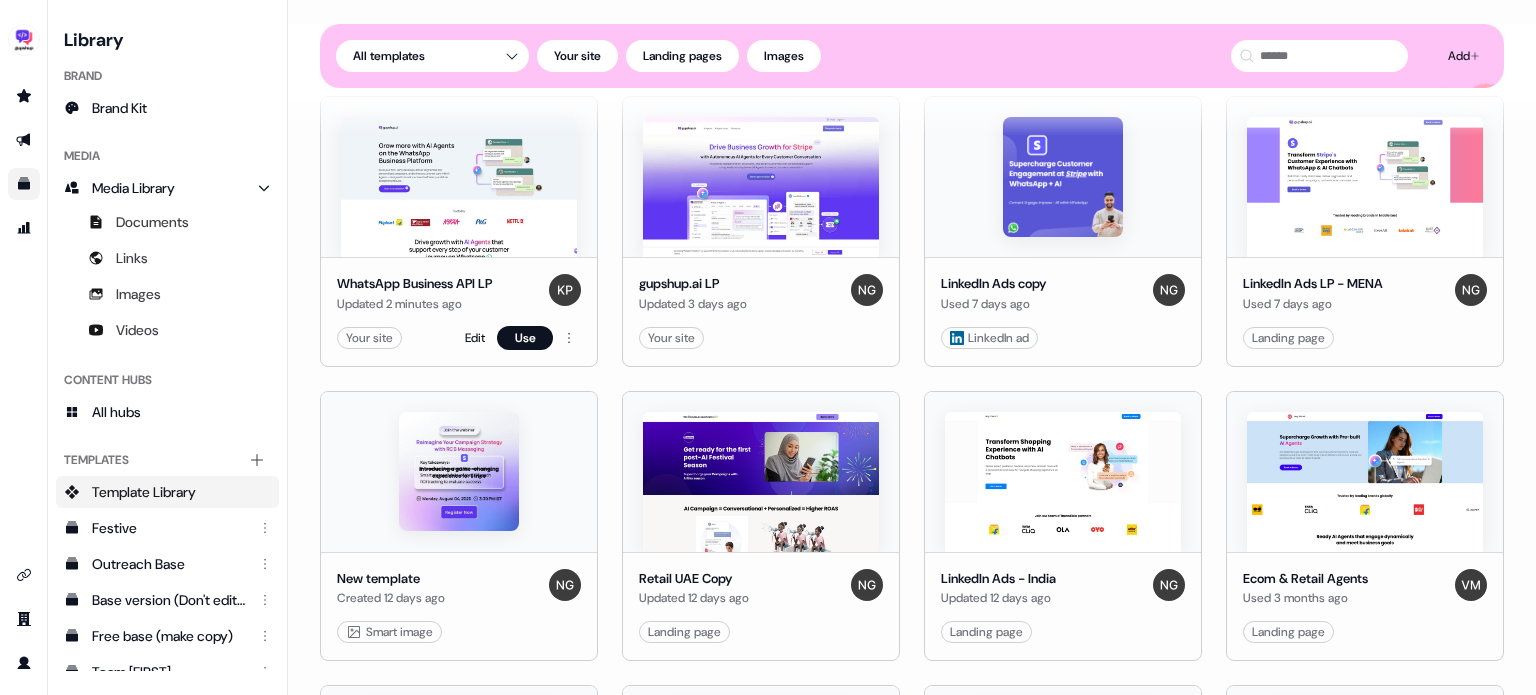 click on "WhatsApp Business API LP Updated 2 minutes ago Your site Edit Use" at bounding box center [459, 311] 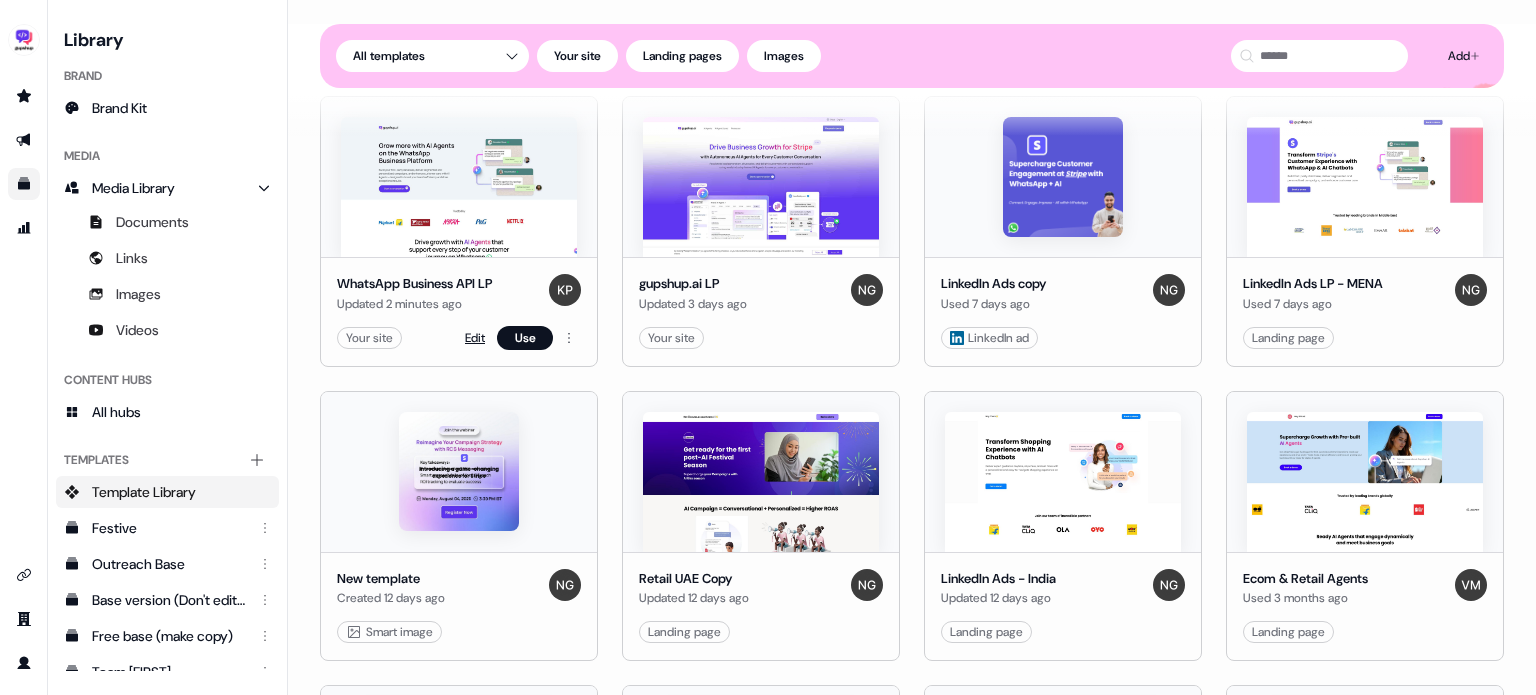 click on "Edit" at bounding box center (475, 338) 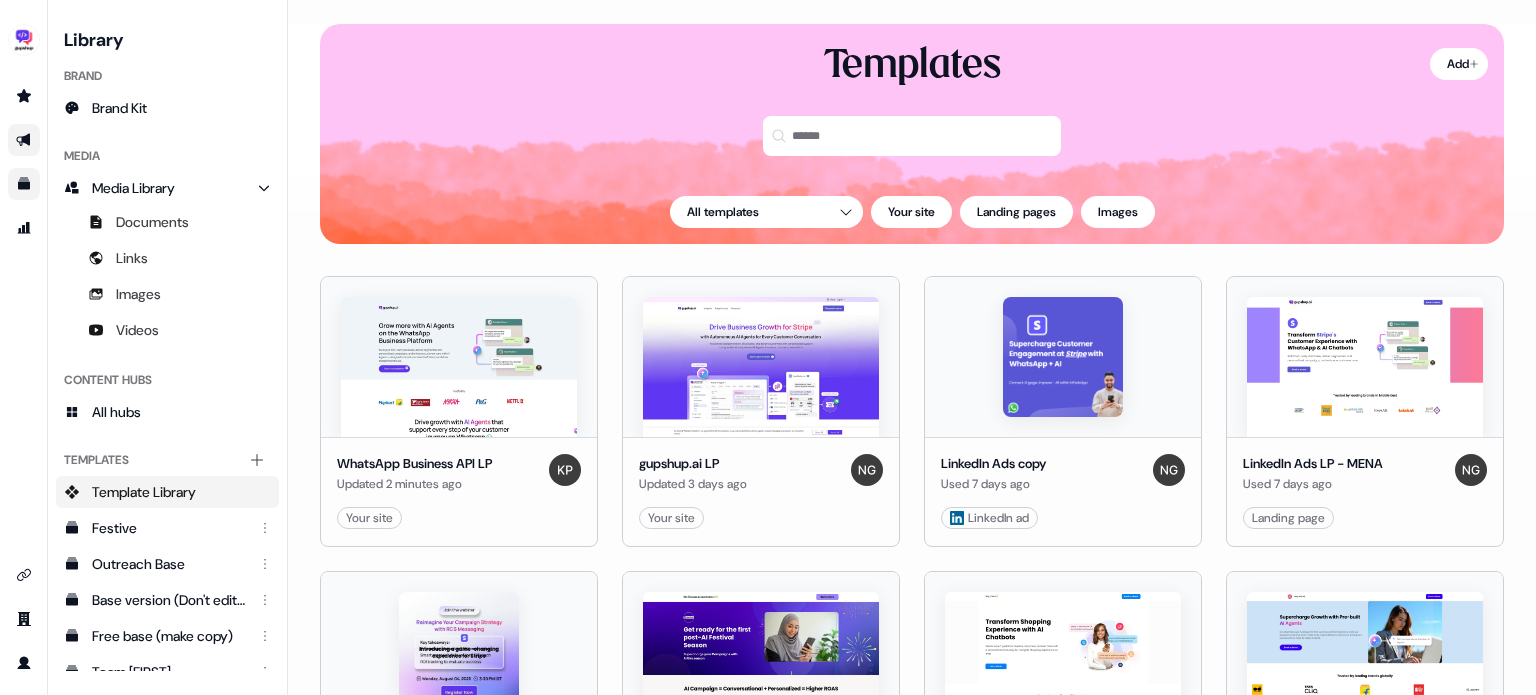 click at bounding box center [24, 140] 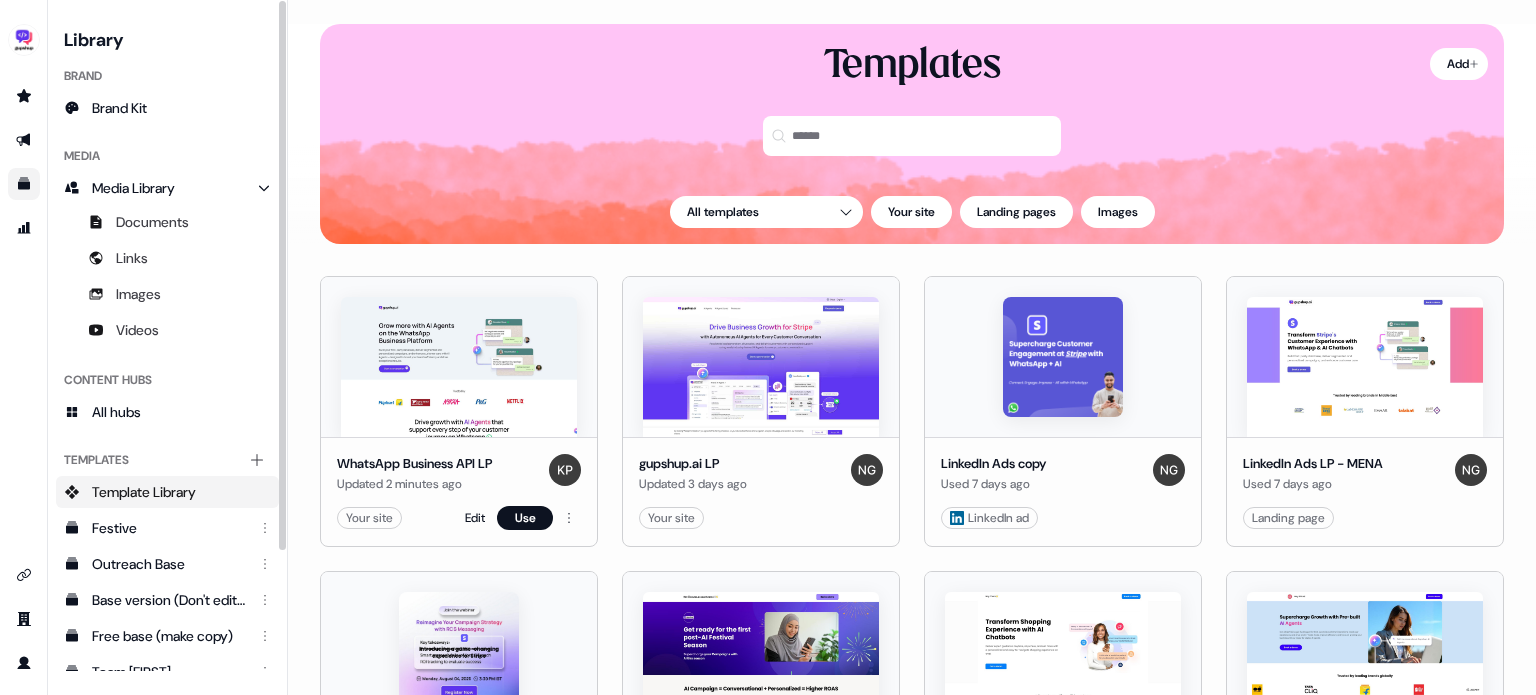 click at bounding box center (459, 367) 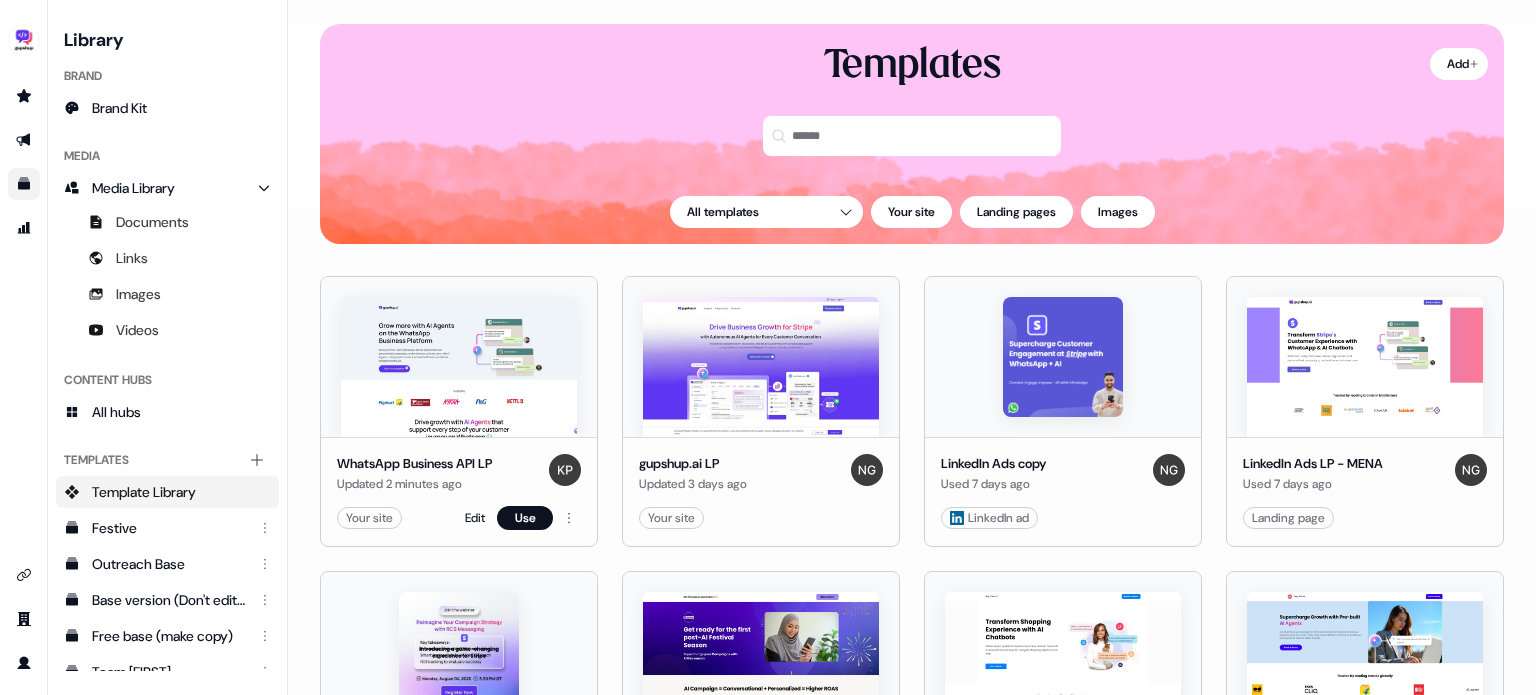 click at bounding box center [459, 367] 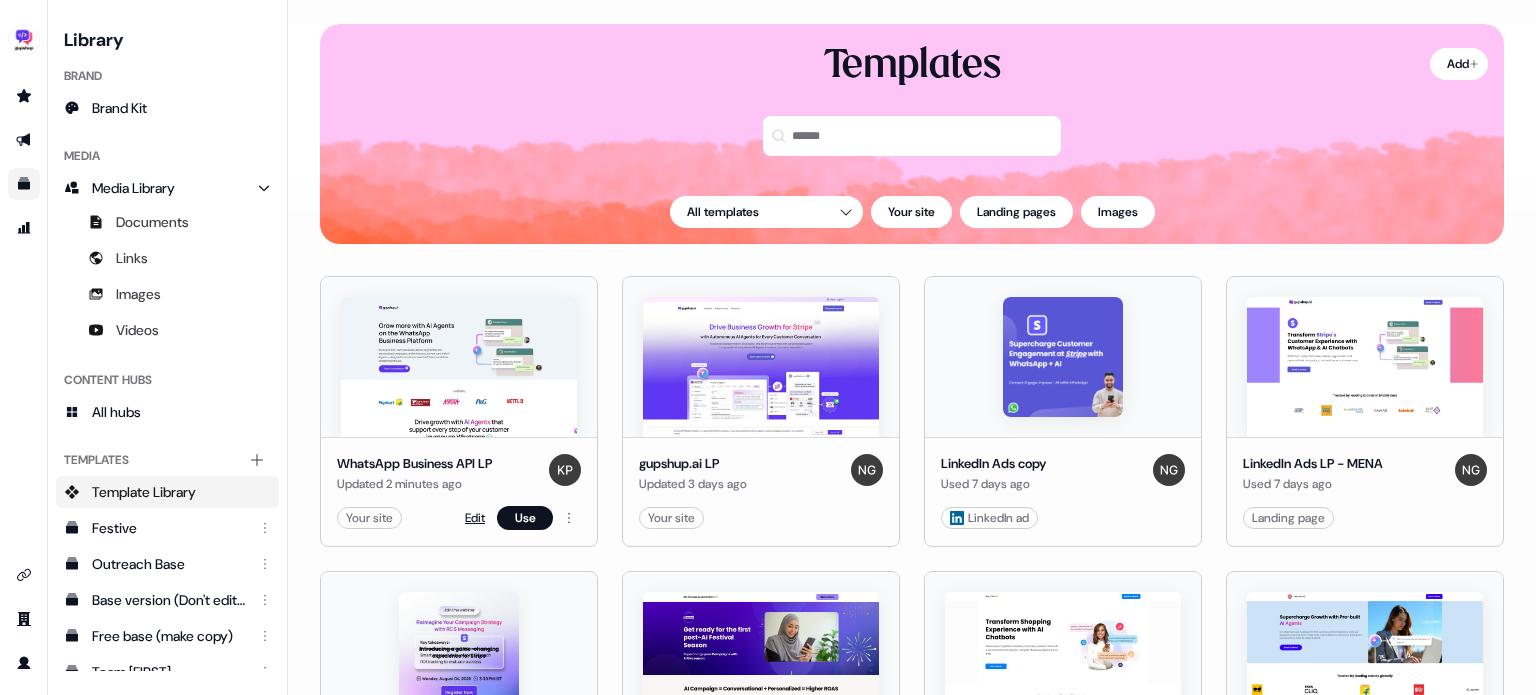 click on "Edit" at bounding box center (475, 518) 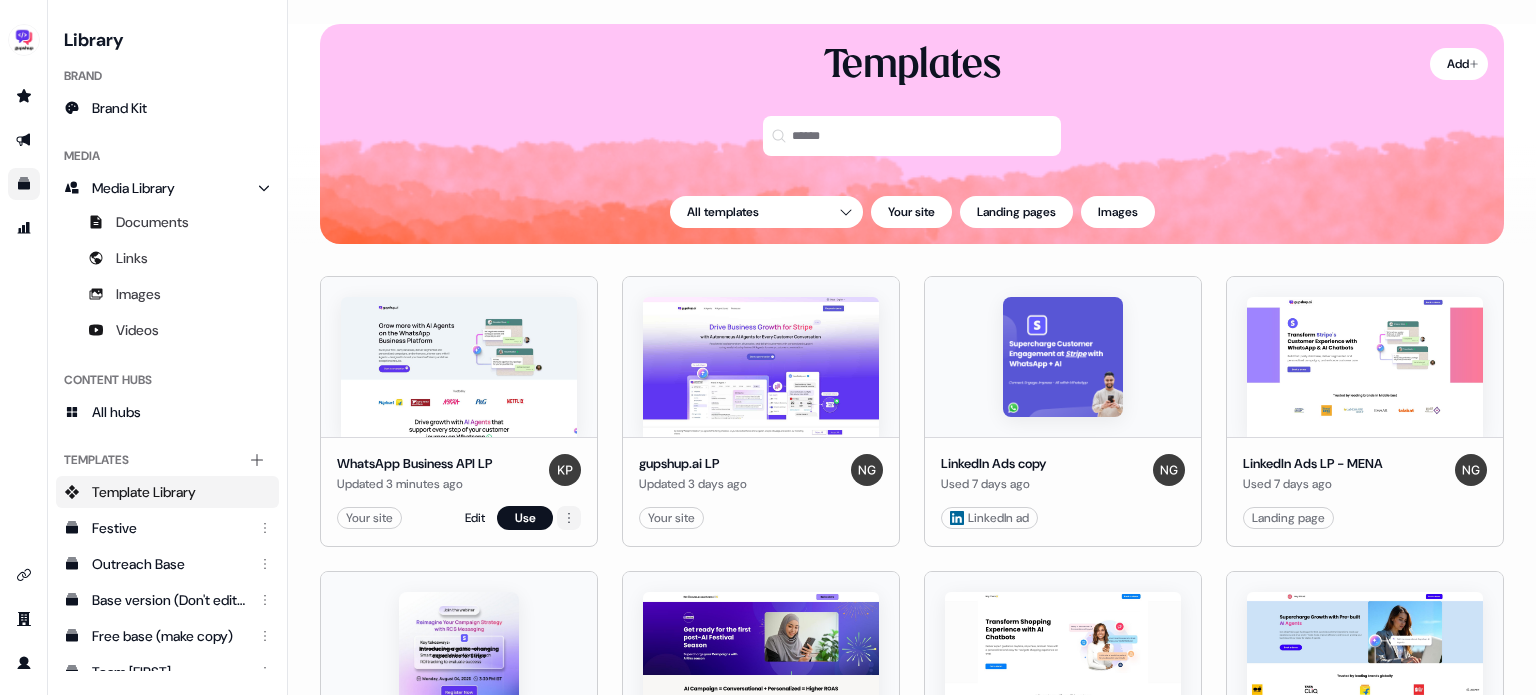 click on "For the best experience switch devices to a bigger screen. Go to Userled.io Library Brand Brand Kit Media Media Library Documents Links Images Videos Content Hubs All hubs Templates Add collection Template Library Festive Outreach Base Base version (Don't edit) j Free base (make copy) Team Deb On brand Logistics-[FIRST] AI Agents Linkedin Ads Loading... Add Templates All templates Your site Landing pages Images WhatsApp Business API LP Updated 3 minutes ago Your site Edit Use gupshup.ai LP Updated 3 days ago Your site Edit Use LinkedIn Ads copy Used 7 days ago LinkedIn ad Edit Use LinkedIn Ads LP - MENA Used 7 days ago Landing page Edit Use New template Created 12 days ago Smart image Edit Use Retail UAE Copy Updated 12 days ago Landing page Edit Use LinkedIn Ads - India Updated 12 days ago Landing page Edit Use Ecom & Retail Agents Used 3 months ago Landing page Edit Use Retail & Ecomm 2025 (SEA) Copy Updated 3 months ago Landing page Edit Use Real Estate AI Agents Copy Created 4 months ago Edit Use" at bounding box center (768, 347) 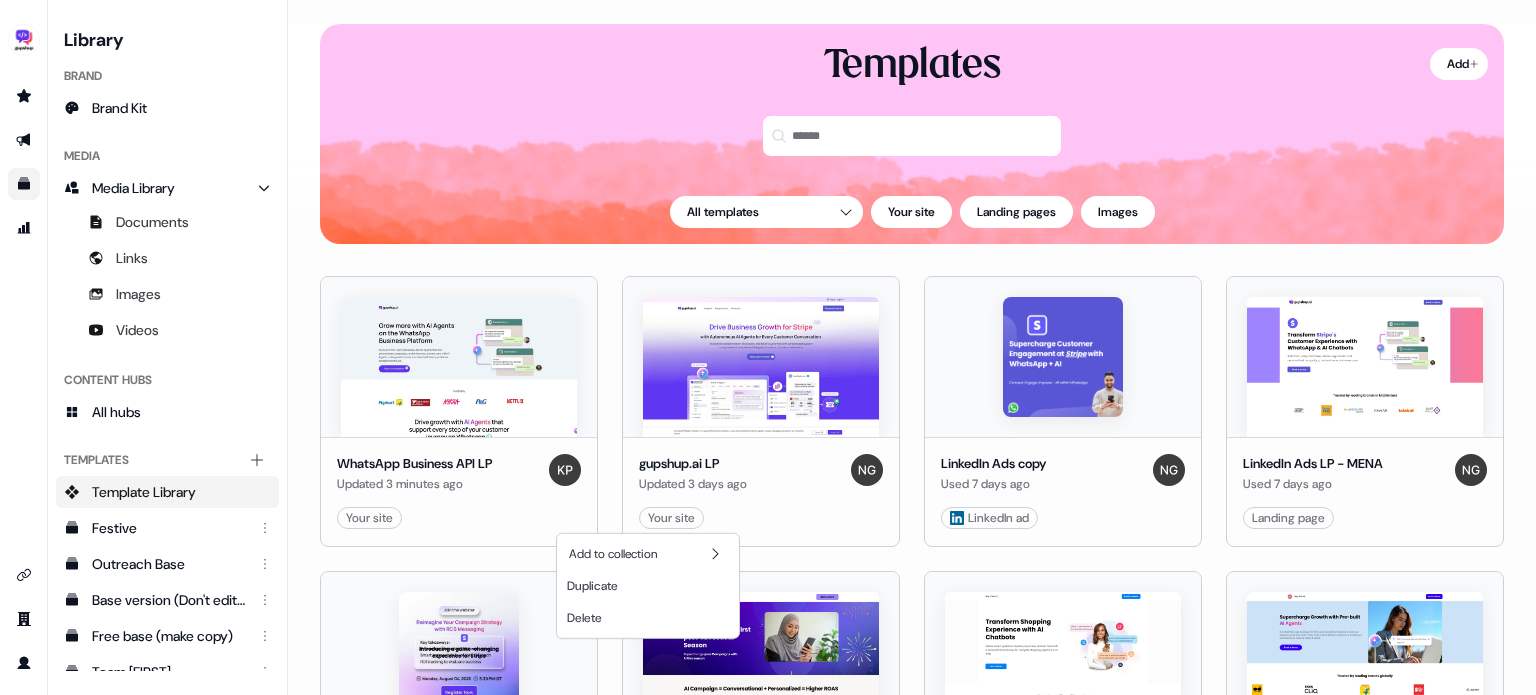 click on "For the best experience switch devices to a bigger screen. Go to Userled.io Library Brand Brand Kit Media Media Library Documents Links Images Videos Content Hubs All hubs Templates Add collection Template Library Festive Outreach Base Base version (Don't edit) j Free base (make copy) Team Deb On brand Logistics-[FIRST] AI Agents Linkedin Ads Loading... Add Templates All templates Your site Landing pages Images WhatsApp Business API LP Updated 3 minutes ago Your site Edit Use gupshup.ai LP Updated 3 days ago Your site Edit Use LinkedIn Ads copy Used 7 days ago LinkedIn ad Edit Use LinkedIn Ads LP - MENA Used 7 days ago Landing page Edit Use New template Created 12 days ago Smart image Edit Use Retail UAE Copy Updated 12 days ago Landing page Edit Use LinkedIn Ads - India Updated 12 days ago Landing page Edit Use Ecom & Retail Agents Used 3 months ago Landing page Edit Use Retail & Ecomm 2025 (SEA) Copy Updated 3 months ago Landing page Edit Use Real Estate AI Agents Copy Created 4 months ago Edit Use" at bounding box center [768, 347] 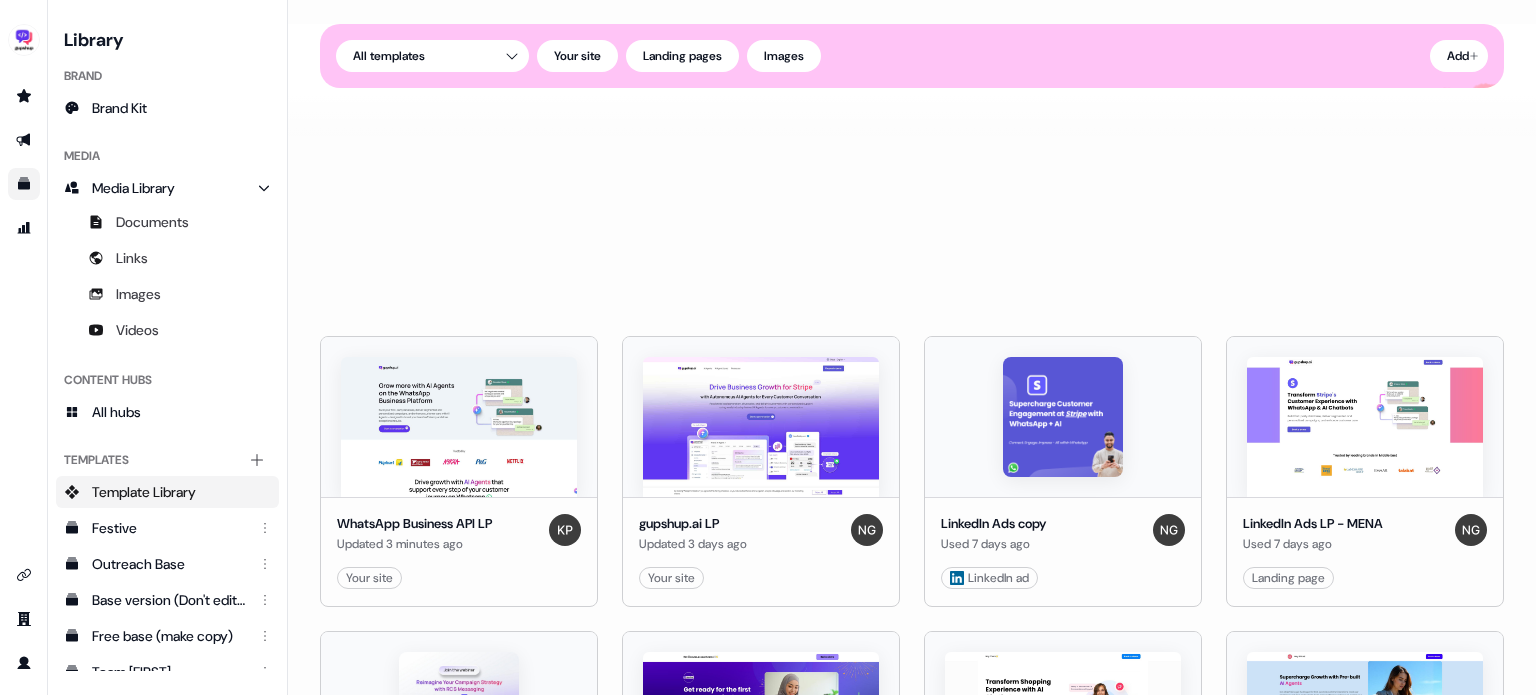 scroll, scrollTop: 298, scrollLeft: 0, axis: vertical 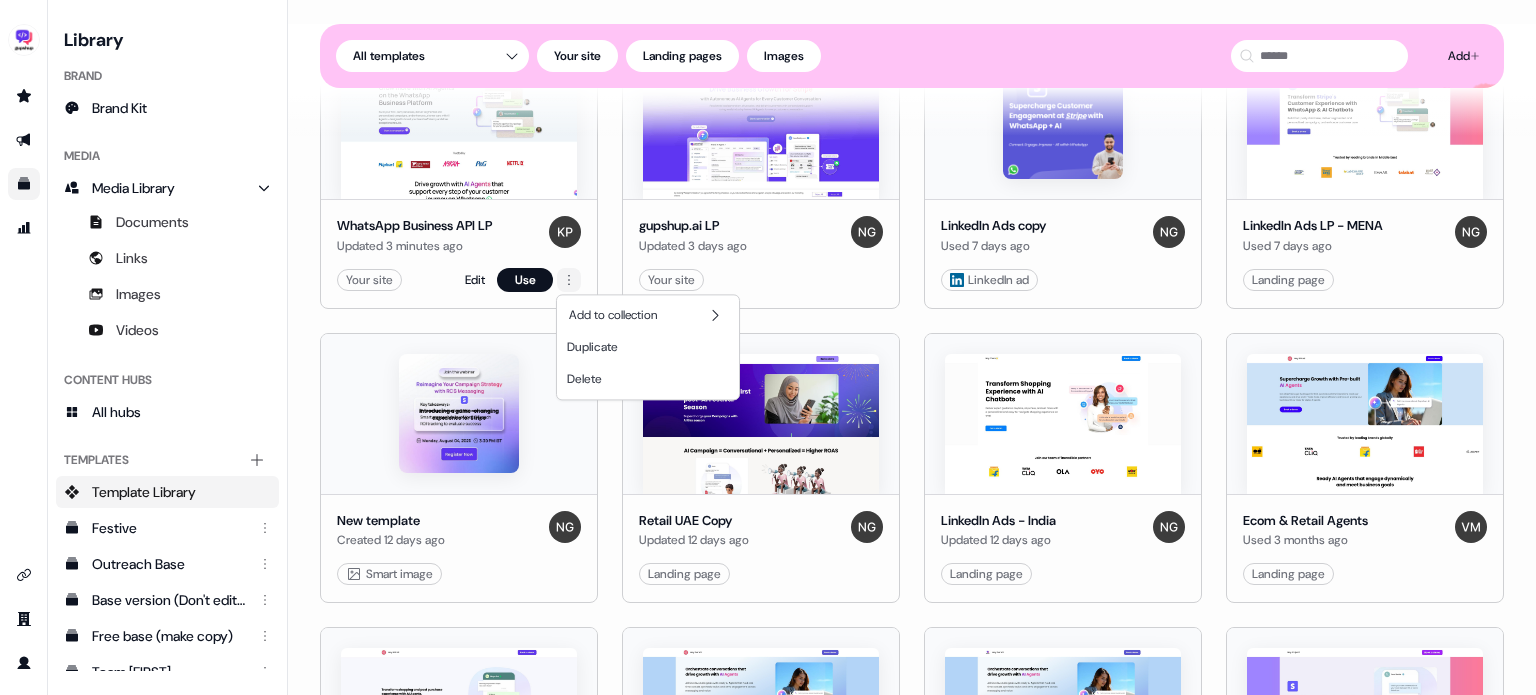 click on "For the best experience switch devices to a bigger screen. Go to Userled.io Library Brand Brand Kit Media Media Library Documents Links Images Videos Content Hubs All hubs Templates Add collection Template Library Festive Outreach Base Base version (Don't edit) j Free base (make copy) Team Deb On brand Logistics-[FIRST] AI Agents Linkedin Ads Loading... Add Templates All templates Your site Landing pages Images WhatsApp Business API LP Updated 3 minutes ago Your site Edit Use gupshup.ai LP Updated 3 days ago Your site Edit Use LinkedIn Ads copy Used 7 days ago LinkedIn ad Edit Use LinkedIn Ads LP - MENA Used 7 days ago Landing page Edit Use New template Created 12 days ago Smart image Edit Use Retail UAE Copy Updated 12 days ago Landing page Edit Use LinkedIn Ads - India Updated 12 days ago Landing page Edit Use Ecom & Retail Agents Used 3 months ago Landing page Edit Use Retail & Ecomm 2025 (SEA) Copy Updated 3 months ago Landing page Edit Use Real Estate AI Agents Copy Created 4 months ago Edit Use" at bounding box center (768, 347) 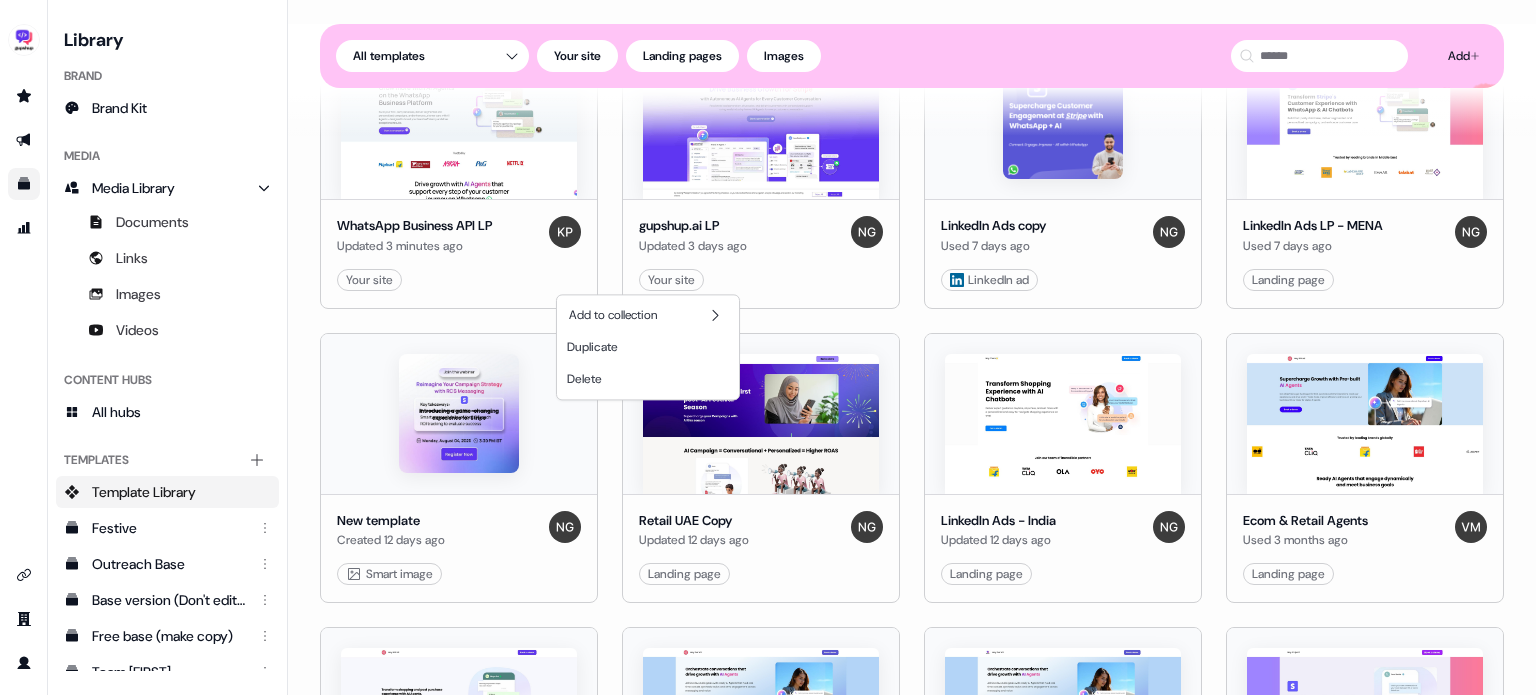 click on "For the best experience switch devices to a bigger screen. Go to Userled.io Library Brand Brand Kit Media Media Library Documents Links Images Videos Content Hubs All hubs Templates Add collection Template Library Festive Outreach Base Base version (Don't edit) j Free base (make copy) Team Deb On brand Logistics-[FIRST] AI Agents Linkedin Ads Loading... Add Templates All templates Your site Landing pages Images WhatsApp Business API LP Updated 3 minutes ago Your site Edit Use gupshup.ai LP Updated 3 days ago Your site Edit Use LinkedIn Ads copy Used 7 days ago LinkedIn ad Edit Use LinkedIn Ads LP - MENA Used 7 days ago Landing page Edit Use New template Created 12 days ago Smart image Edit Use Retail UAE Copy Updated 12 days ago Landing page Edit Use LinkedIn Ads - India Updated 12 days ago Landing page Edit Use Ecom & Retail Agents Used 3 months ago Landing page Edit Use Retail & Ecomm 2025 (SEA) Copy Updated 3 months ago Landing page Edit Use Real Estate AI Agents Copy Created 4 months ago Edit Use" at bounding box center [768, 347] 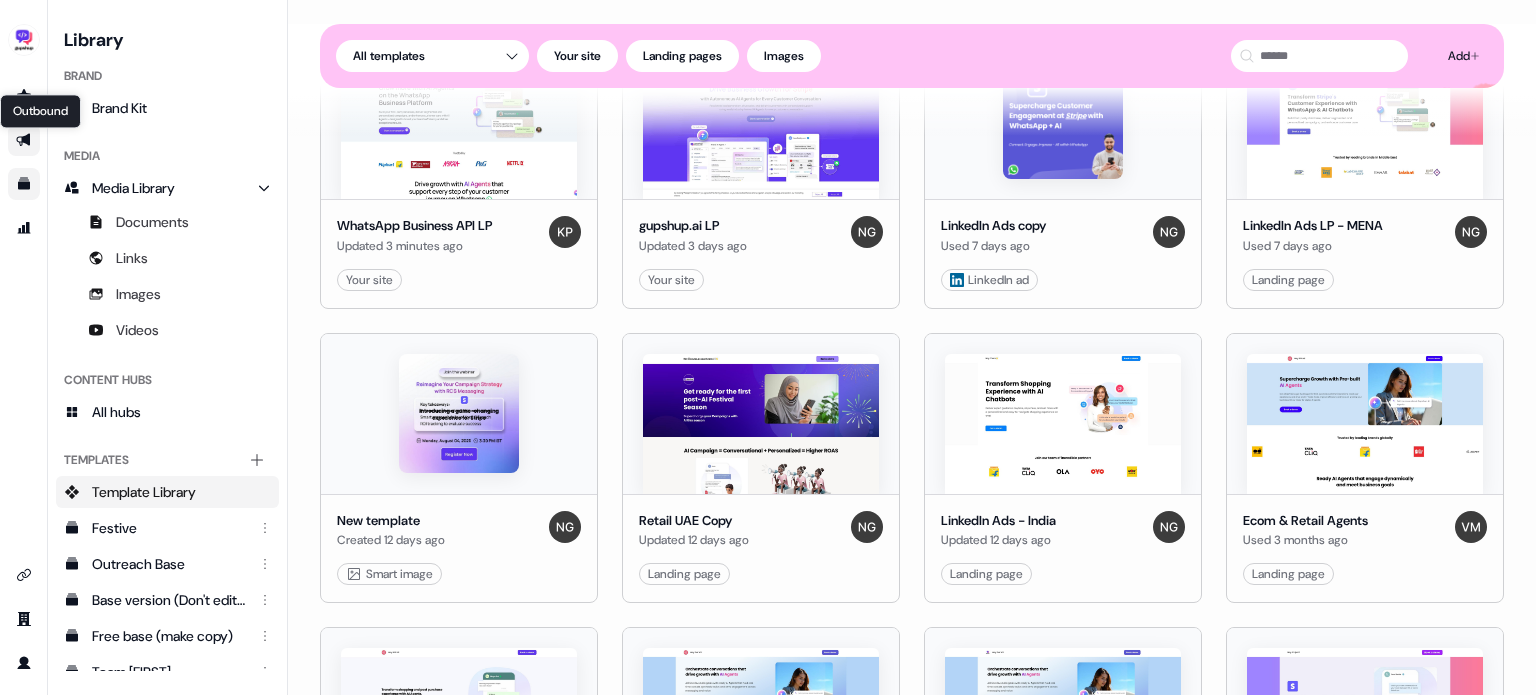 click 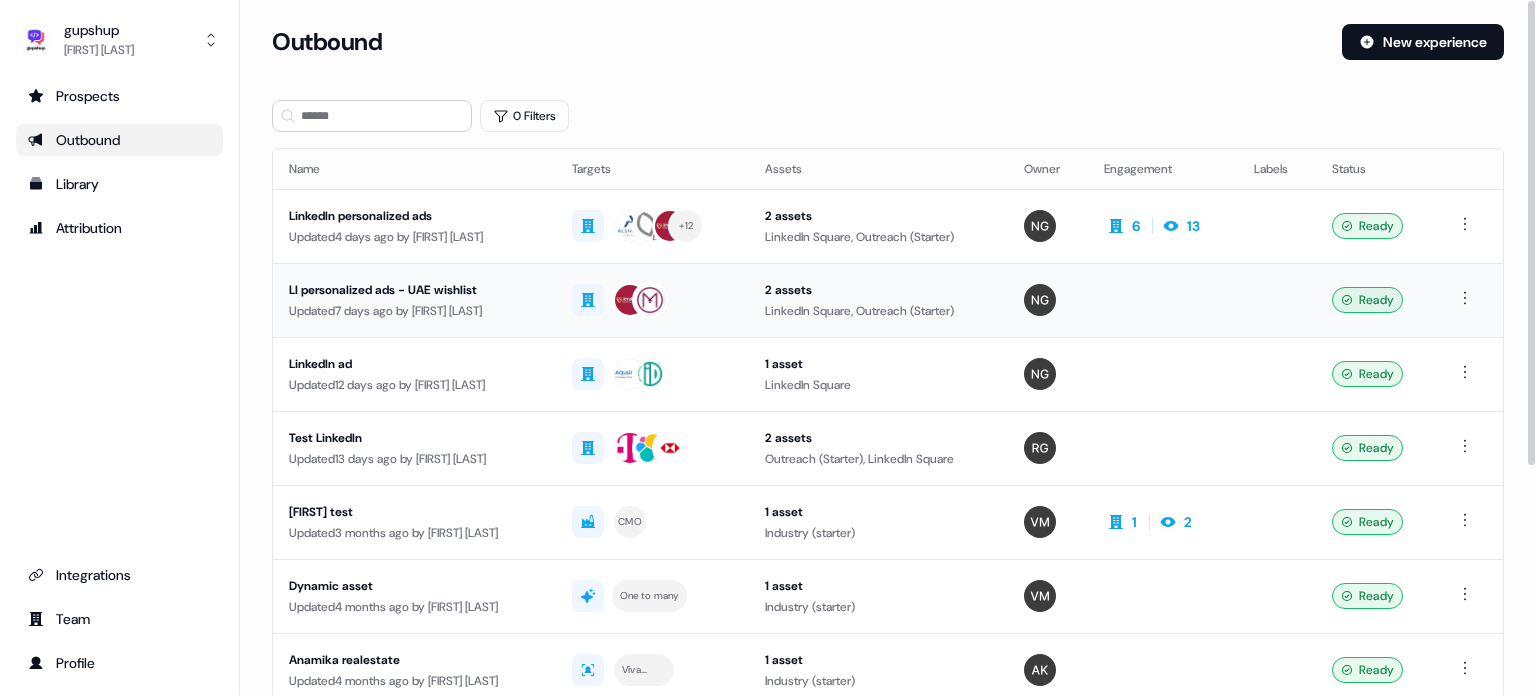click on "LI personalized ads - UAE wishlist" at bounding box center (414, 290) 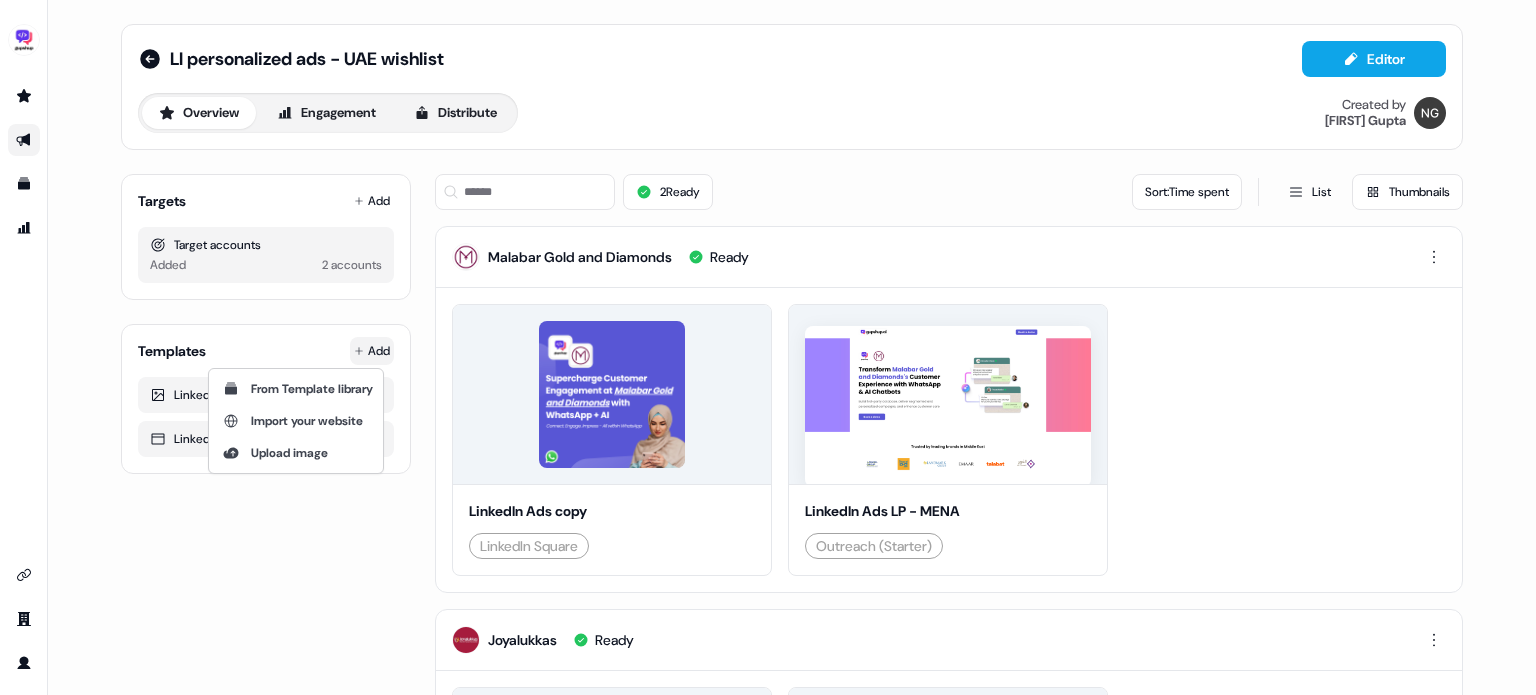 click on "For the best experience switch devices to a bigger screen. Go to Userled.io LI personalized ads - UAE wishlist Editor Overview Engagement Distribute Created by [FIRST] [LAST] Targets Add Target accounts Added 2 accounts Templates Add LinkedIn Ads copy LinkedIn Ads LP - MENA 2 Ready Sort: Time spent List Thumbnails Malabar Gold and Diamonds Ready Share Edit Download LinkedIn Ads copy LinkedIn Square Share Edit Preview LinkedIn Ads LP - MENA Outreach (Starter) Joyalukkas Ready Share Edit Download LinkedIn Ads copy LinkedIn Square Share Edit Preview LinkedIn Ads LP - MENA Outreach (Starter) Page 1 of 1 From Template library Import your website Upload image" at bounding box center [768, 347] 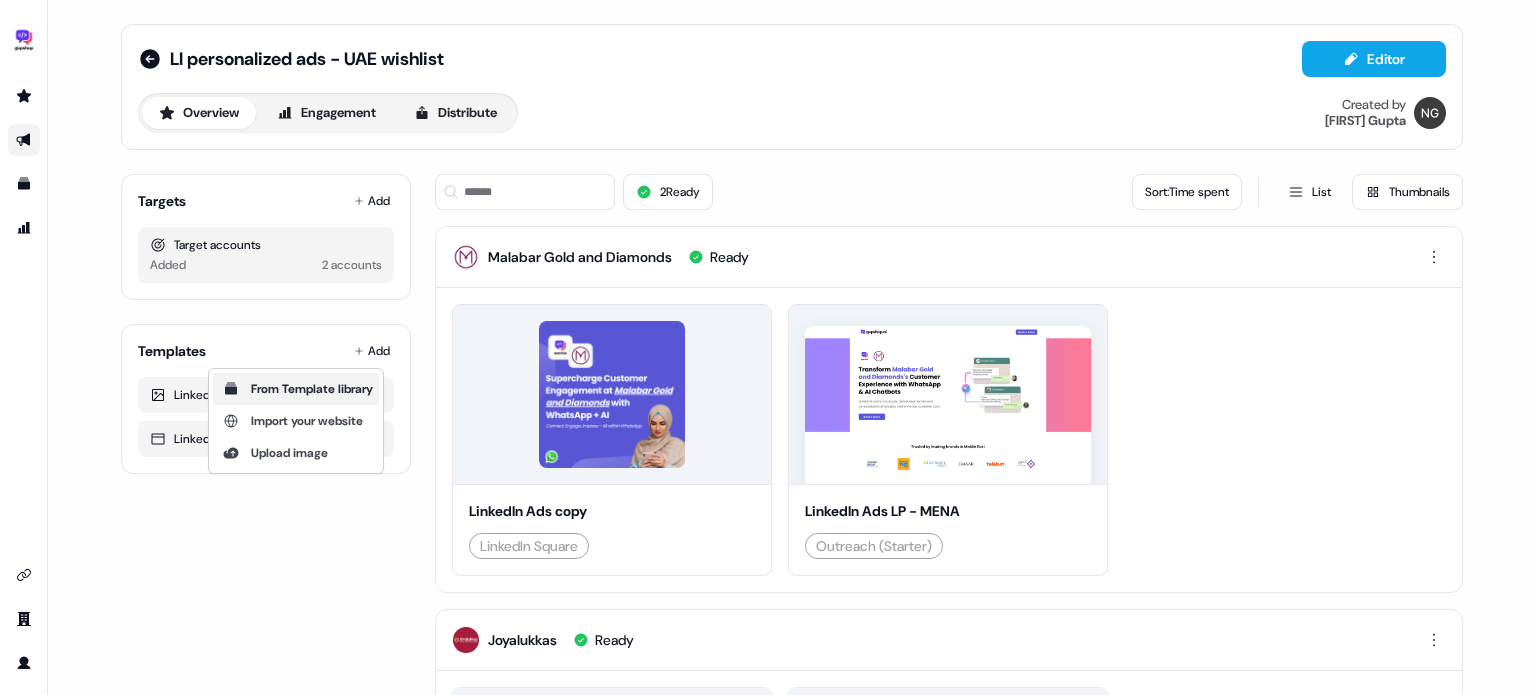 click on "From Template library" at bounding box center [312, 389] 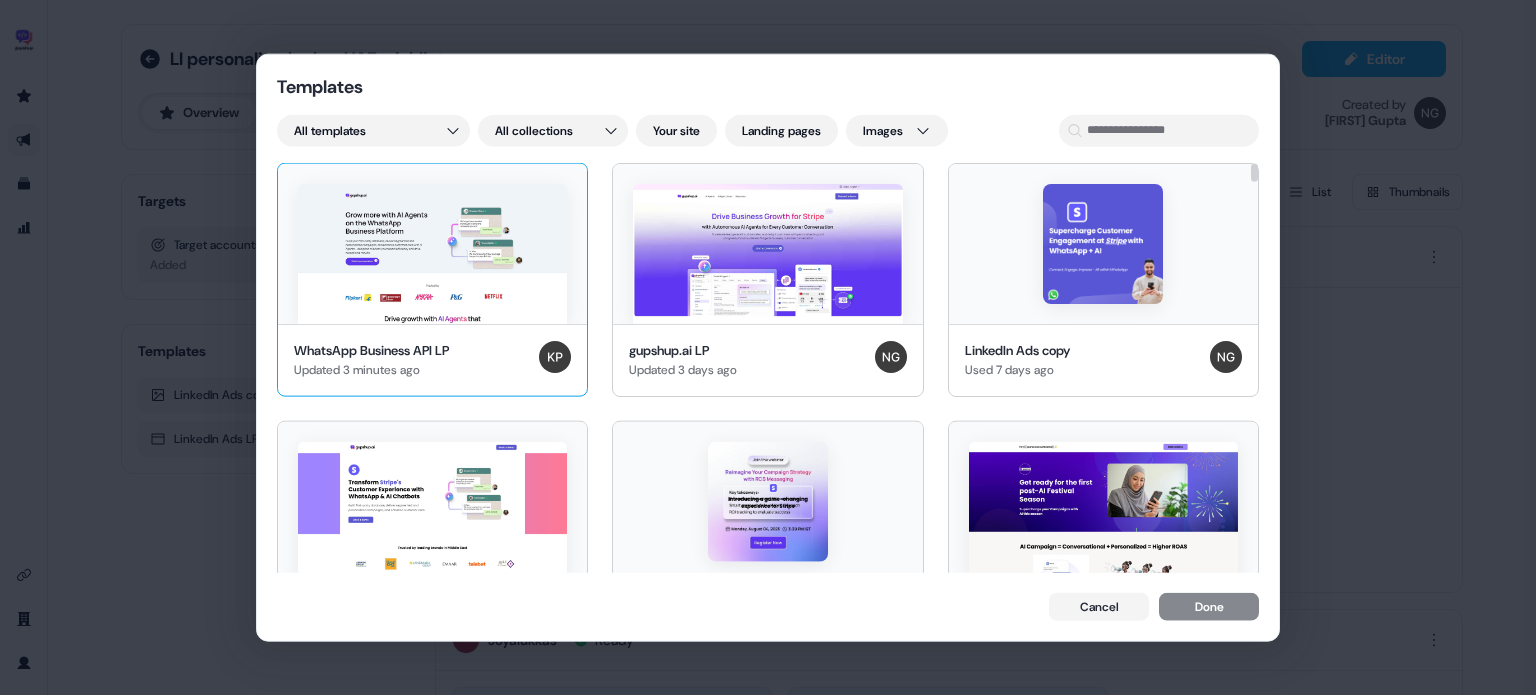 click at bounding box center (432, 253) 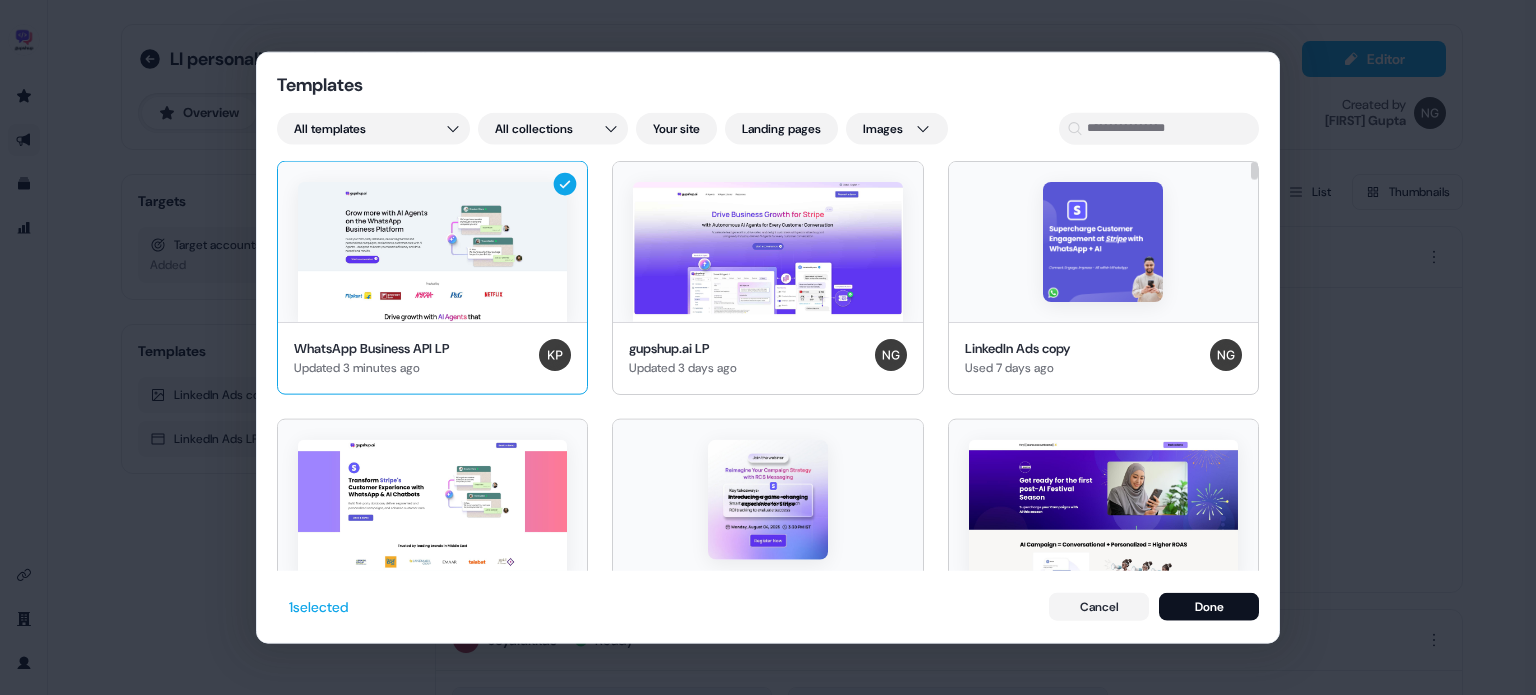 click at bounding box center [432, 251] 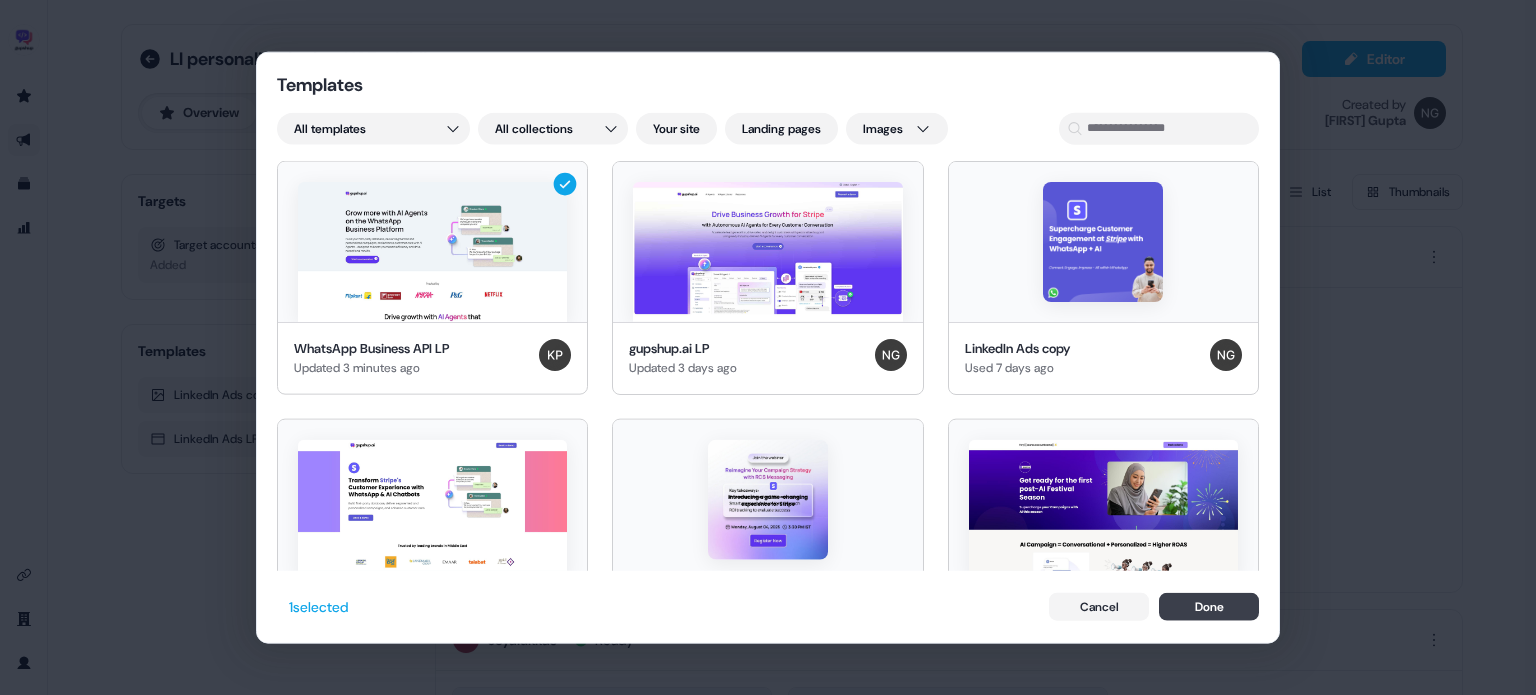 click on "Done" at bounding box center [1209, 607] 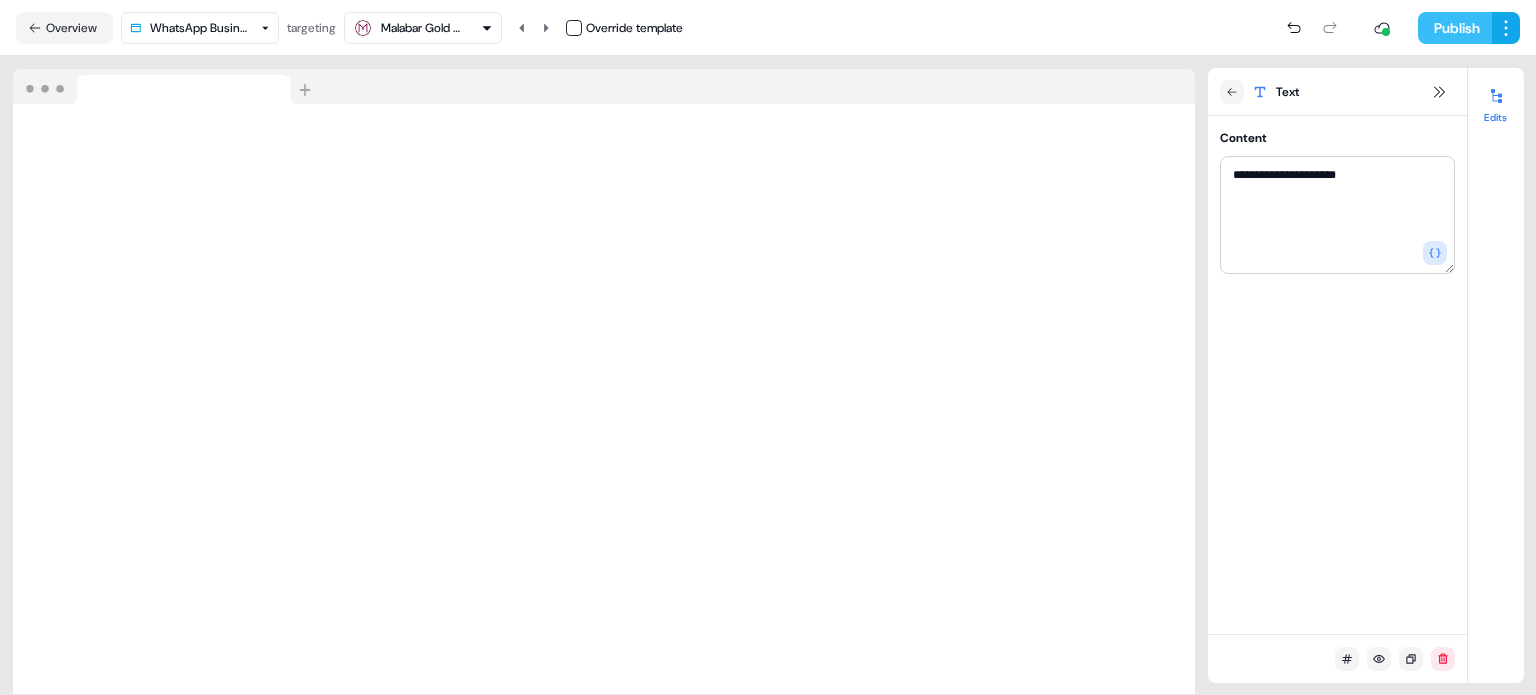 click on "Publish" at bounding box center [1455, 28] 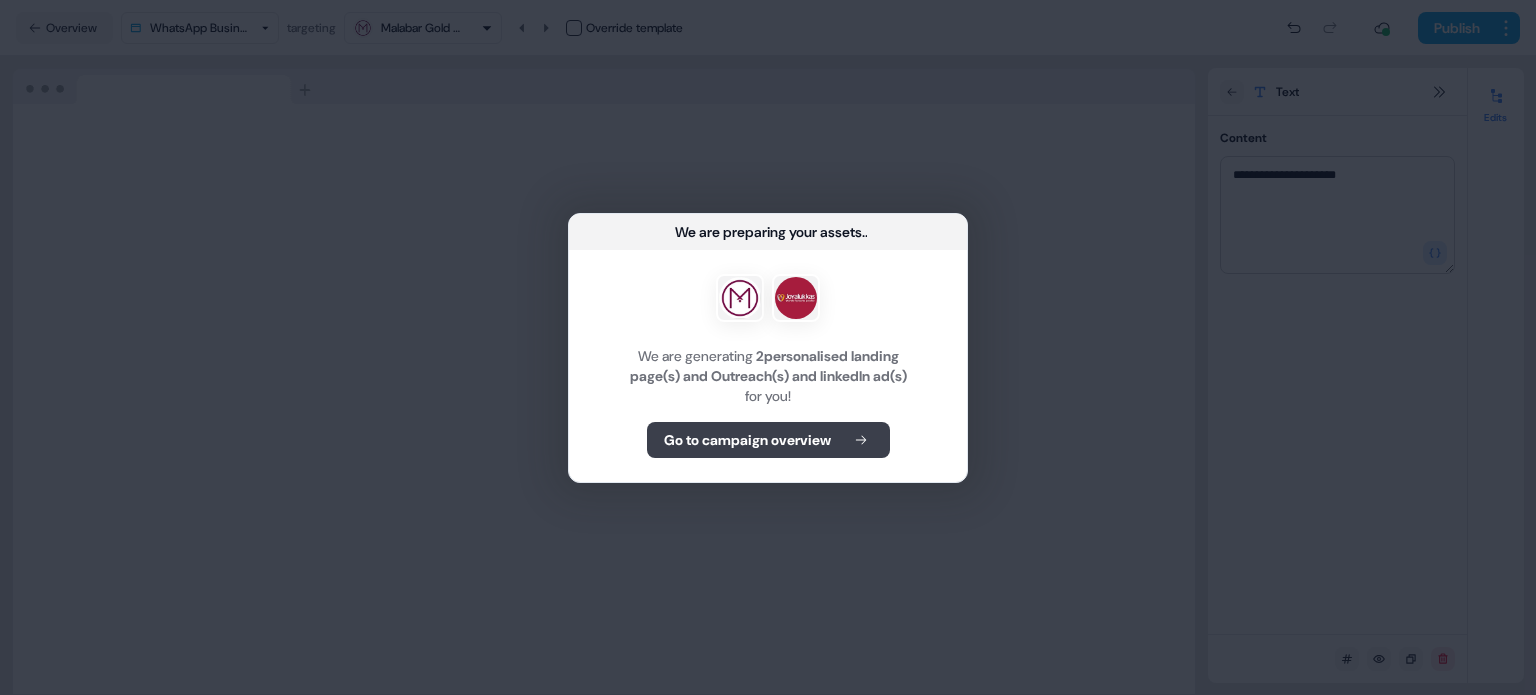 click on "Go to campaign overview" at bounding box center [747, 440] 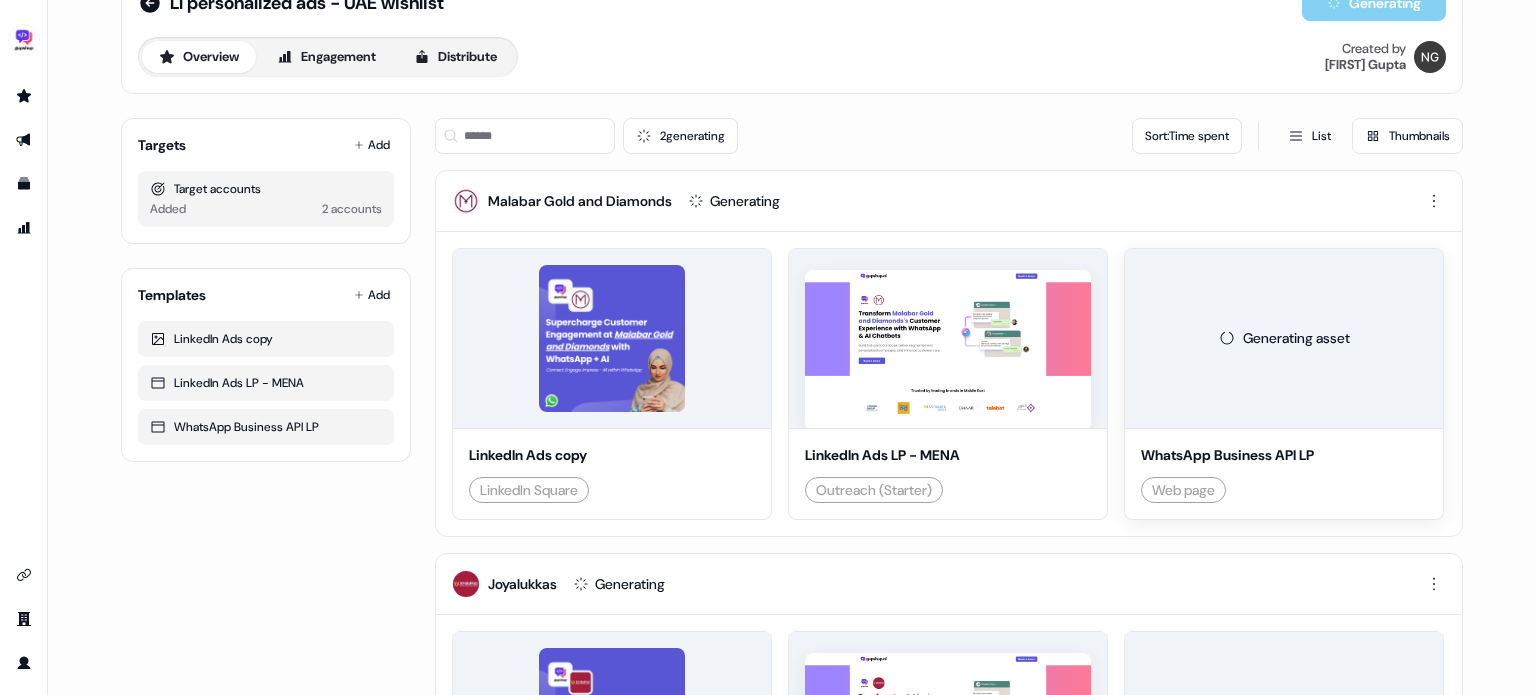 scroll, scrollTop: 56, scrollLeft: 0, axis: vertical 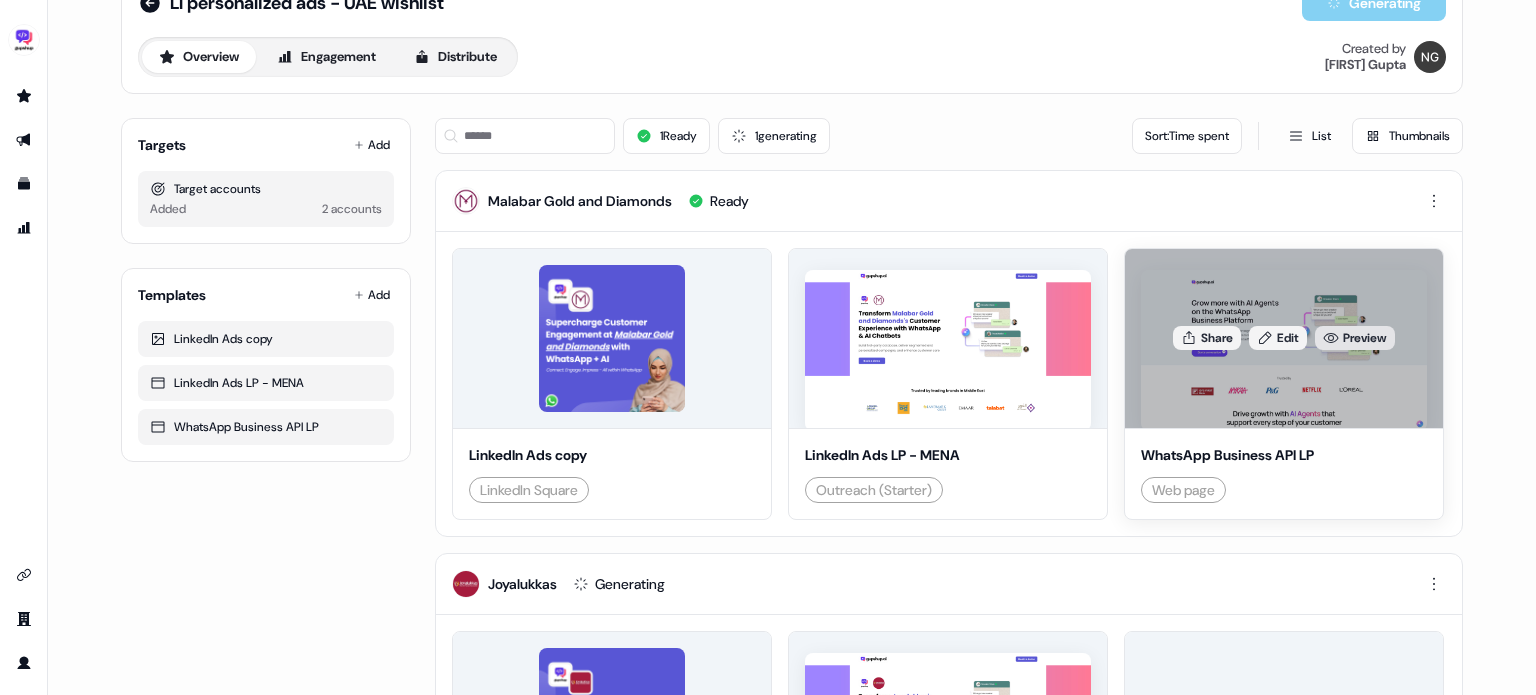 click 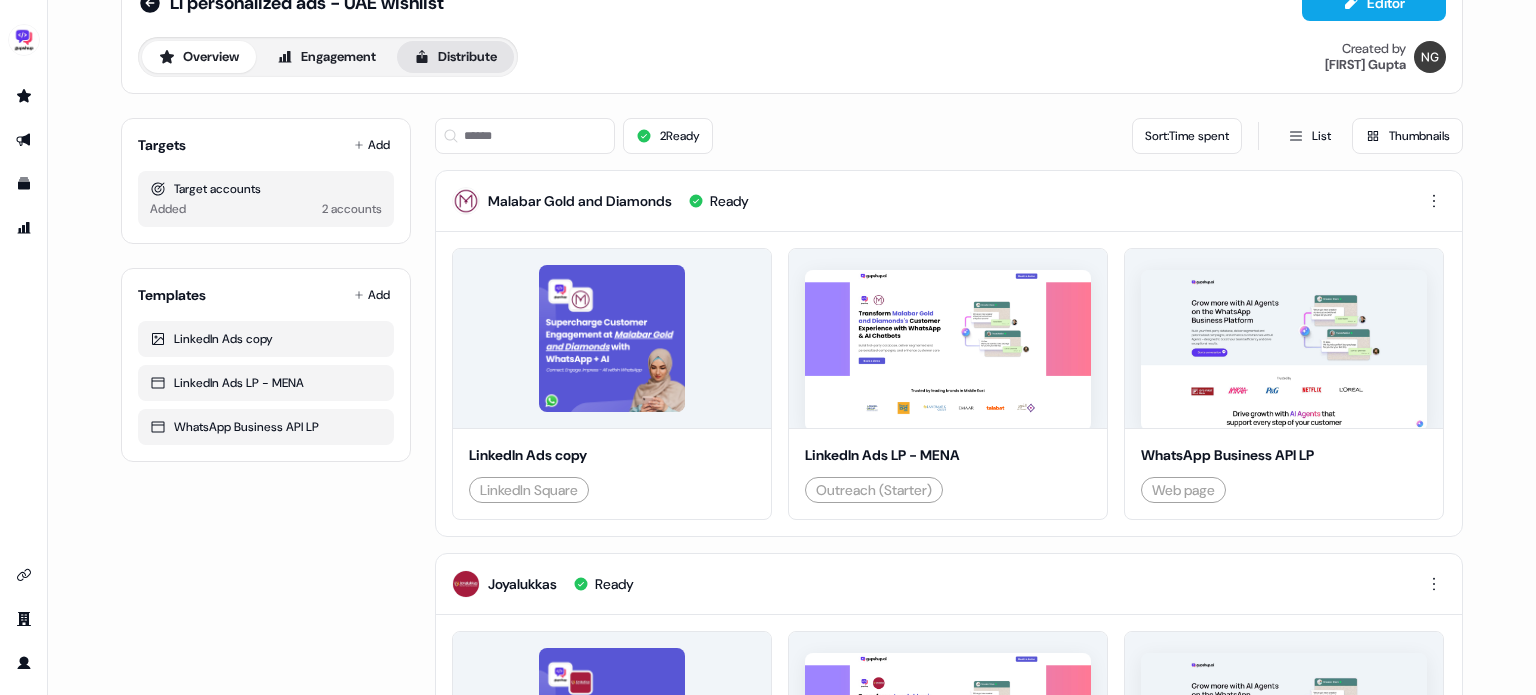 click on "Distribute" at bounding box center (455, 57) 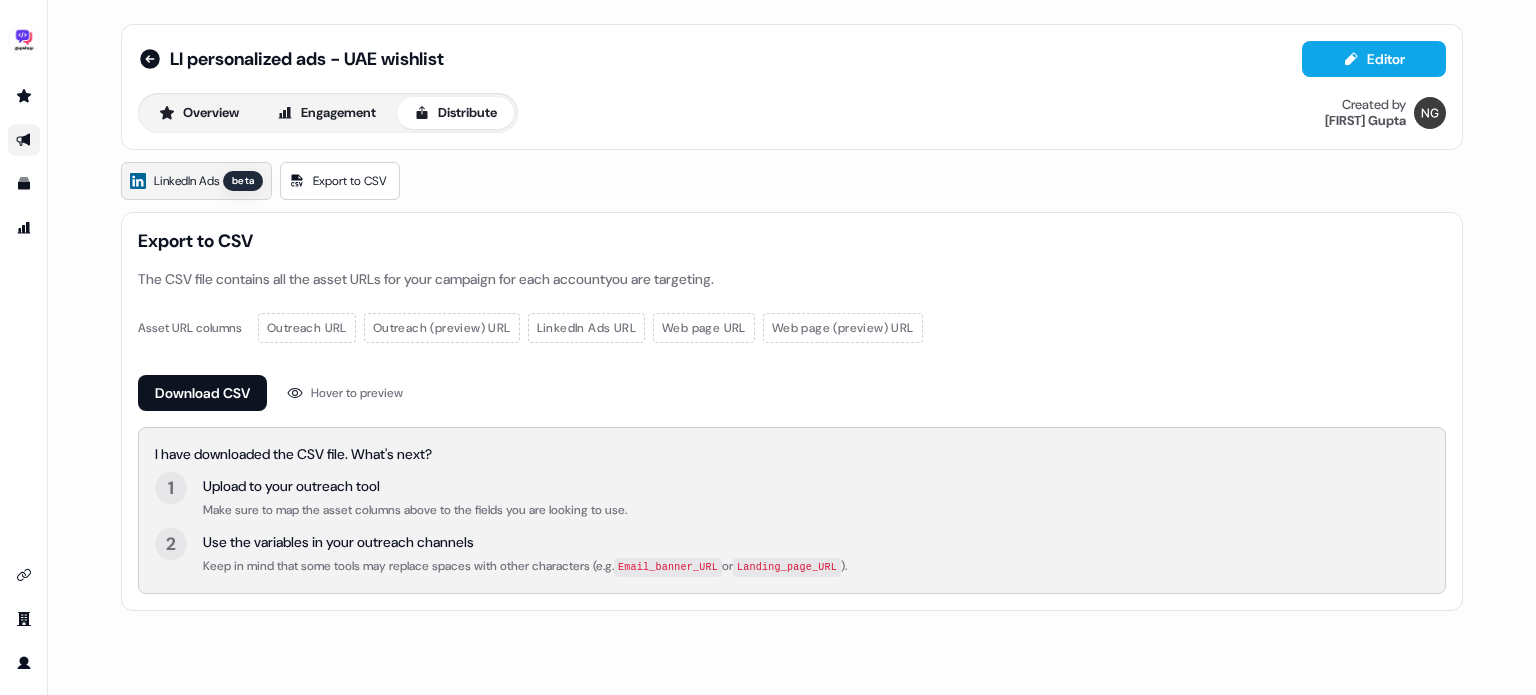 click on "LinkedIn Ads" at bounding box center (186, 181) 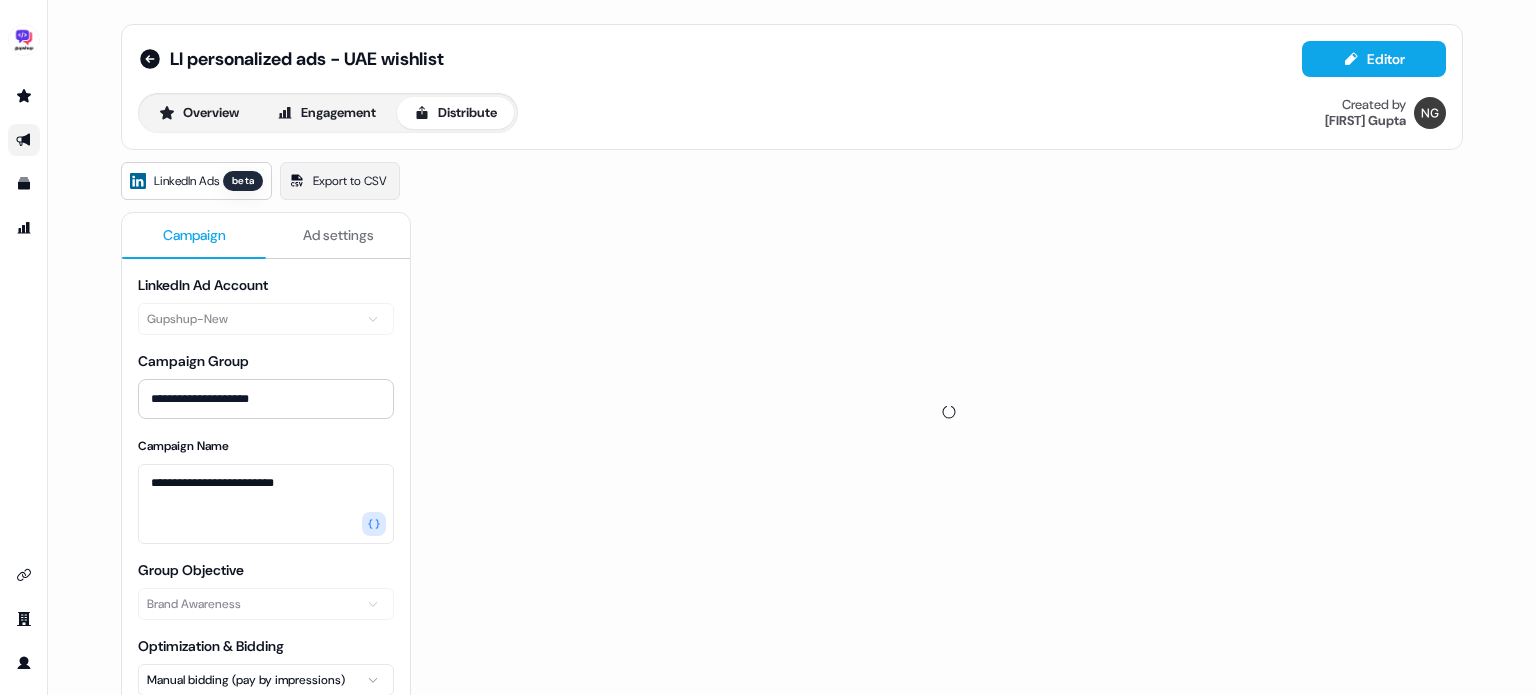 scroll, scrollTop: 206, scrollLeft: 0, axis: vertical 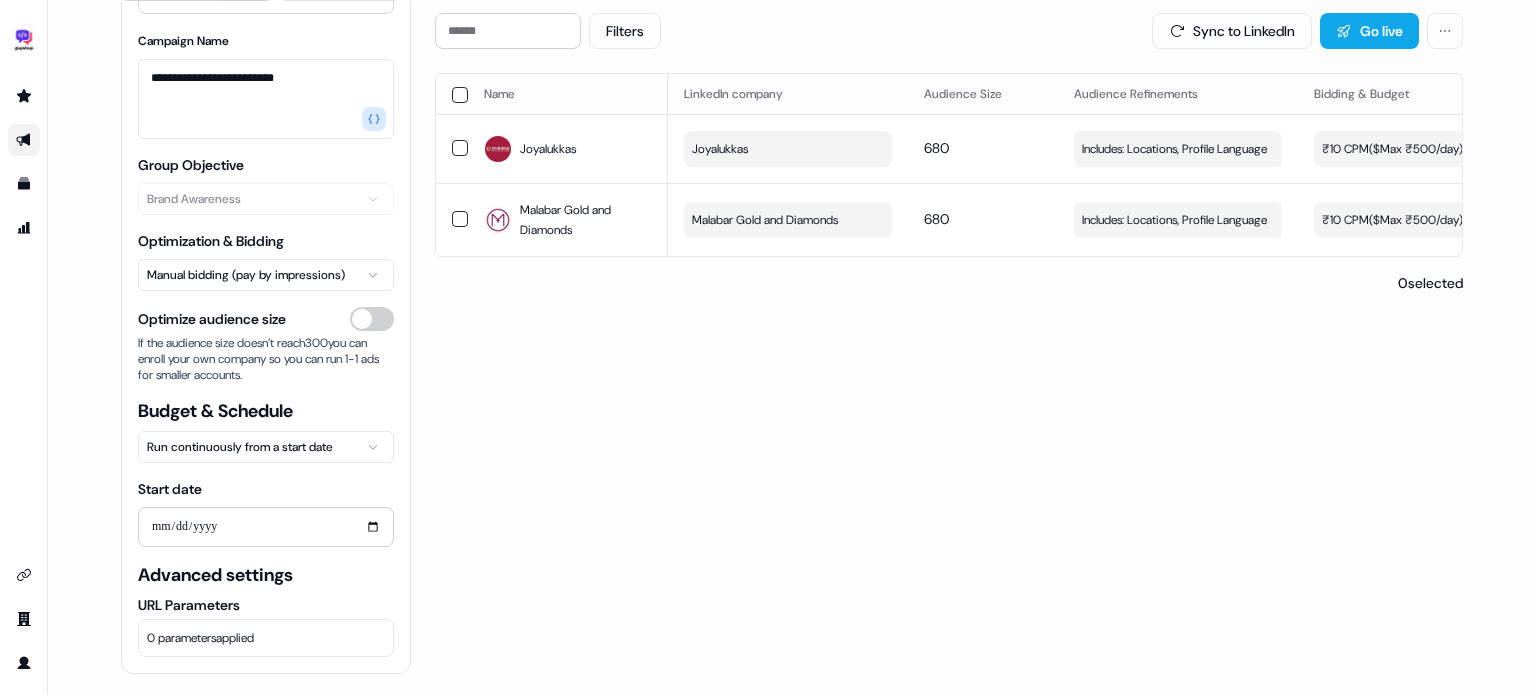 click on "0   parameters  applied" at bounding box center [200, 638] 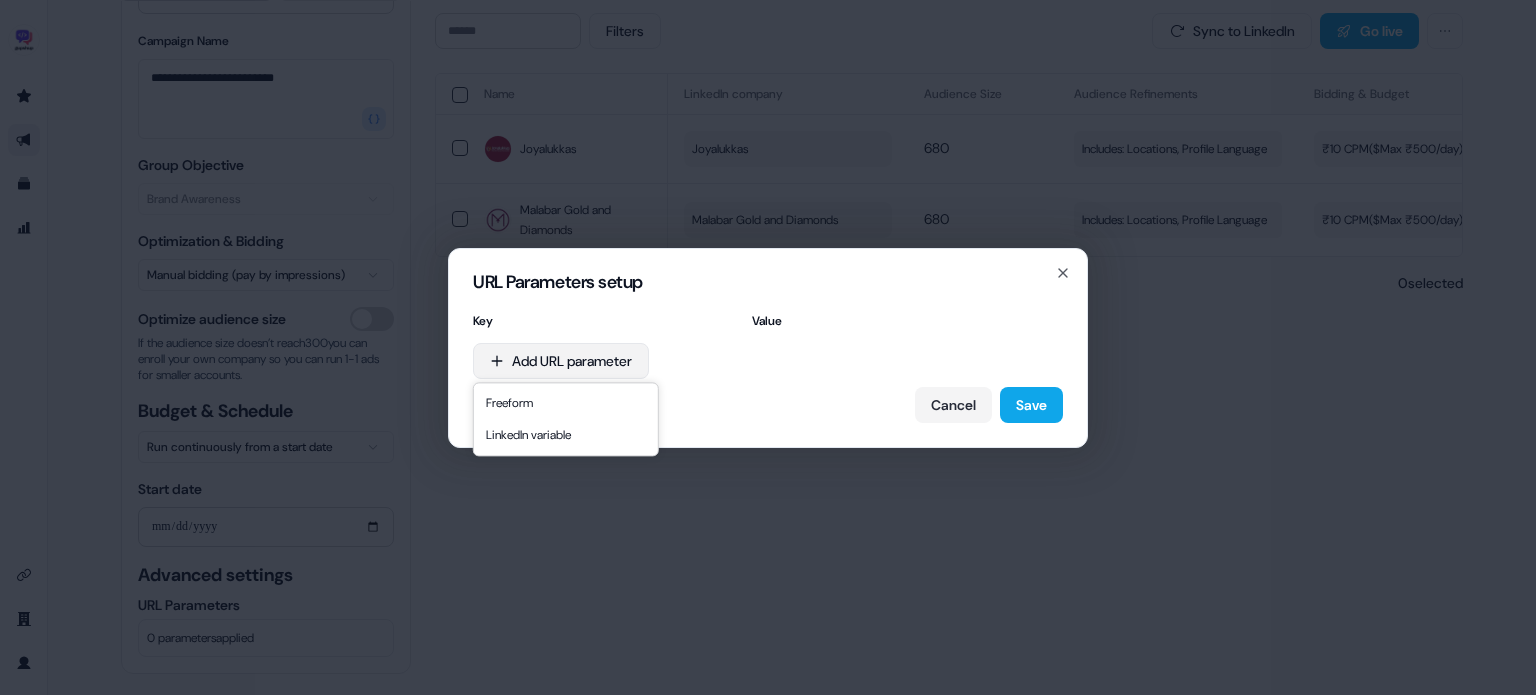 click on "URL Parameters setup Key Value Add URL parameter Cancel Save Close" at bounding box center (768, 347) 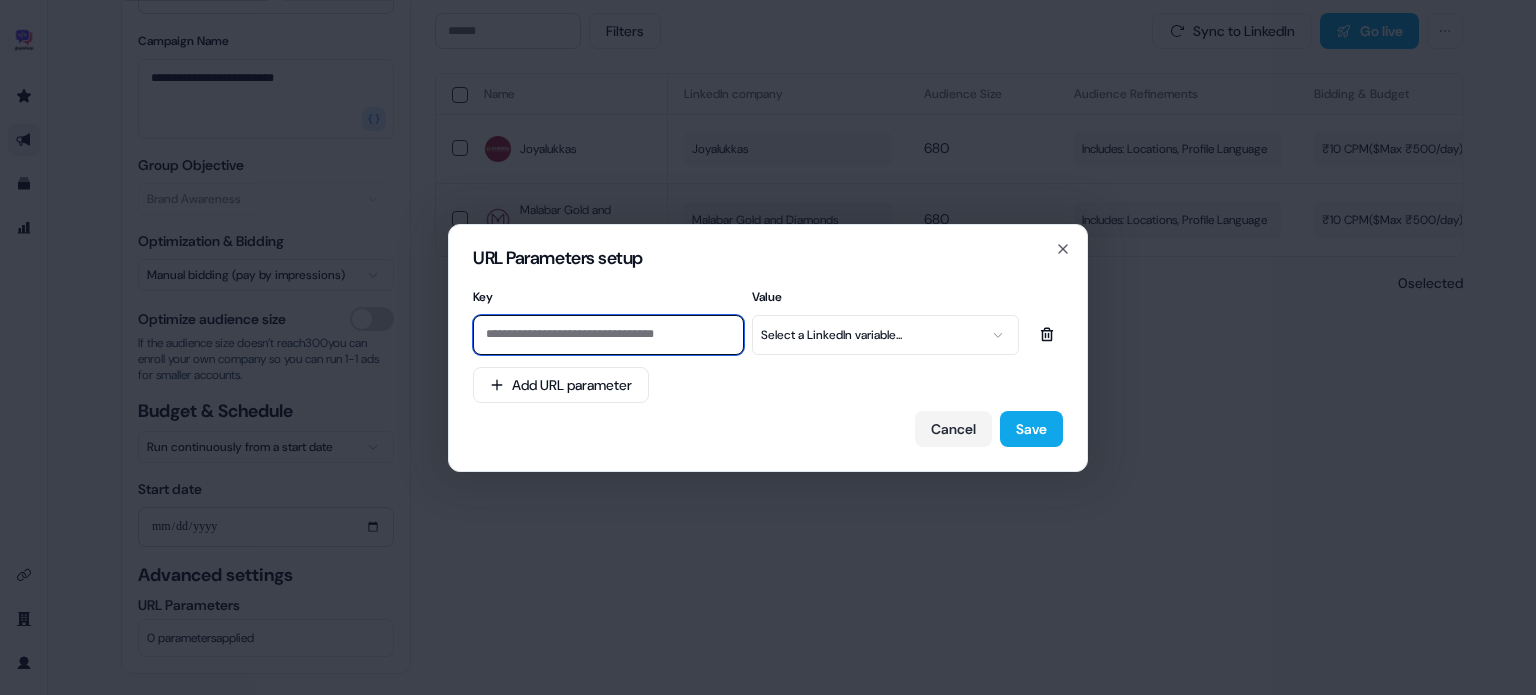click at bounding box center (608, 335) 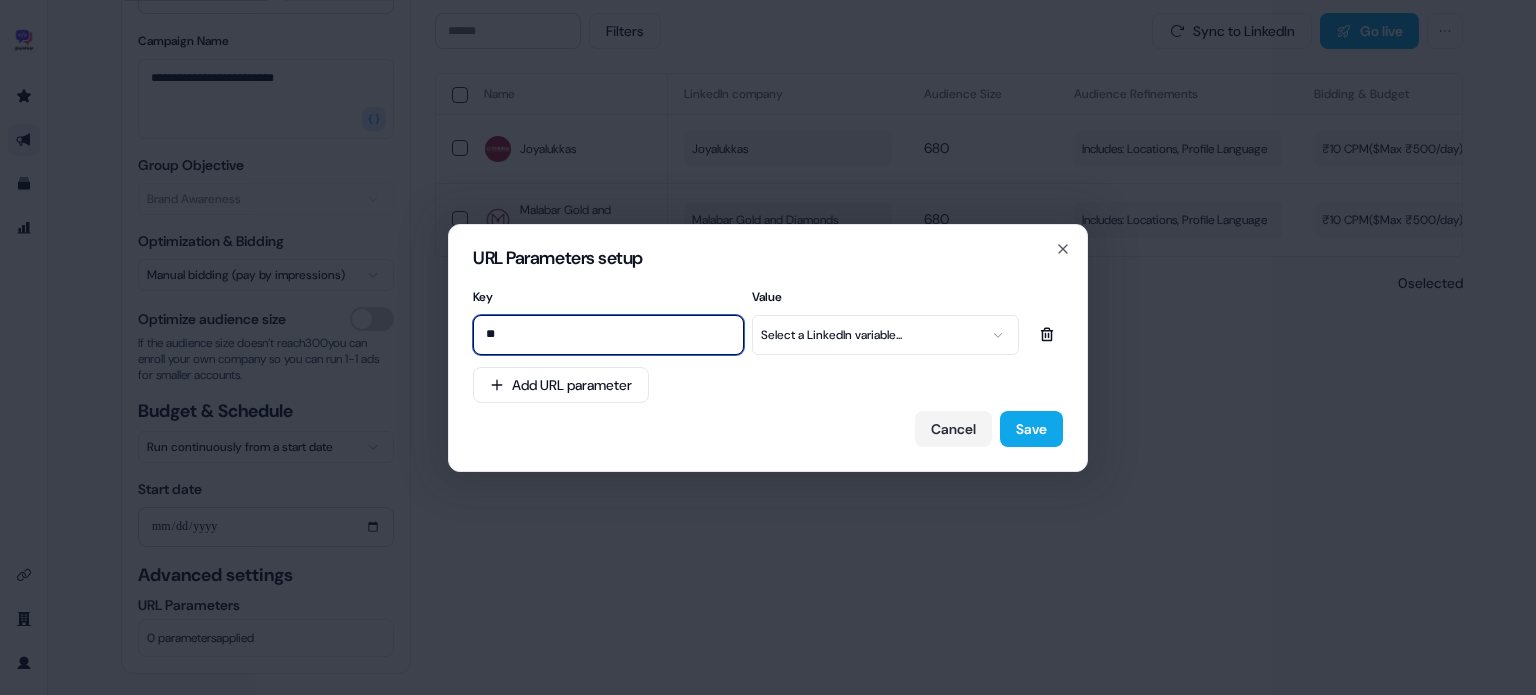 type on "*" 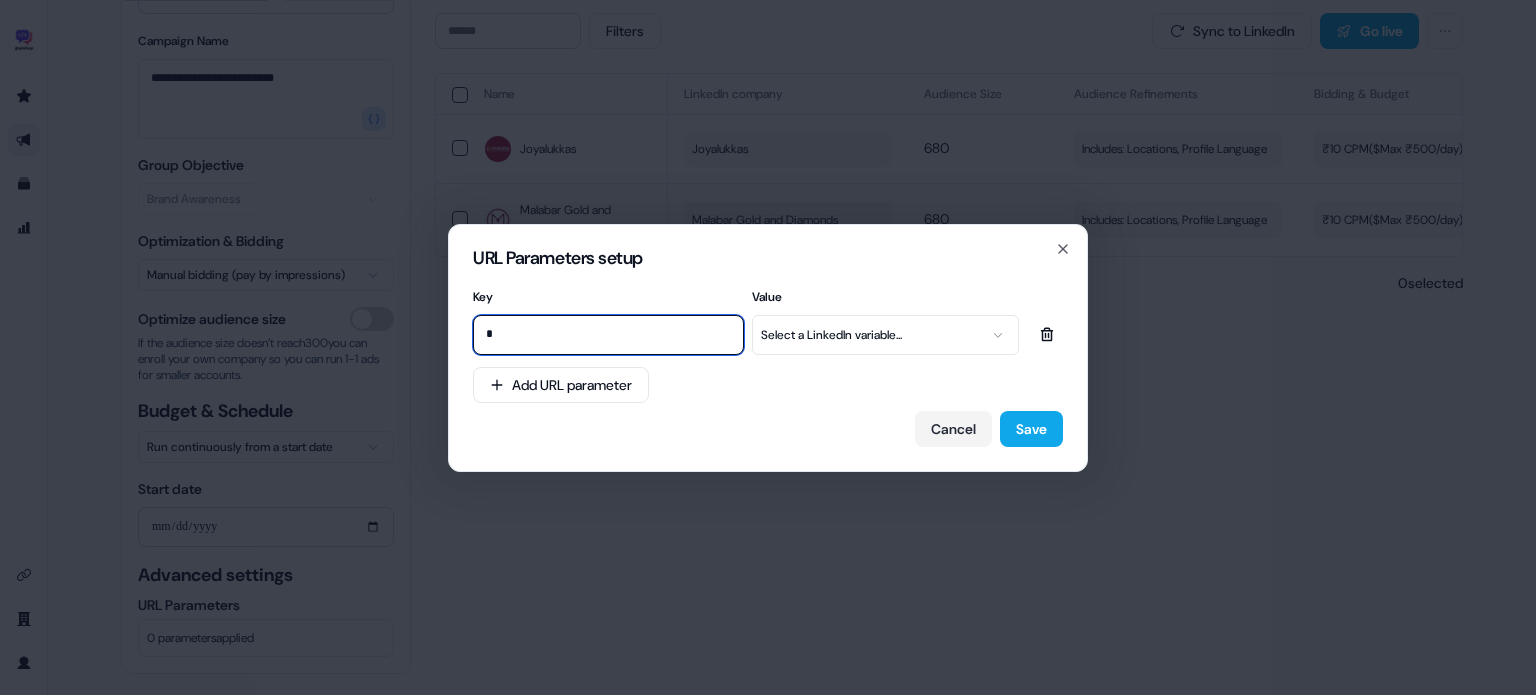type 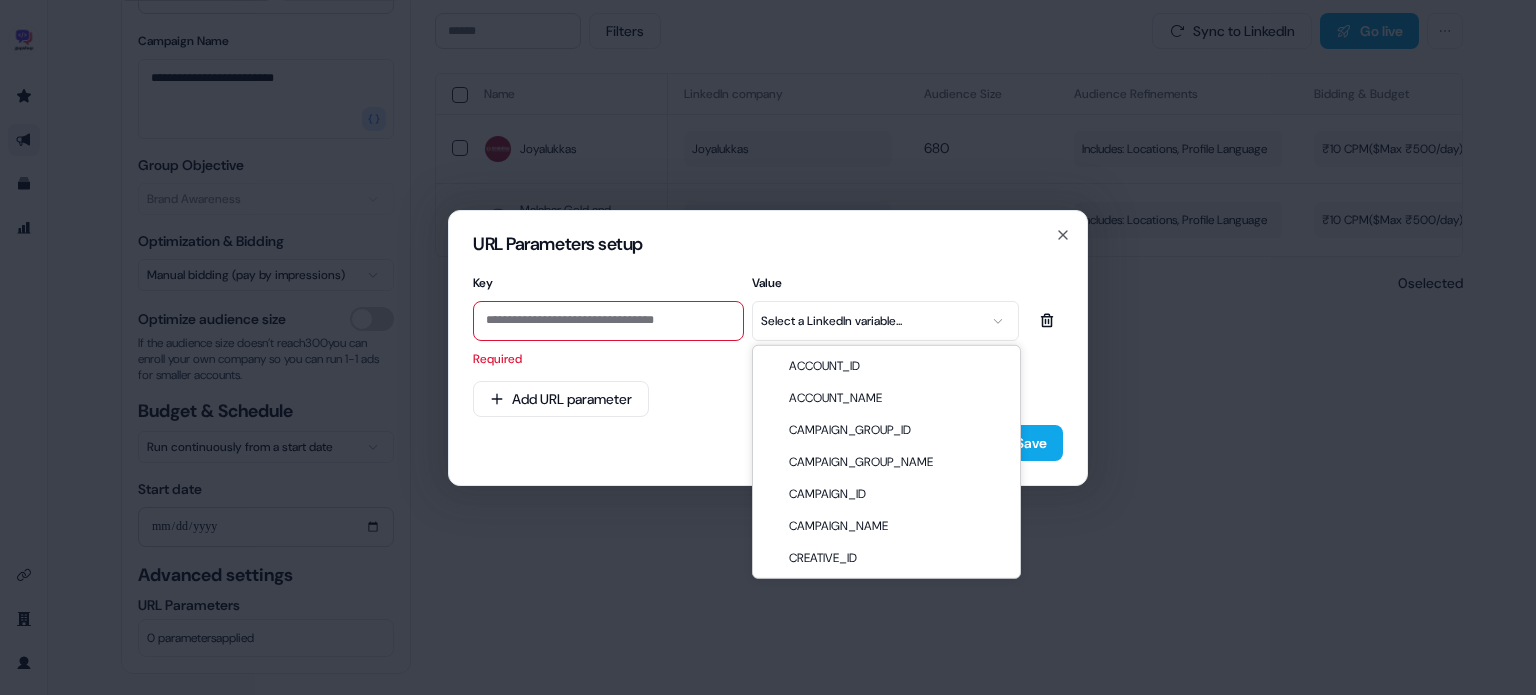 click on "URL Parameters setup Key Value Required Select a LinkedIn variable... Add URL parameter Cancel Save Close" at bounding box center (768, 347) 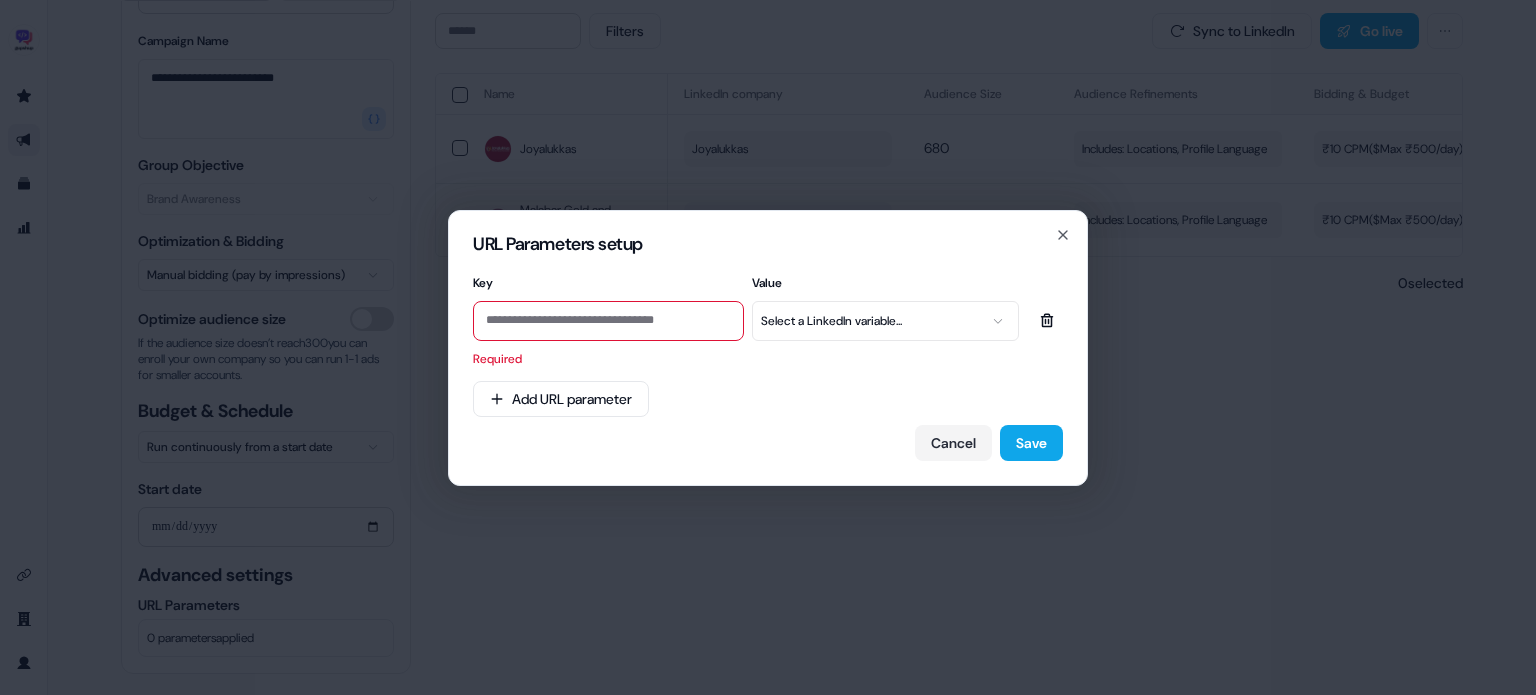 click on "URL Parameters setup Key Value Required Select a LinkedIn variable... Add URL parameter Cancel Save Close" at bounding box center (768, 347) 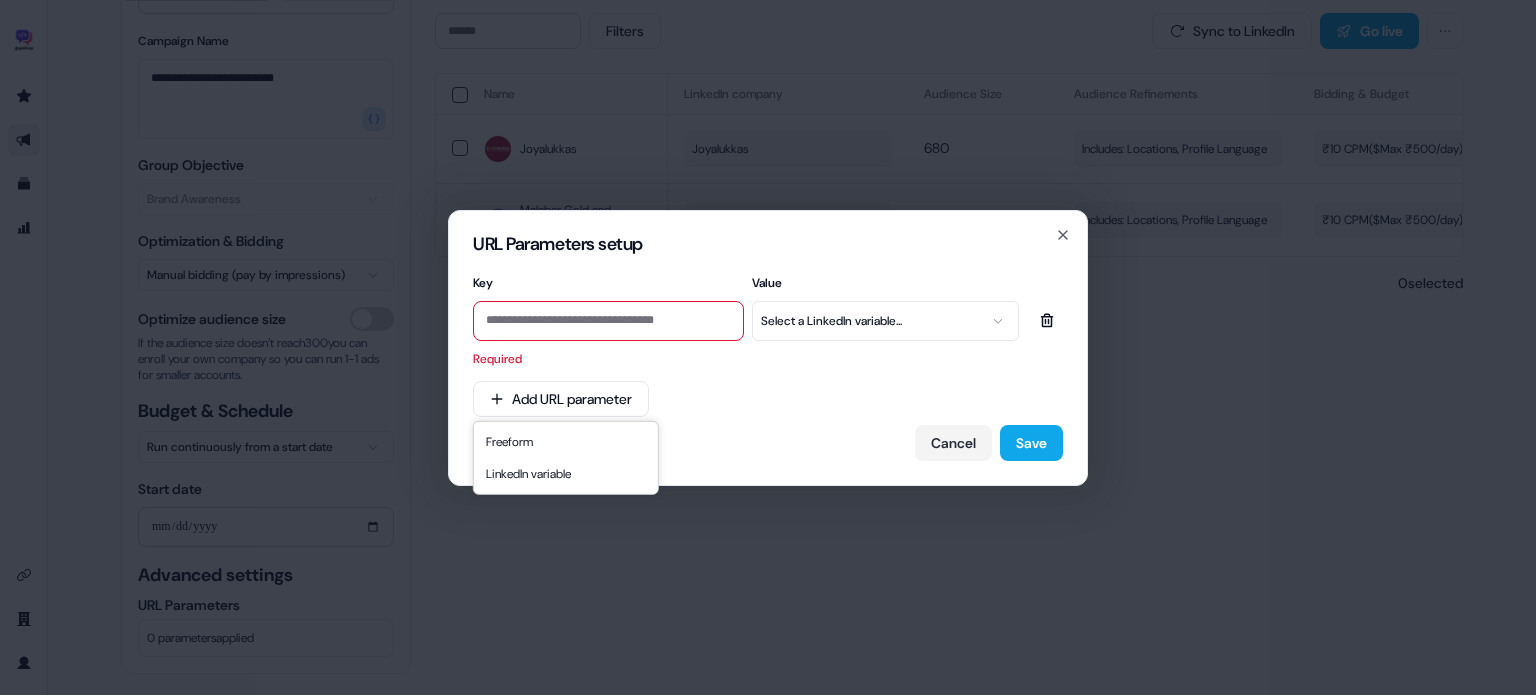 click on "URL Parameters setup Key Value Required Select a LinkedIn variable... Add URL parameter Cancel Save Close" at bounding box center [768, 347] 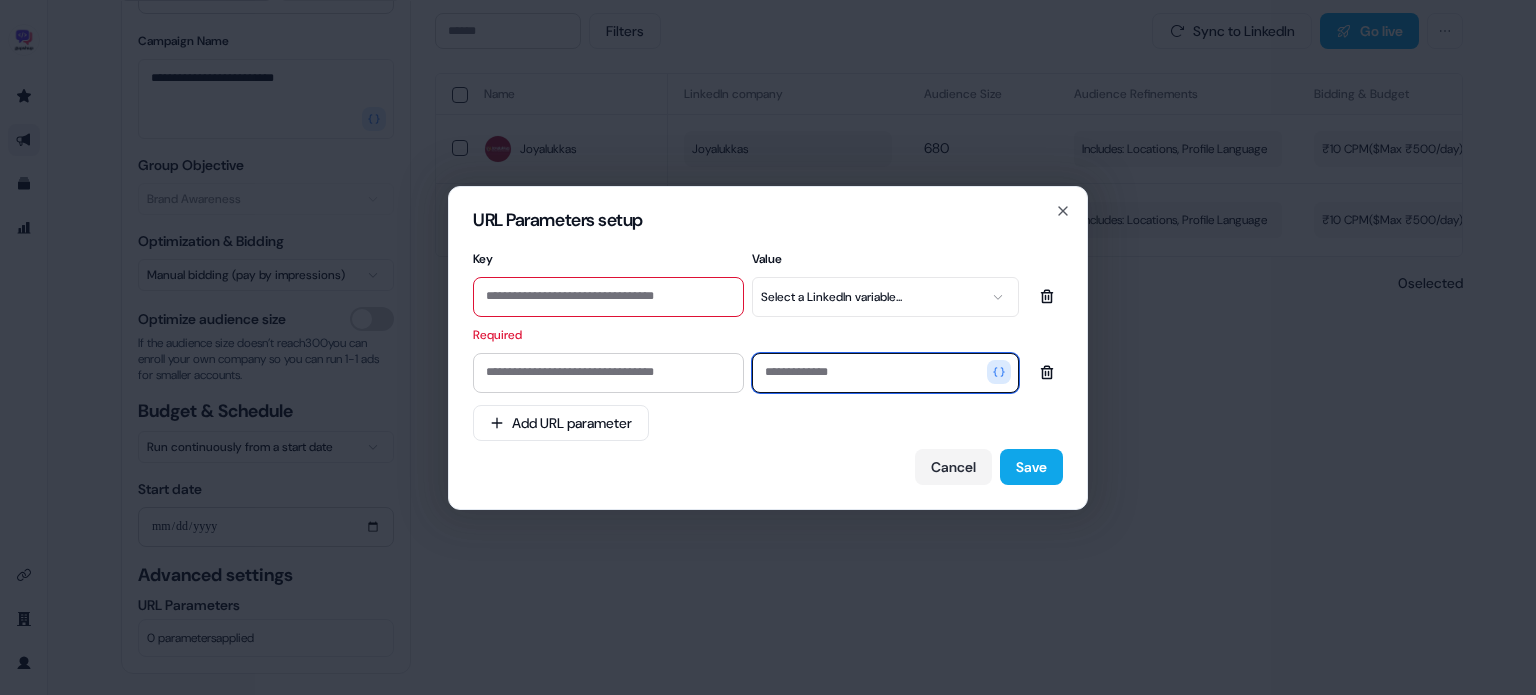 click at bounding box center [885, 373] 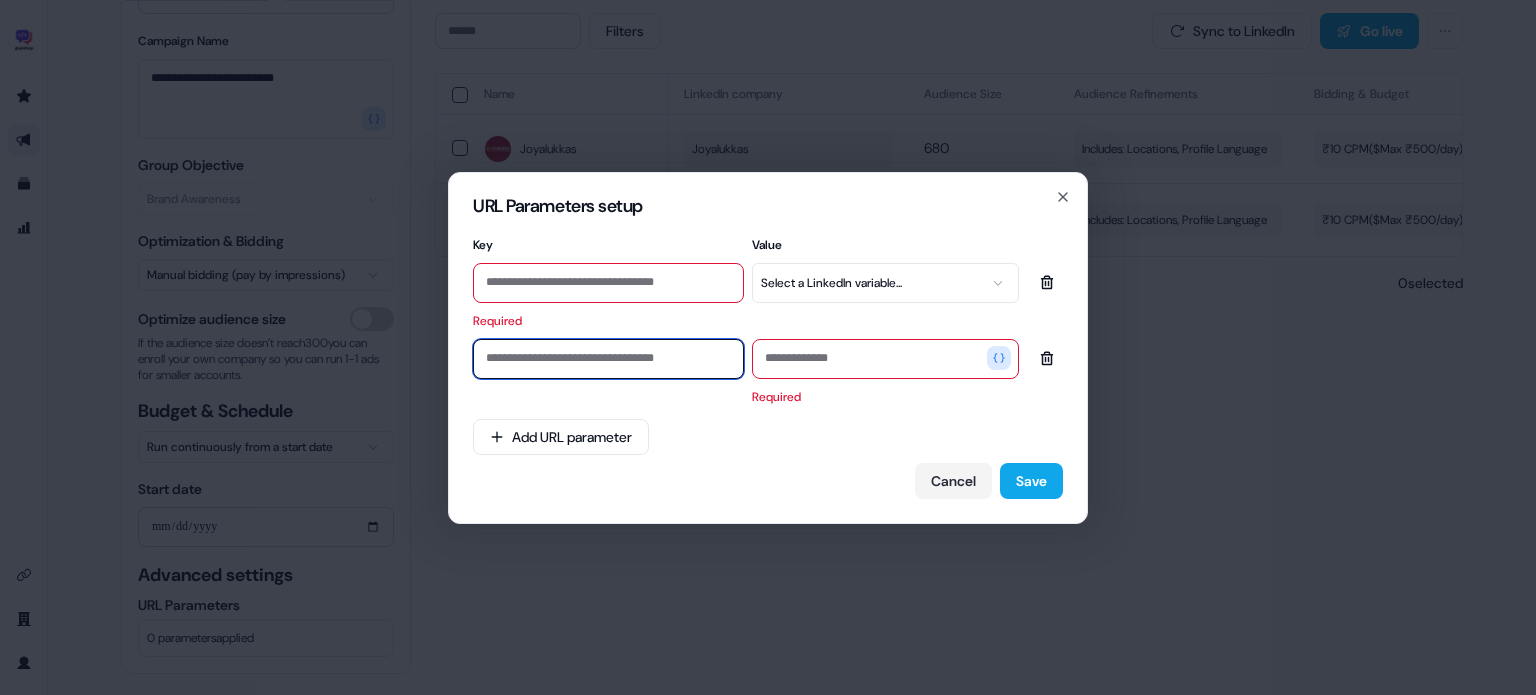 click at bounding box center (608, 359) 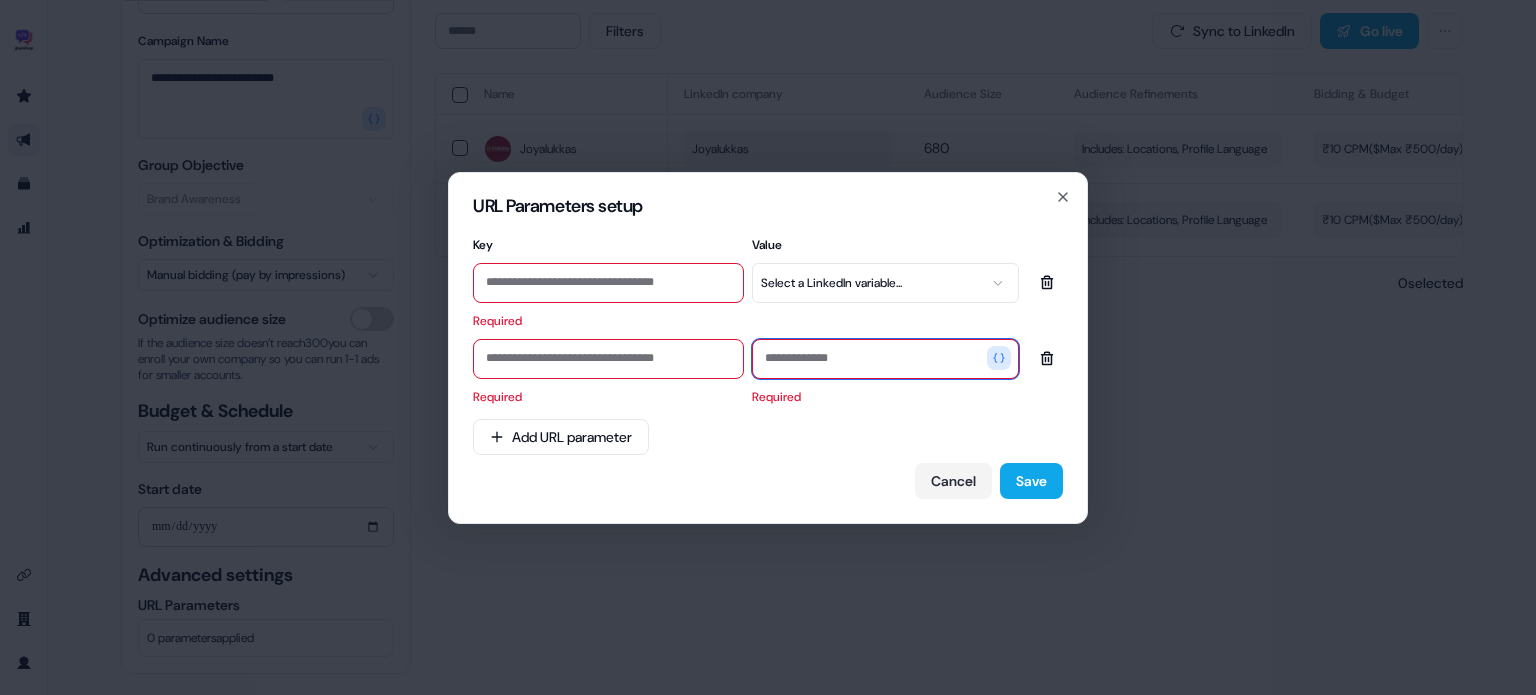 click at bounding box center (885, 359) 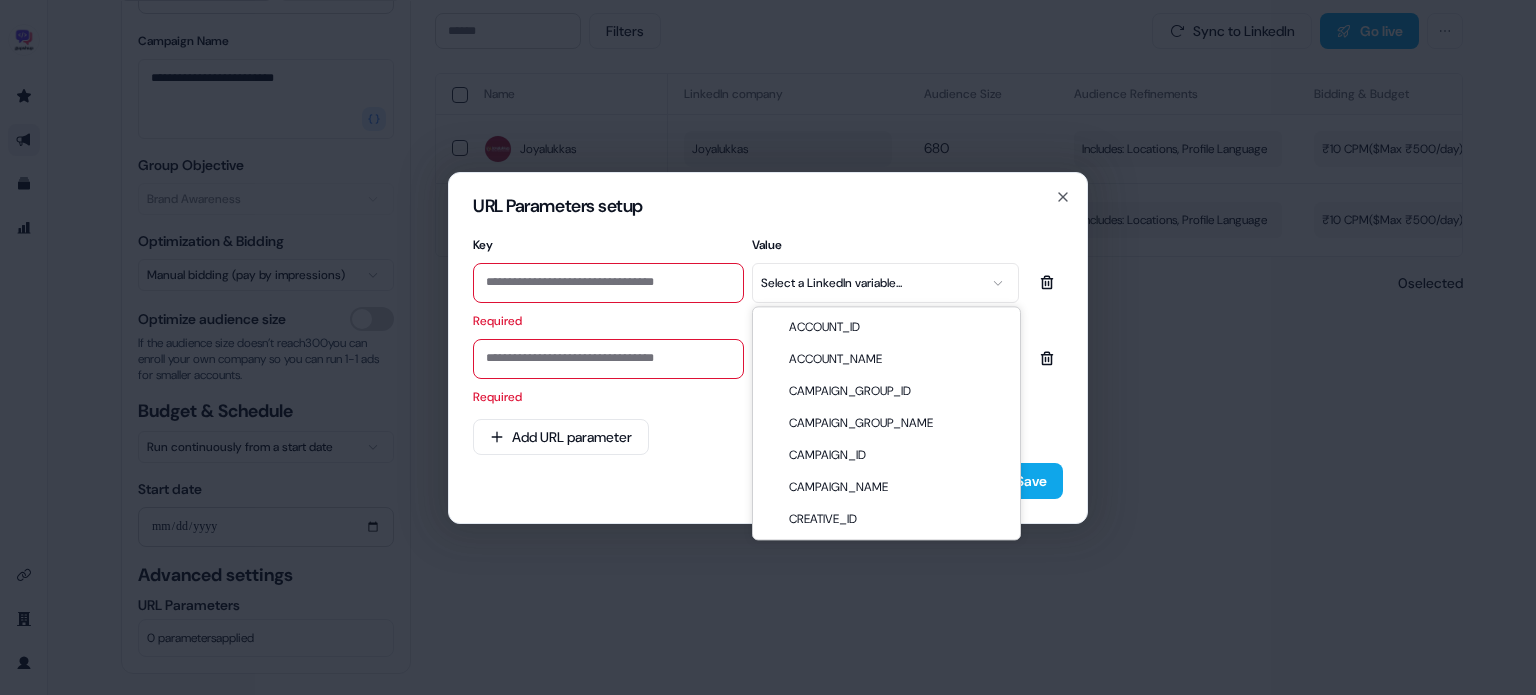 click on "URL Parameters setup Key Value Required Select a LinkedIn variable... Required Required Add URL parameter Cancel Save Close" at bounding box center [768, 347] 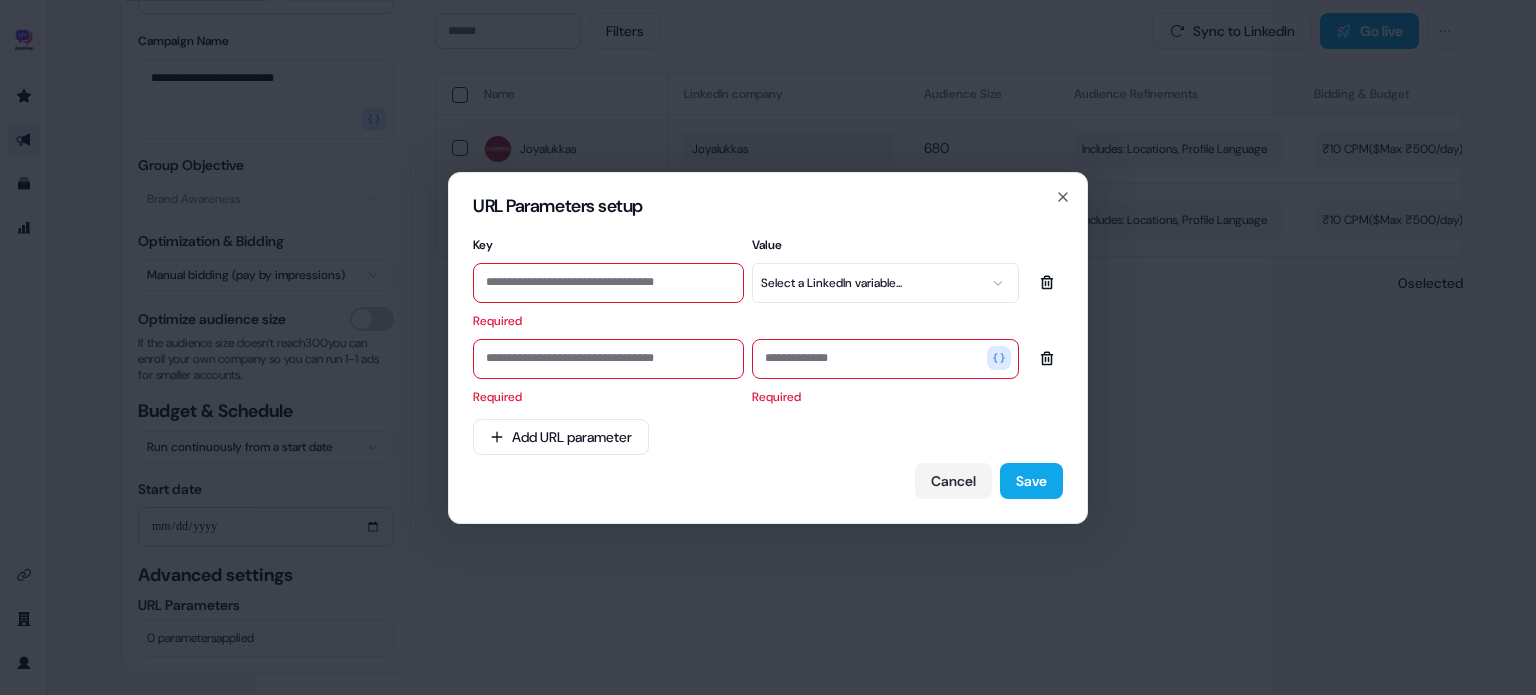 click on "URL Parameters setup Key Value Required Select a LinkedIn variable... Required Required Add URL parameter Cancel Save Close" at bounding box center (768, 347) 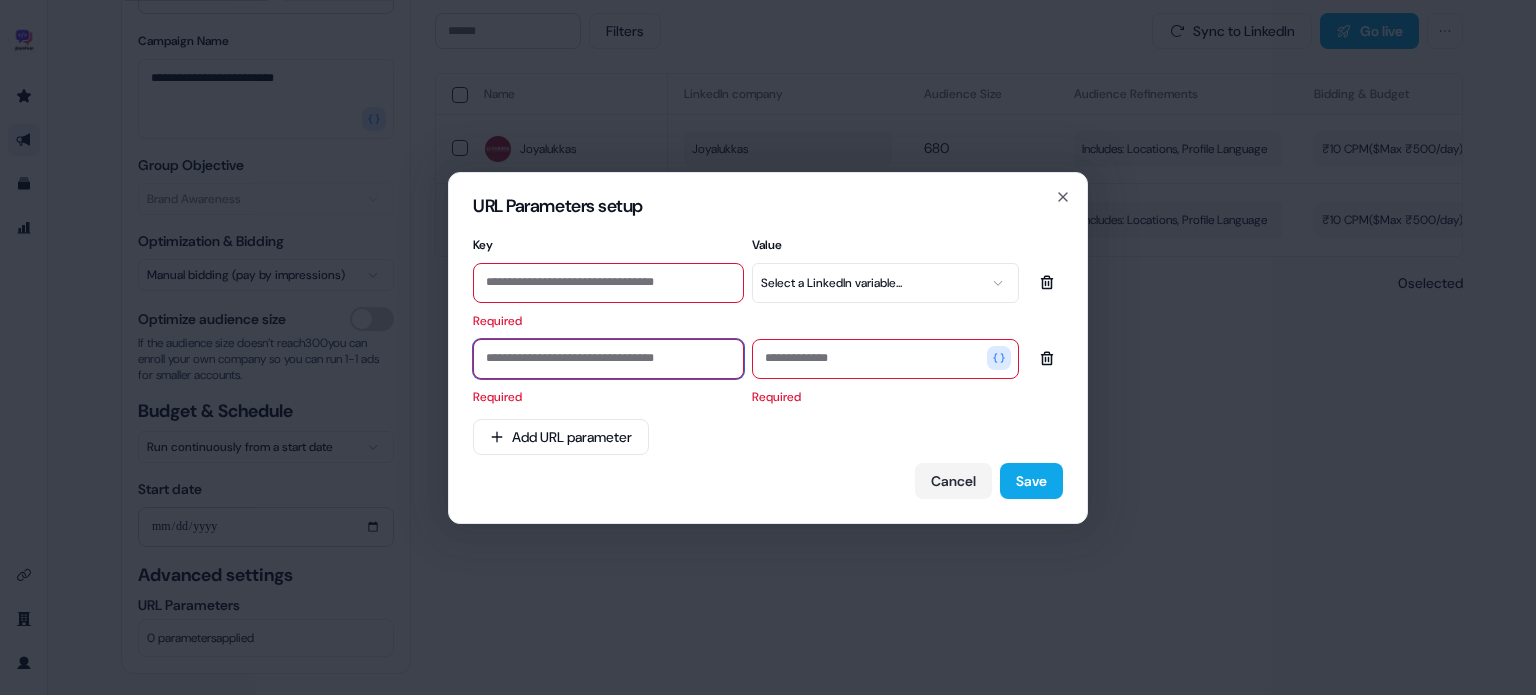 click at bounding box center [608, 359] 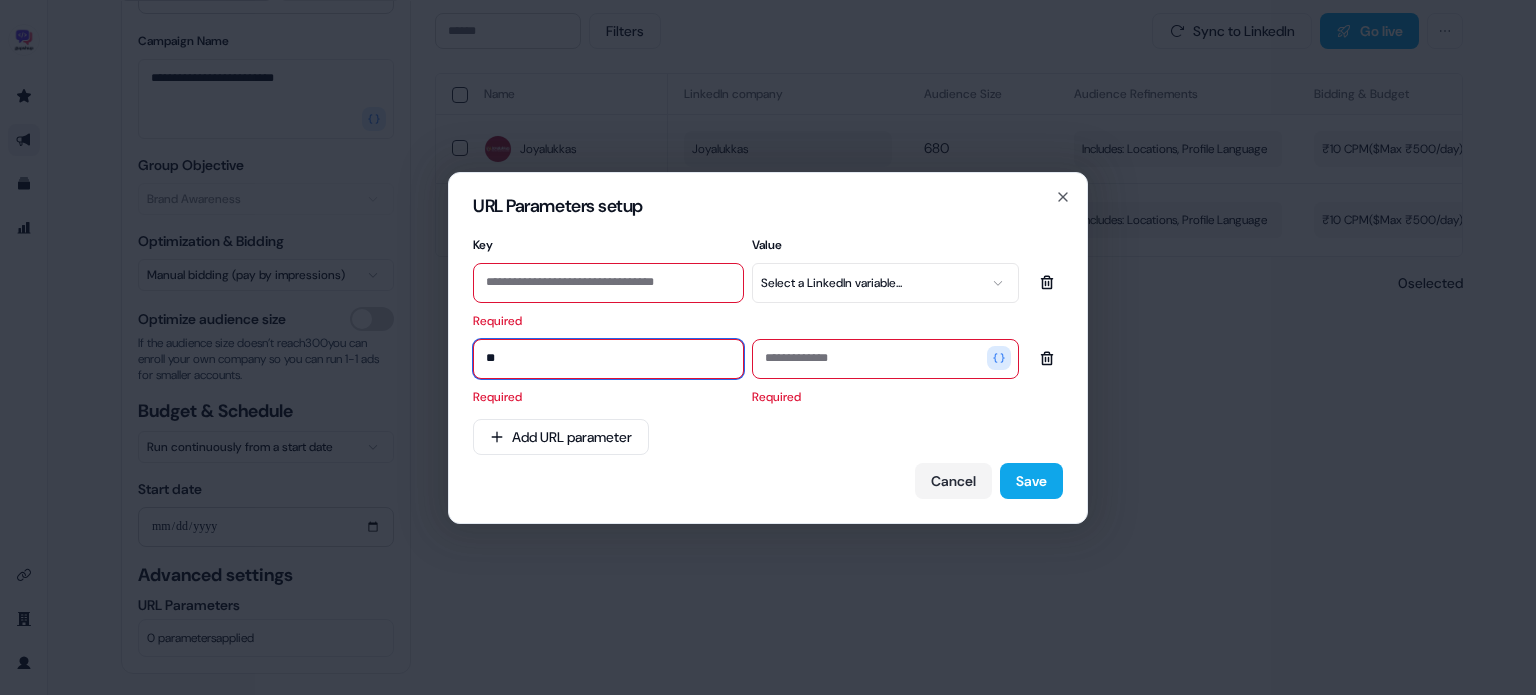 type on "*" 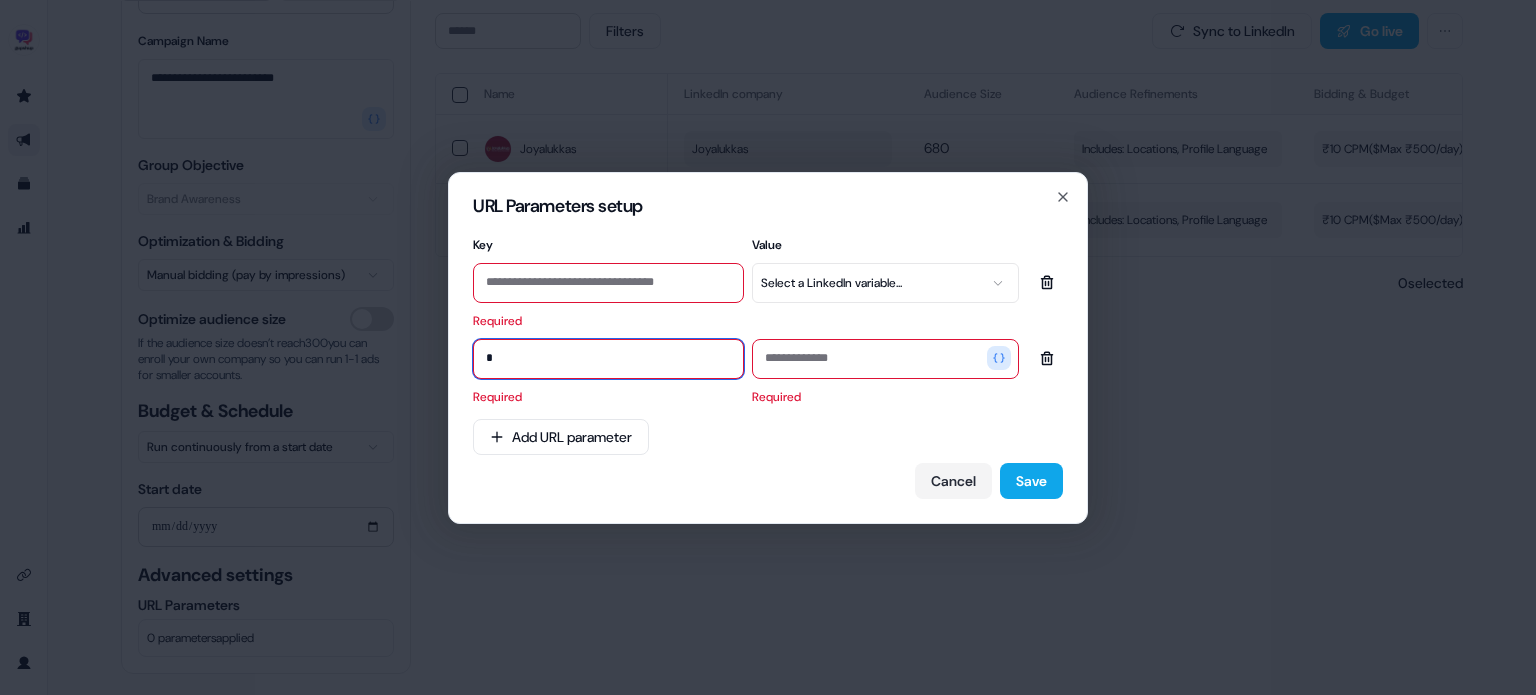 type 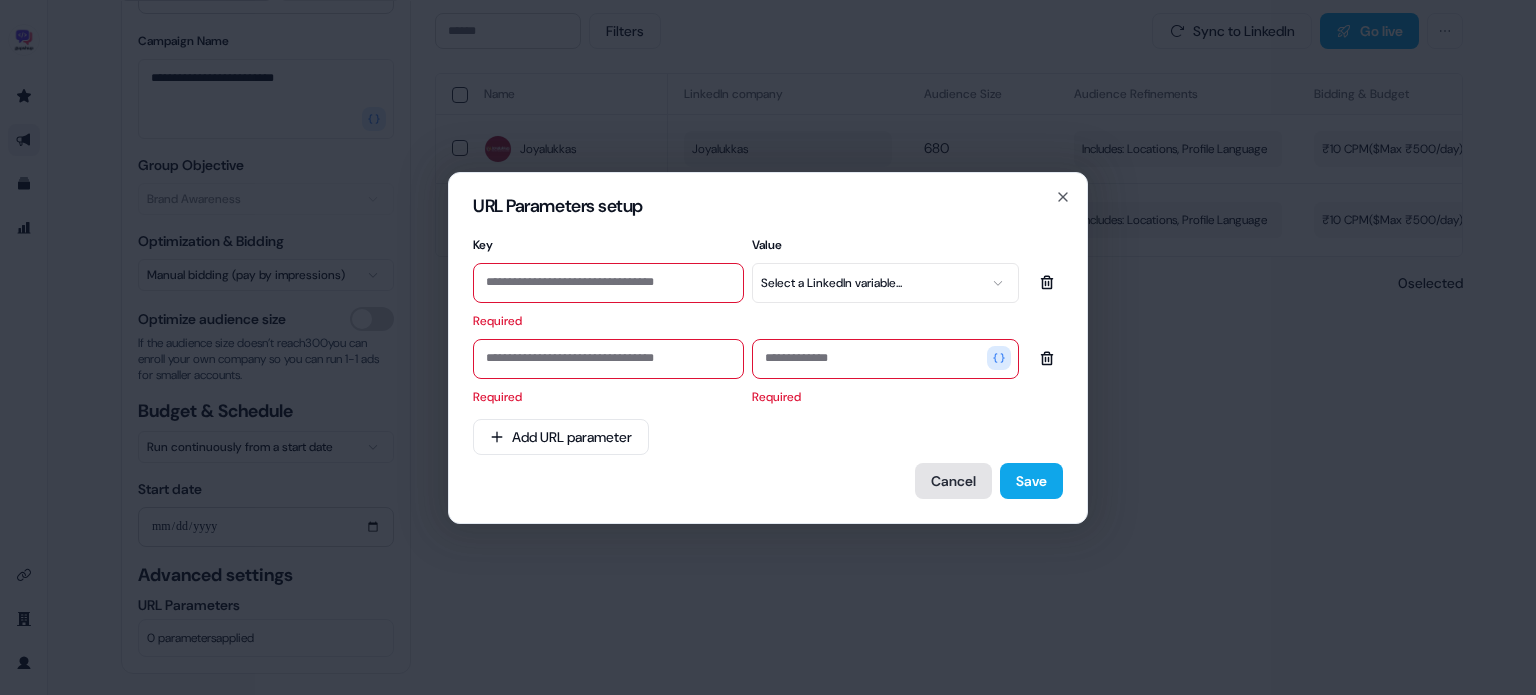 click on "Cancel" at bounding box center [953, 481] 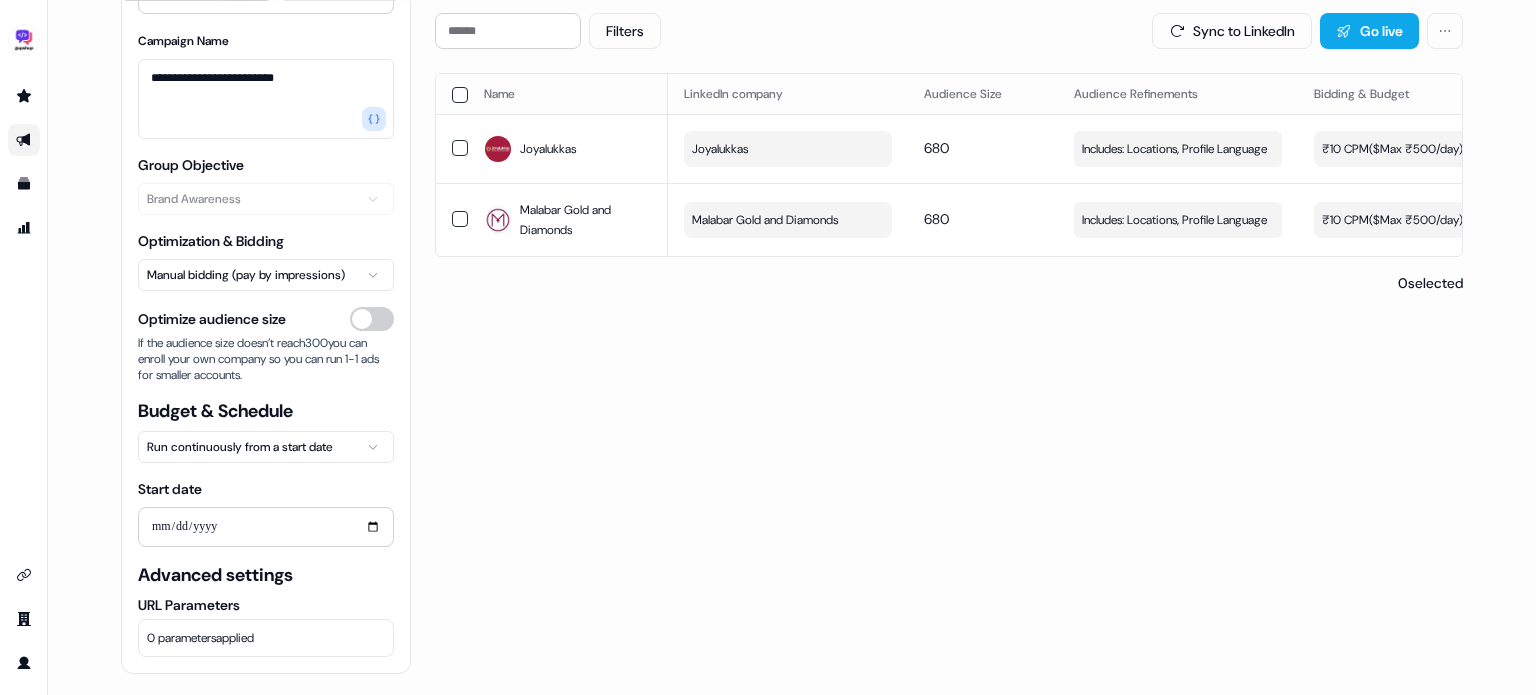 click on "0   parameters  applied" at bounding box center [266, 638] 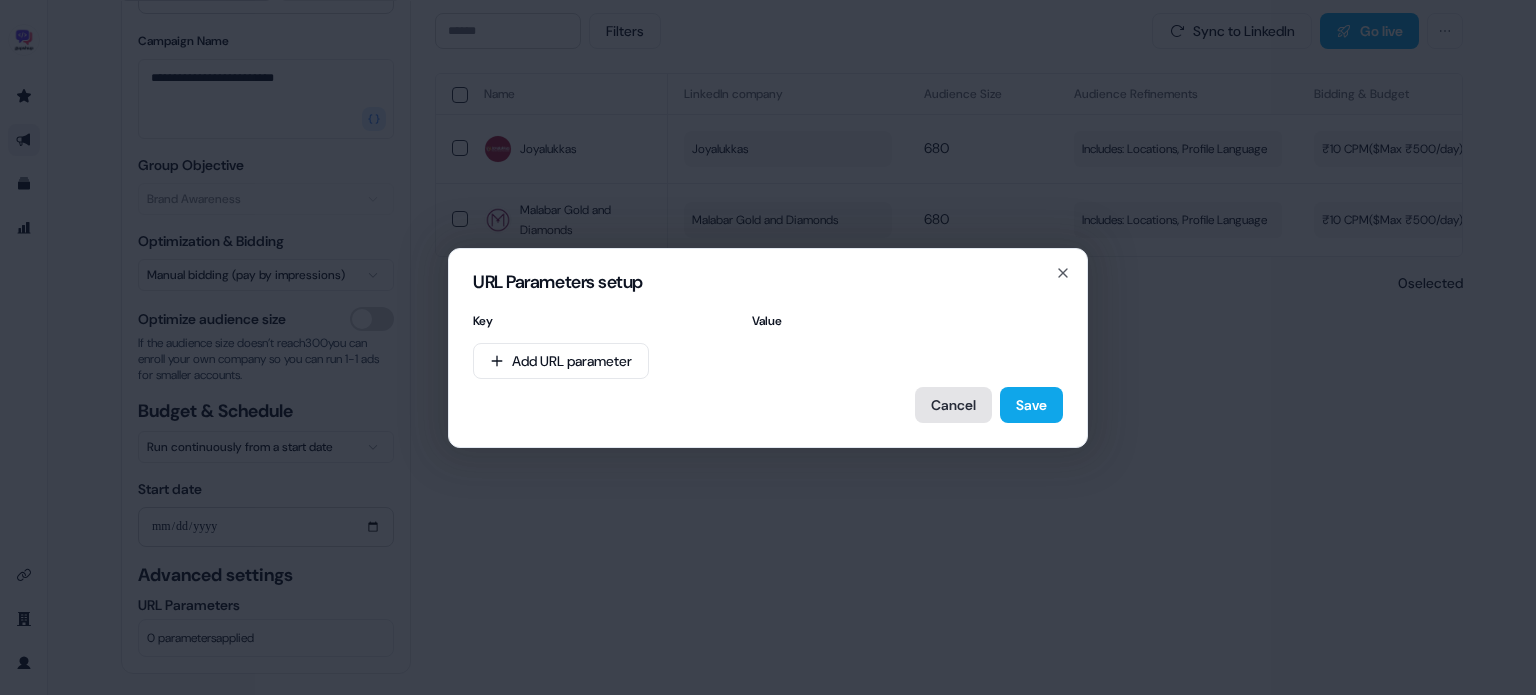 click on "Cancel" at bounding box center [953, 405] 